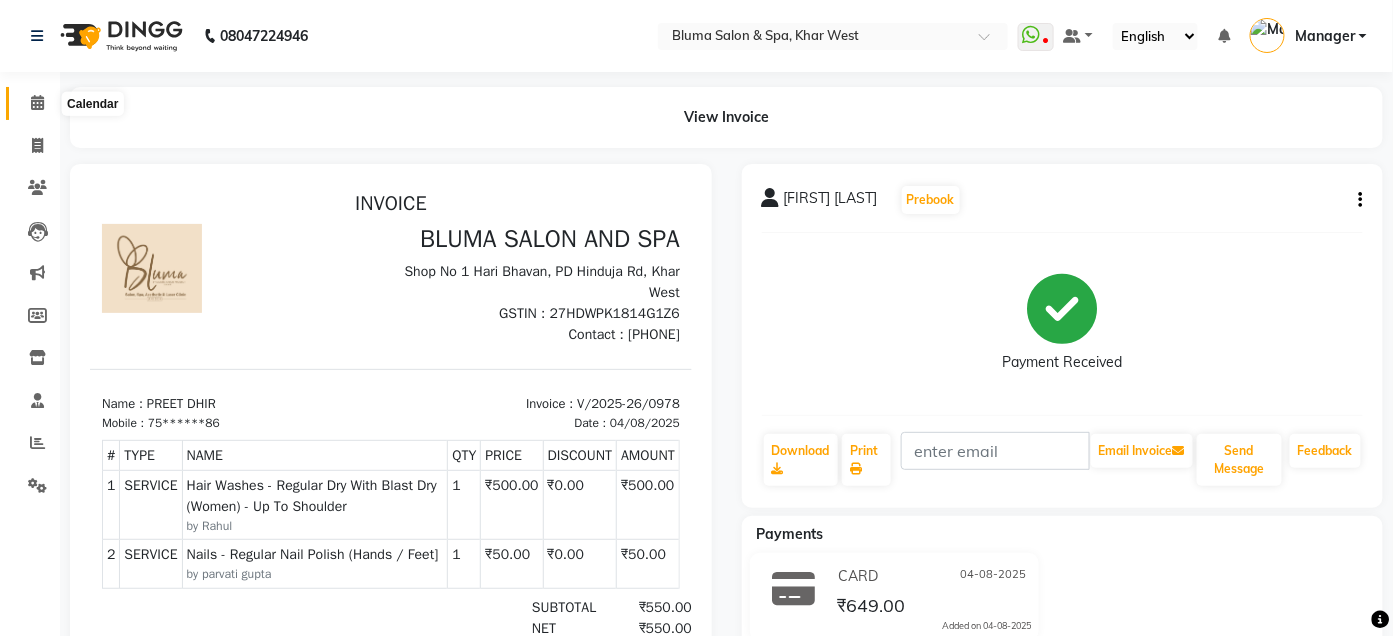 scroll, scrollTop: 0, scrollLeft: 0, axis: both 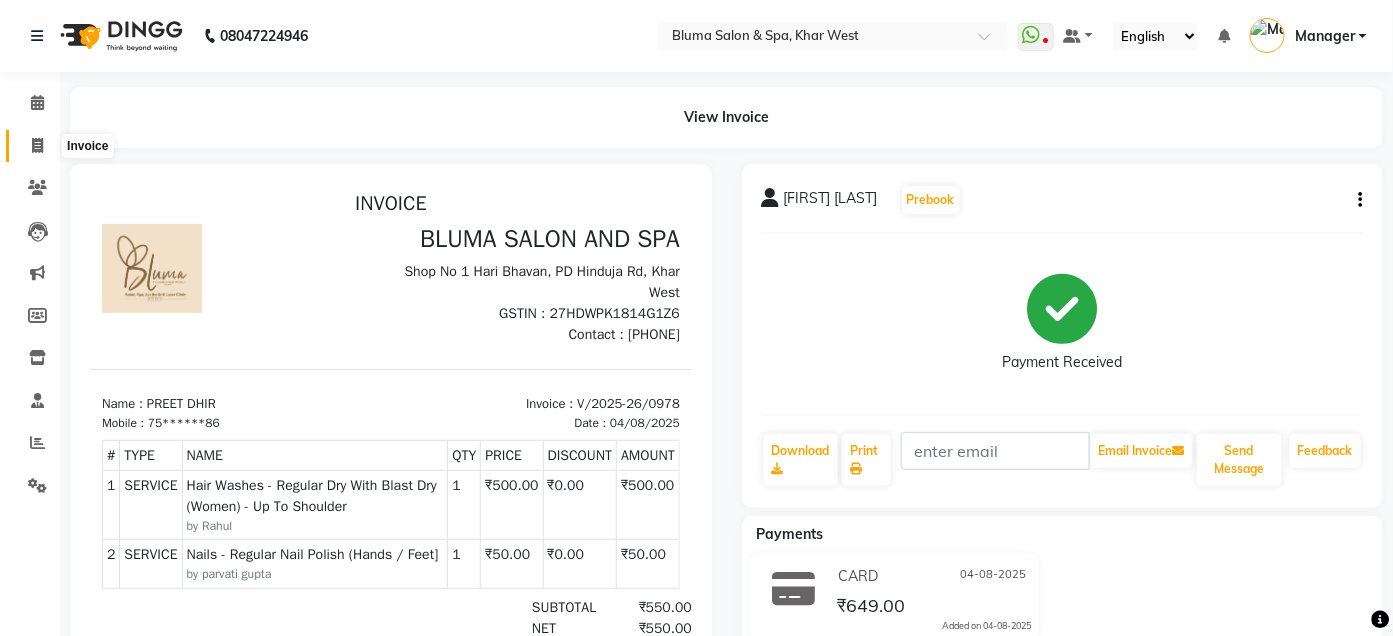 click 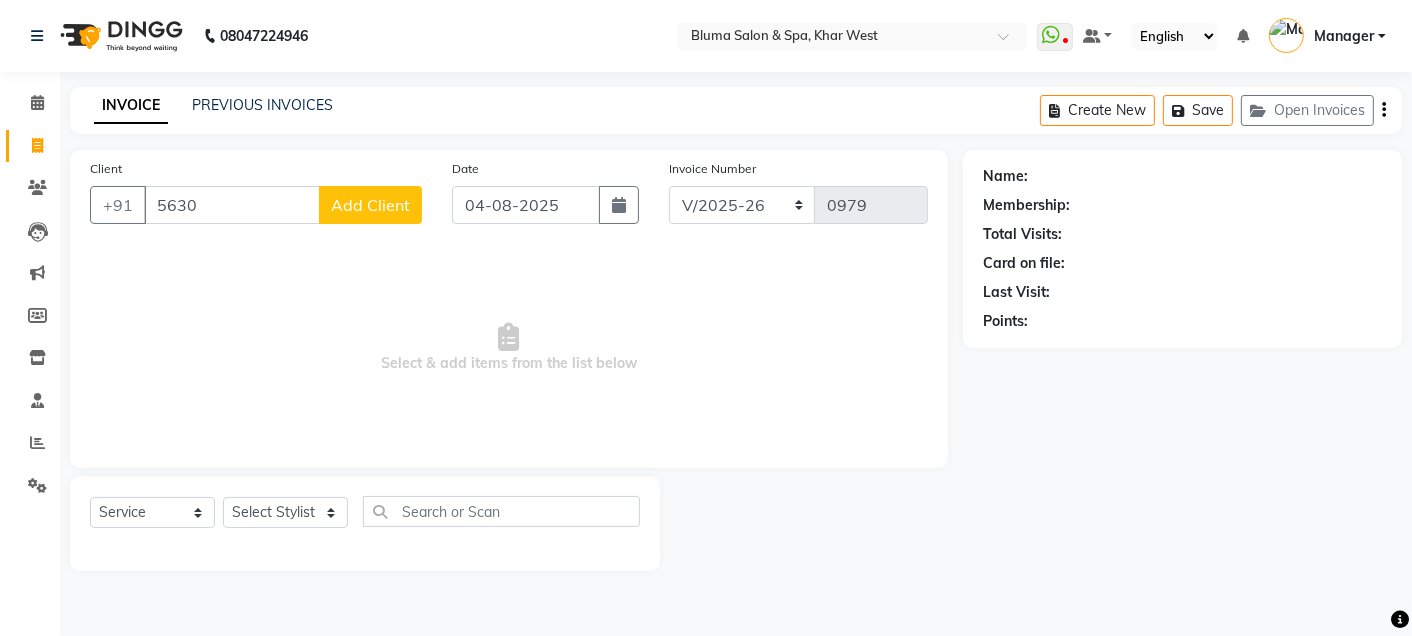 click on "Calendar" 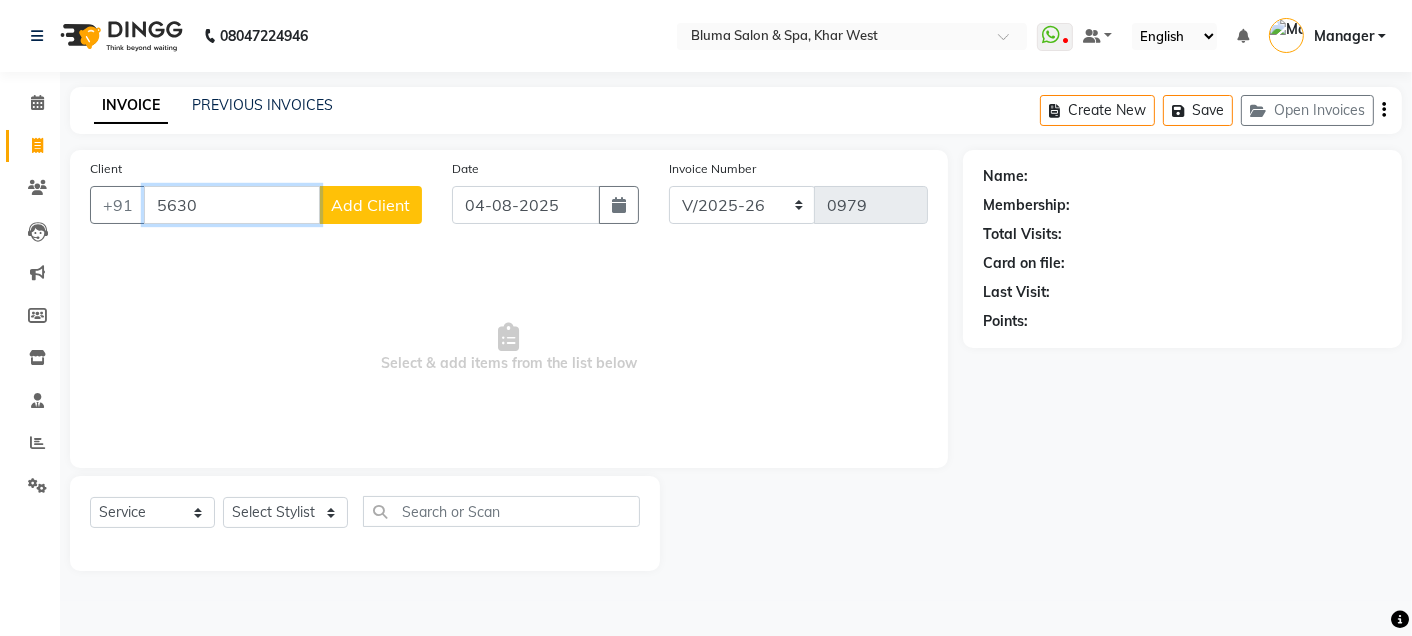 click on "5630" at bounding box center [232, 205] 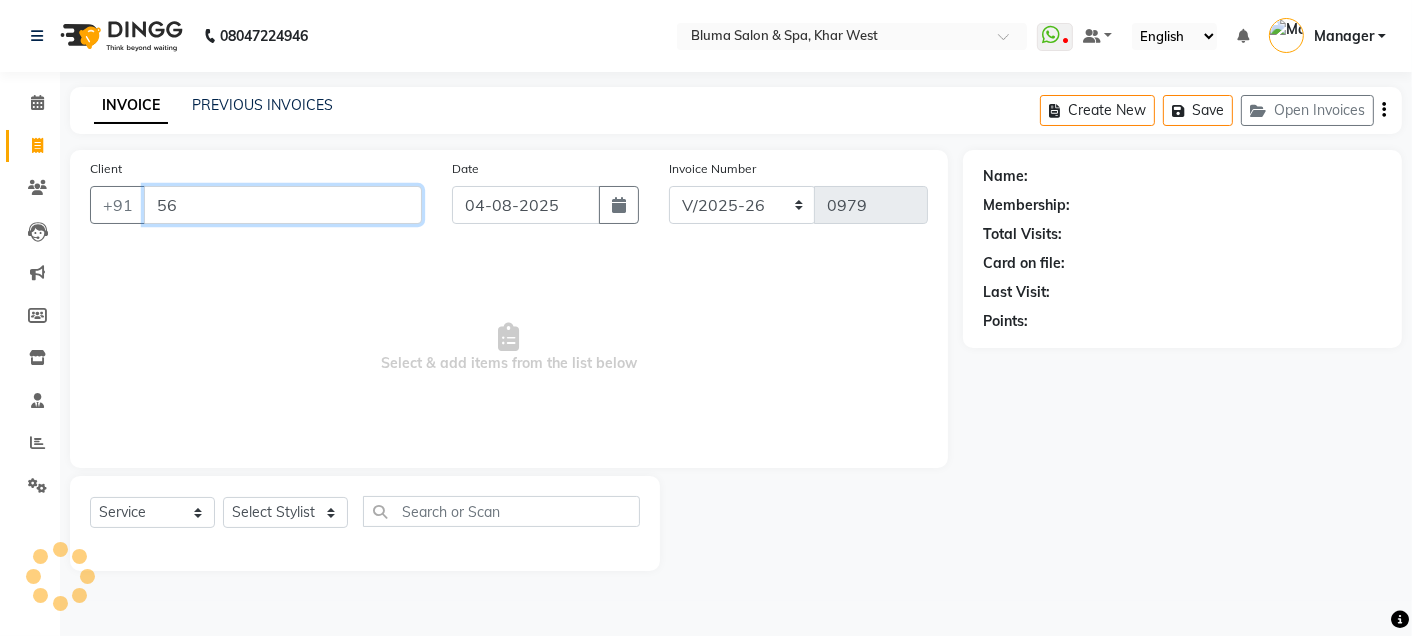 type on "5" 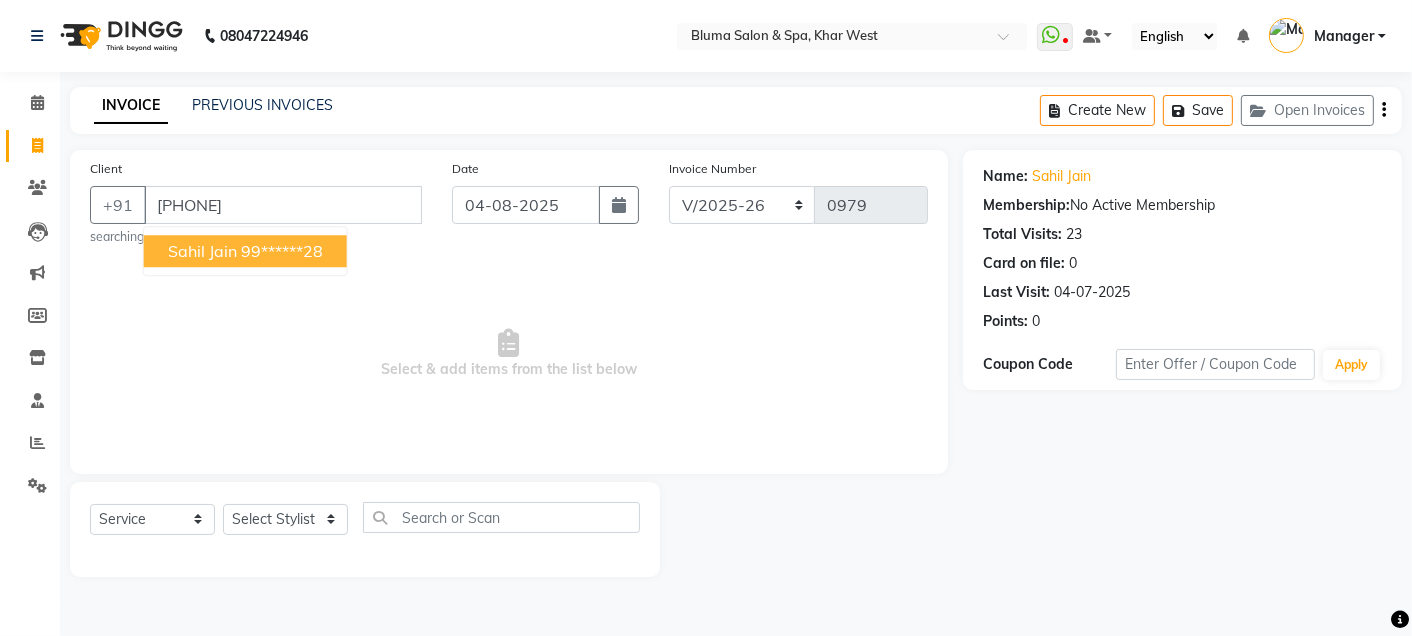 click on "Sahil Jain" at bounding box center (202, 251) 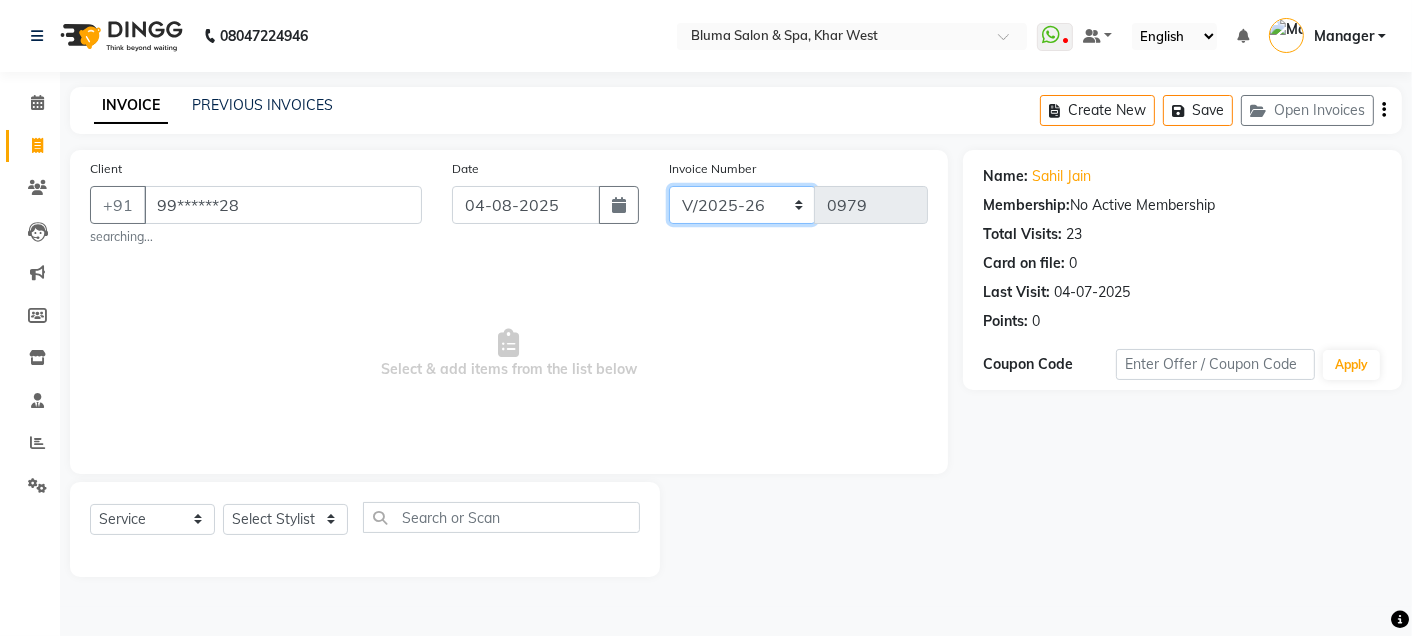 click on "ALN/2025-26 AL/2025-26 BKN/2025-26 BK/2025-26 V/2025 V/2025-26" 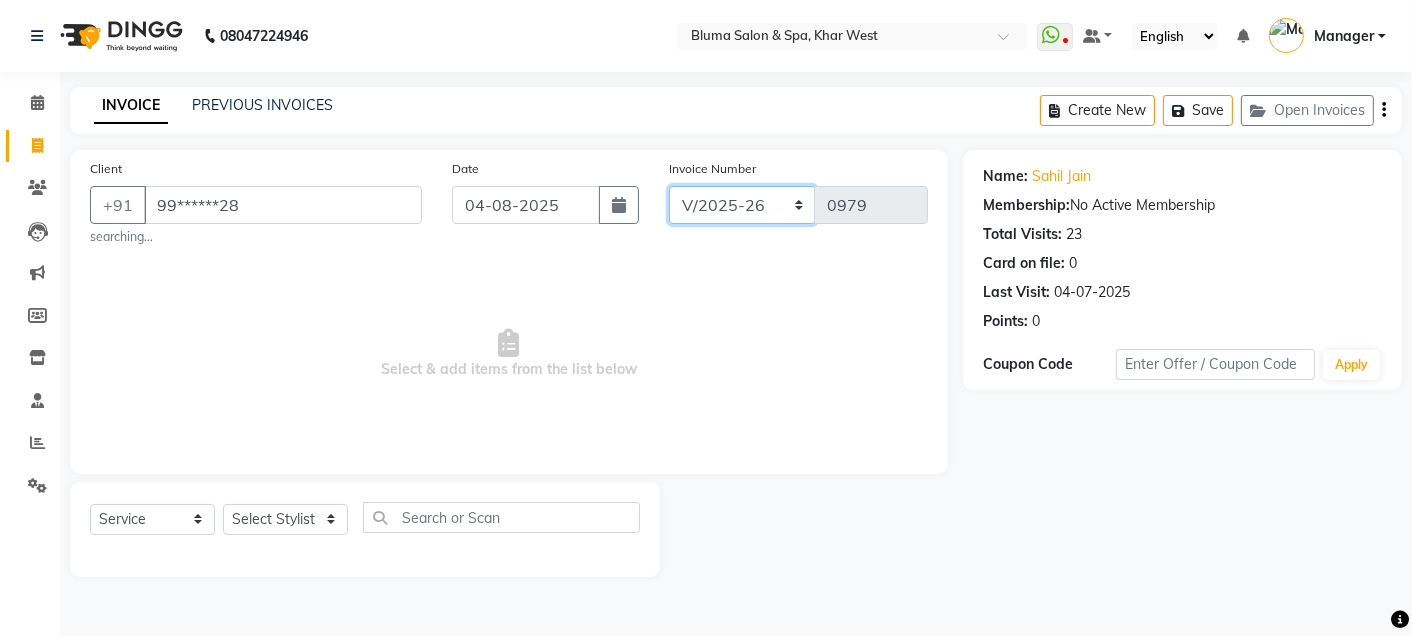 select on "7729" 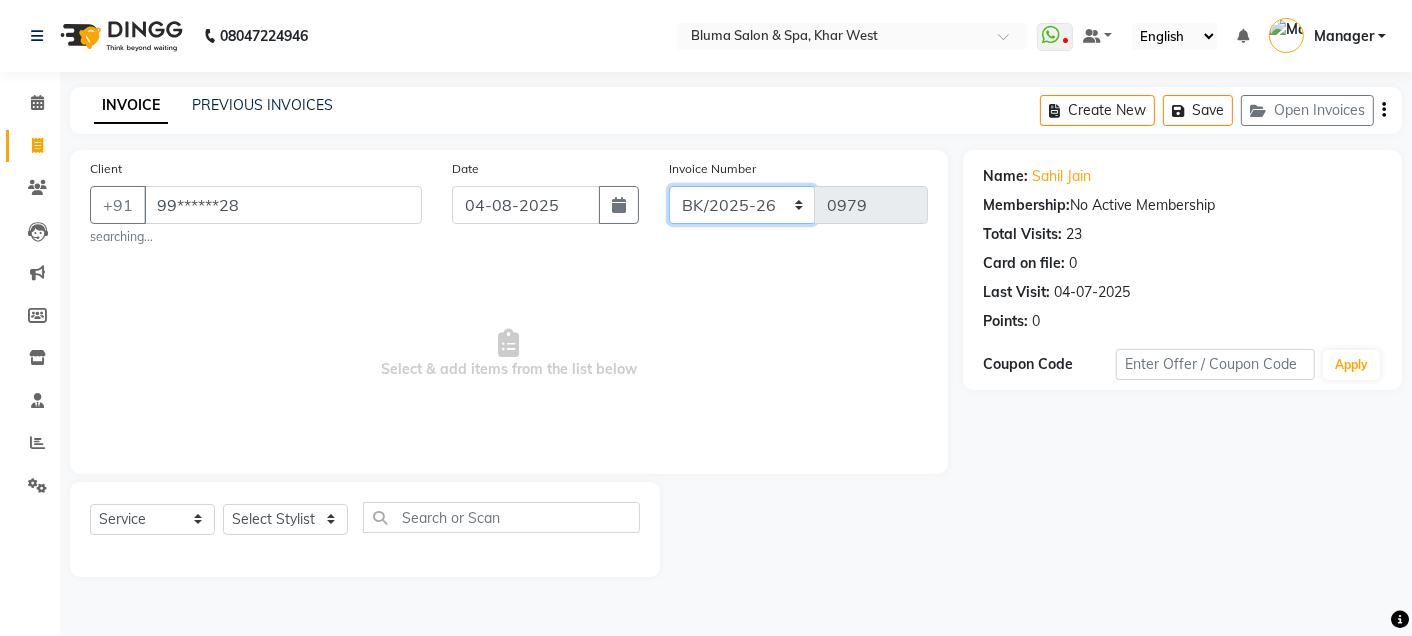 click on "ALN/2025-26 AL/2025-26 BKN/2025-26 BK/2025-26 V/2025 V/2025-26" 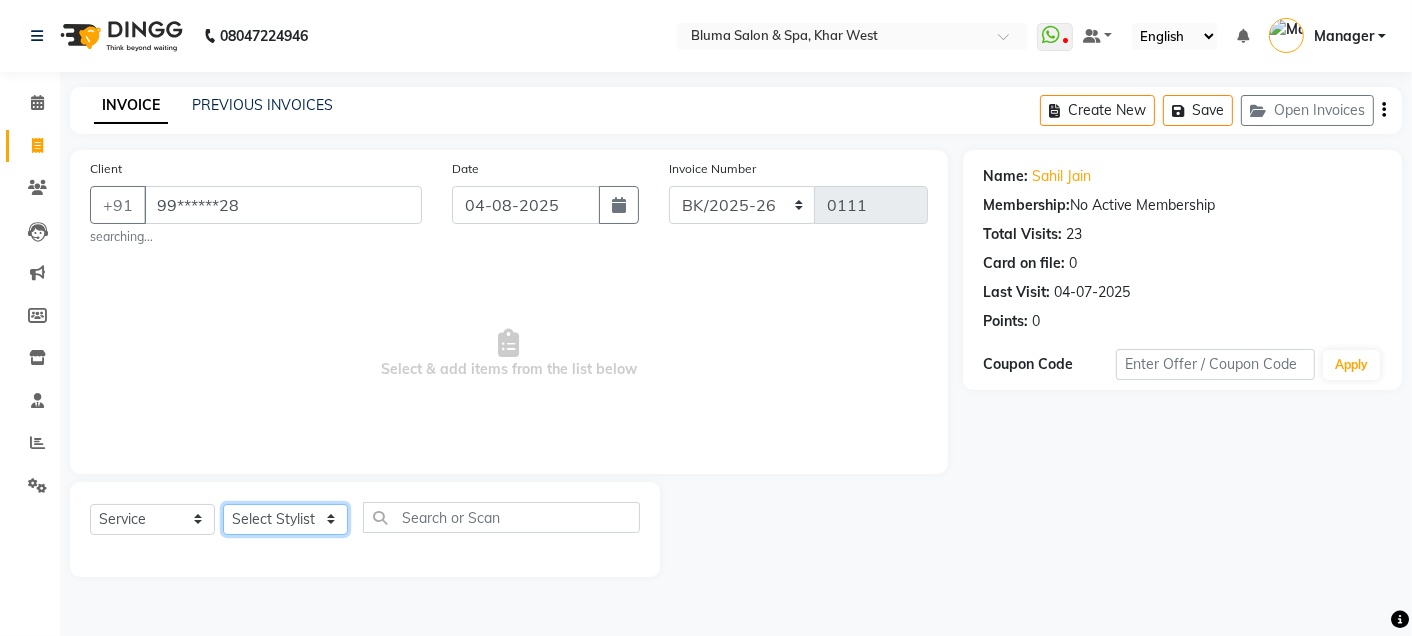 click on "Select Stylist Admin Ajay saroj Alan Athan  DR Prince Varde Manager milind Nasir  PAM parvati gupta  pooja loke Rahul rahul thakur rajesh patel sonali yogita" 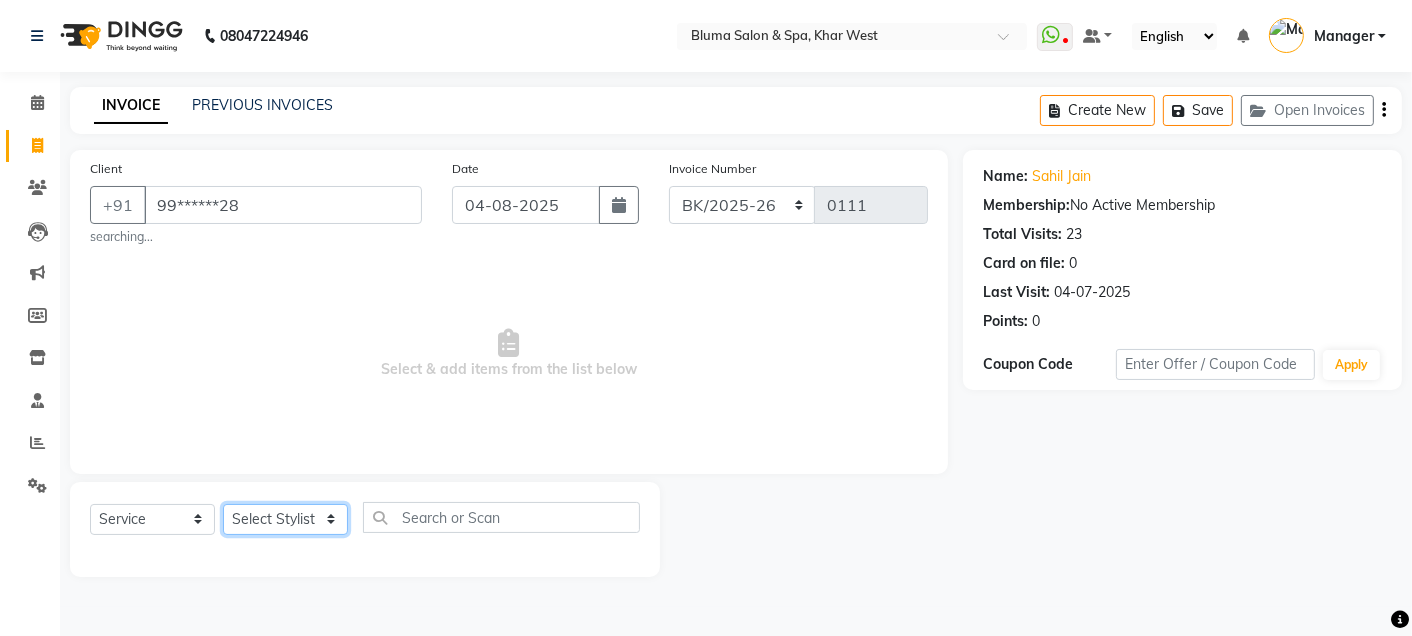 select on "75675" 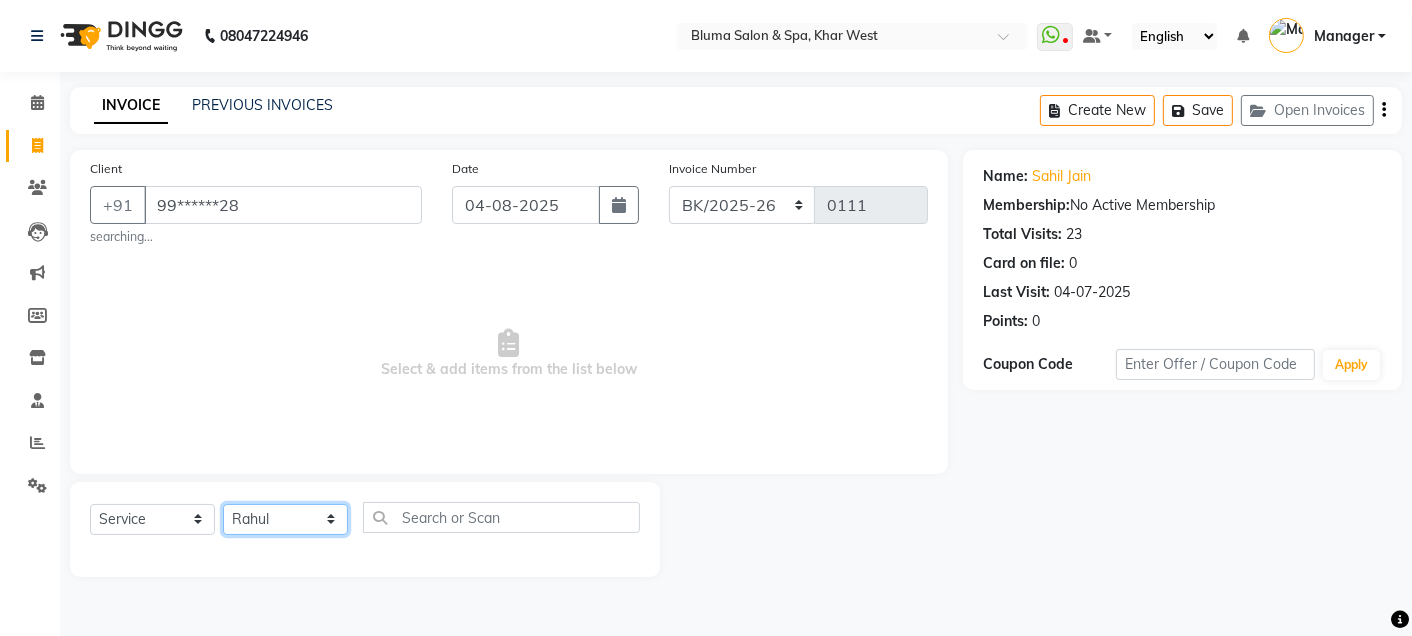 click on "Select Stylist Admin Ajay saroj Alan Athan  DR Prince Varde Manager milind Nasir  PAM parvati gupta  pooja loke Rahul rahul thakur rajesh patel sonali yogita" 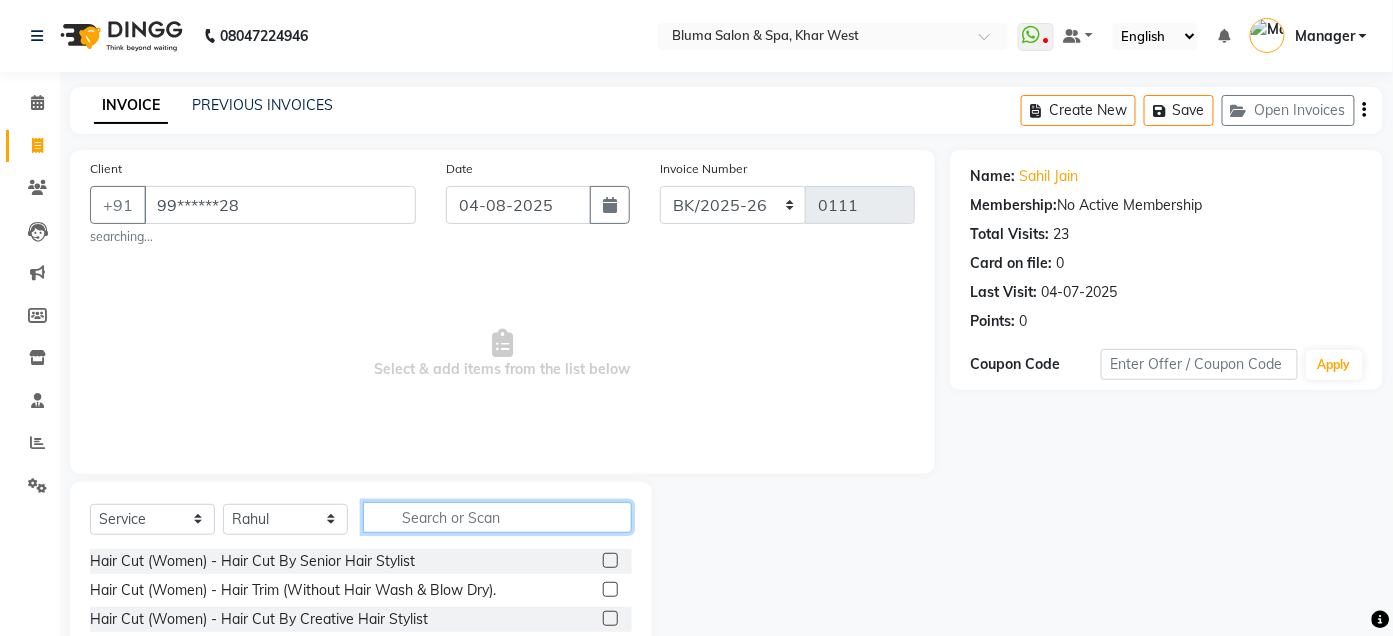 click 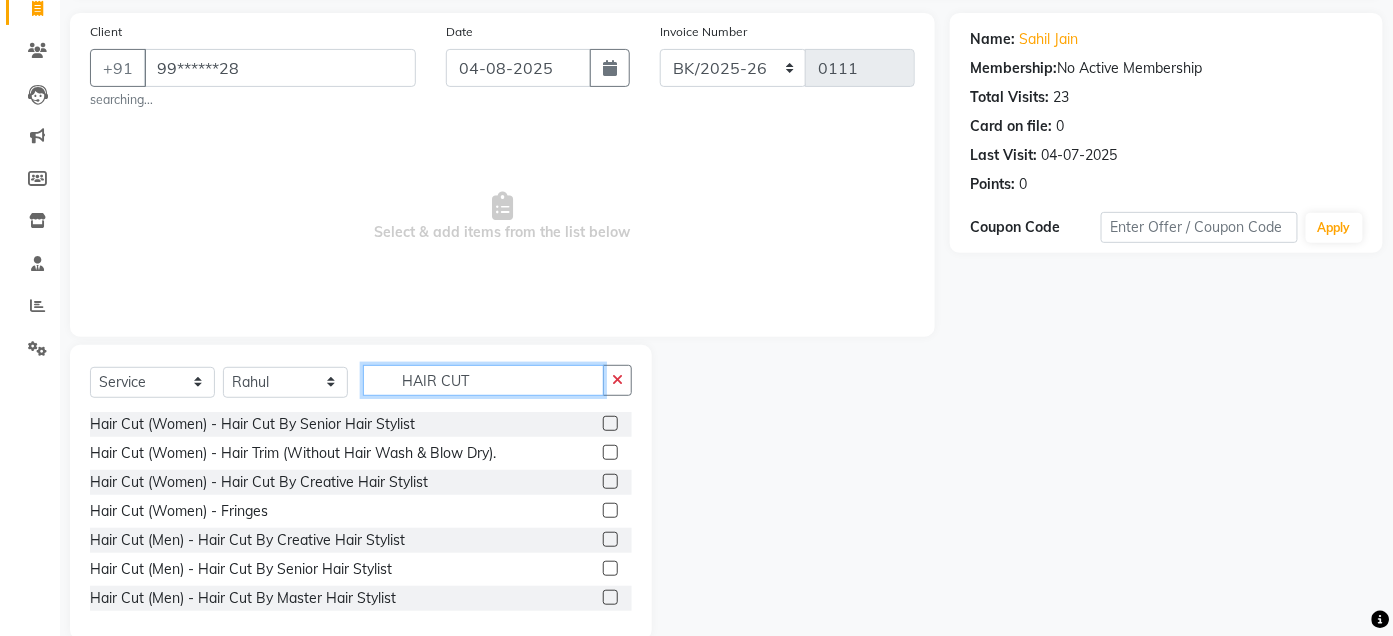 scroll, scrollTop: 171, scrollLeft: 0, axis: vertical 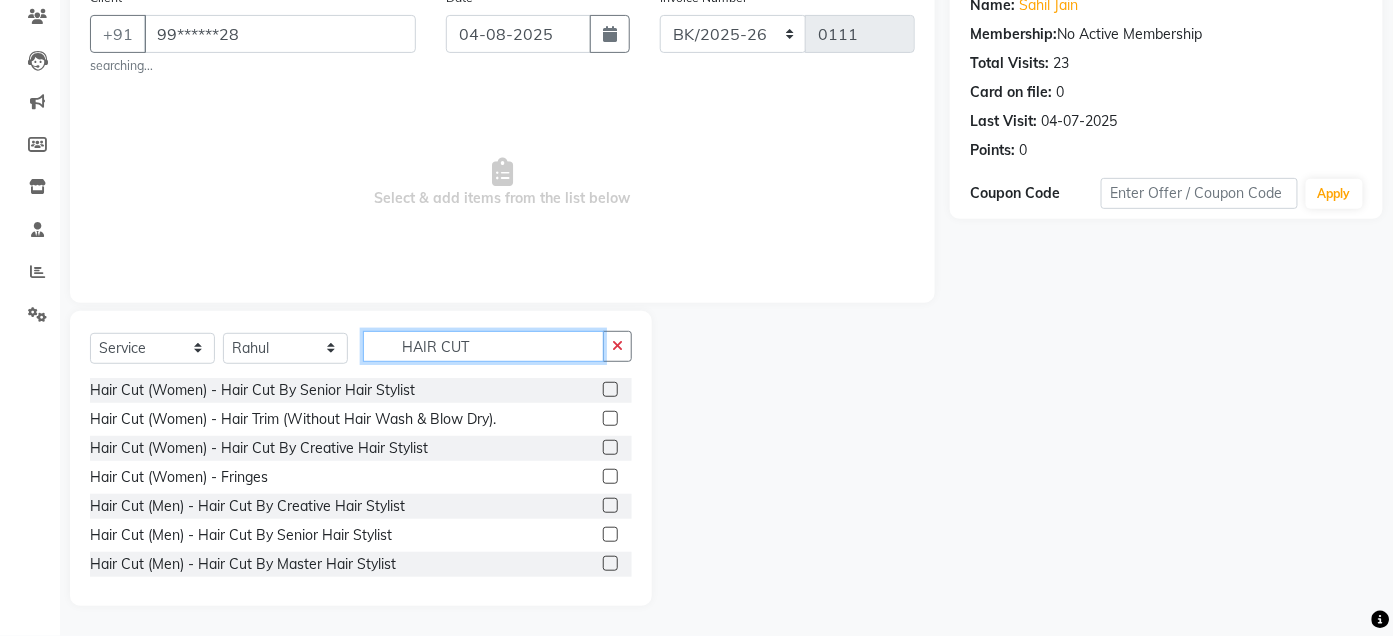 type on "HAIR CUT" 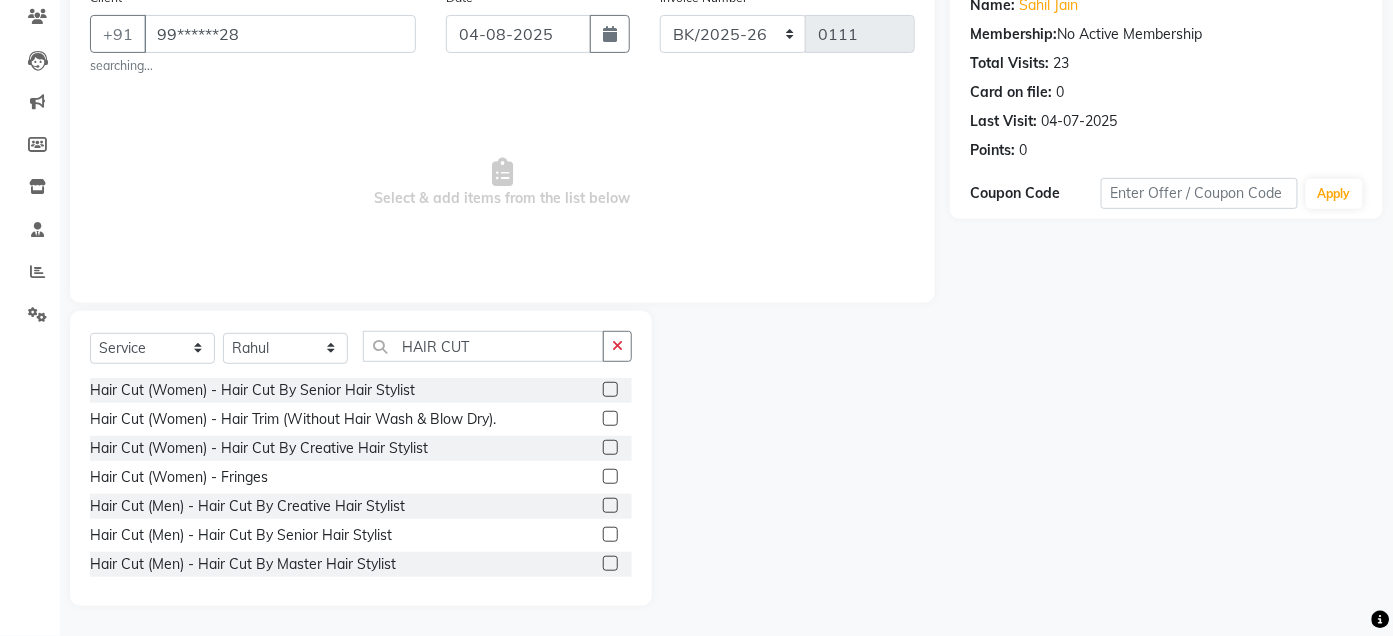 click 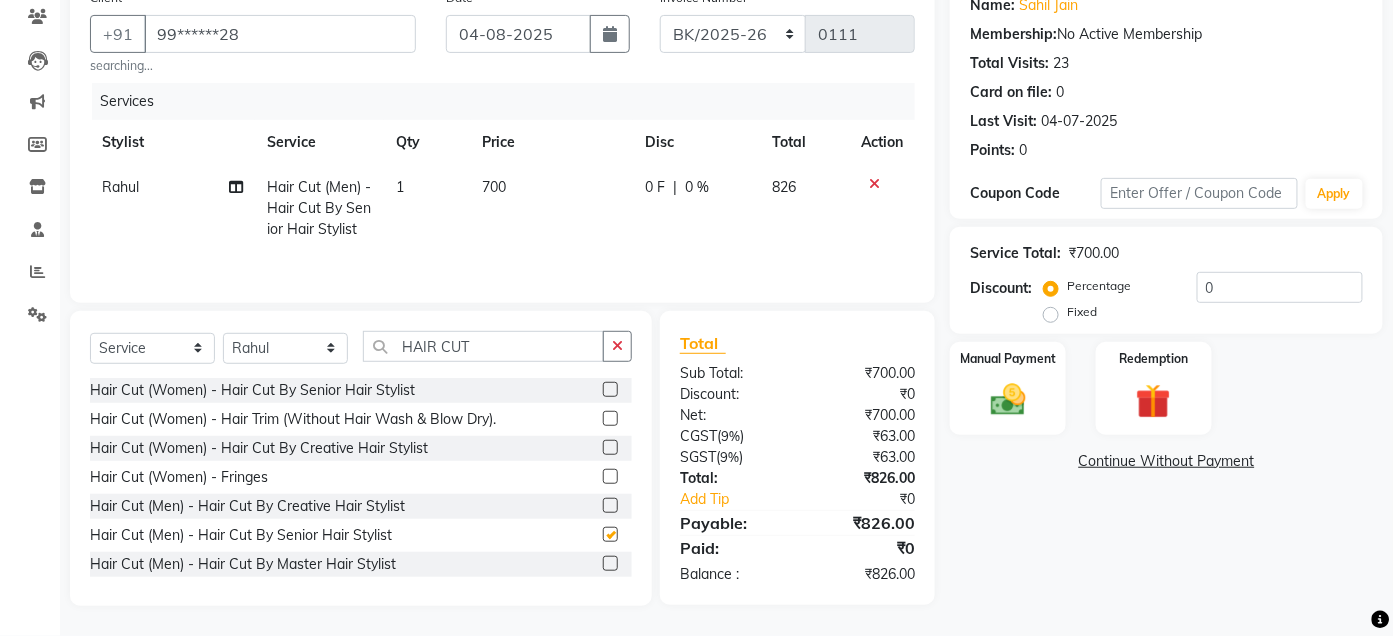 checkbox on "false" 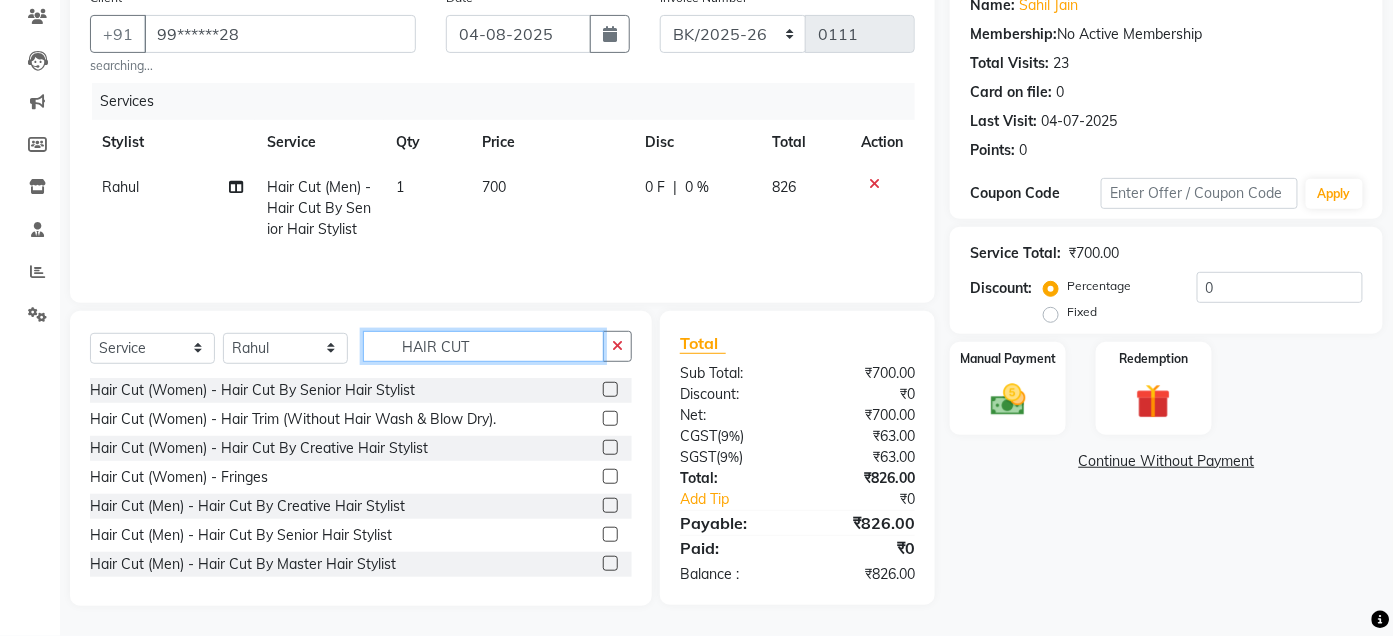 click on "HAIR CUT" 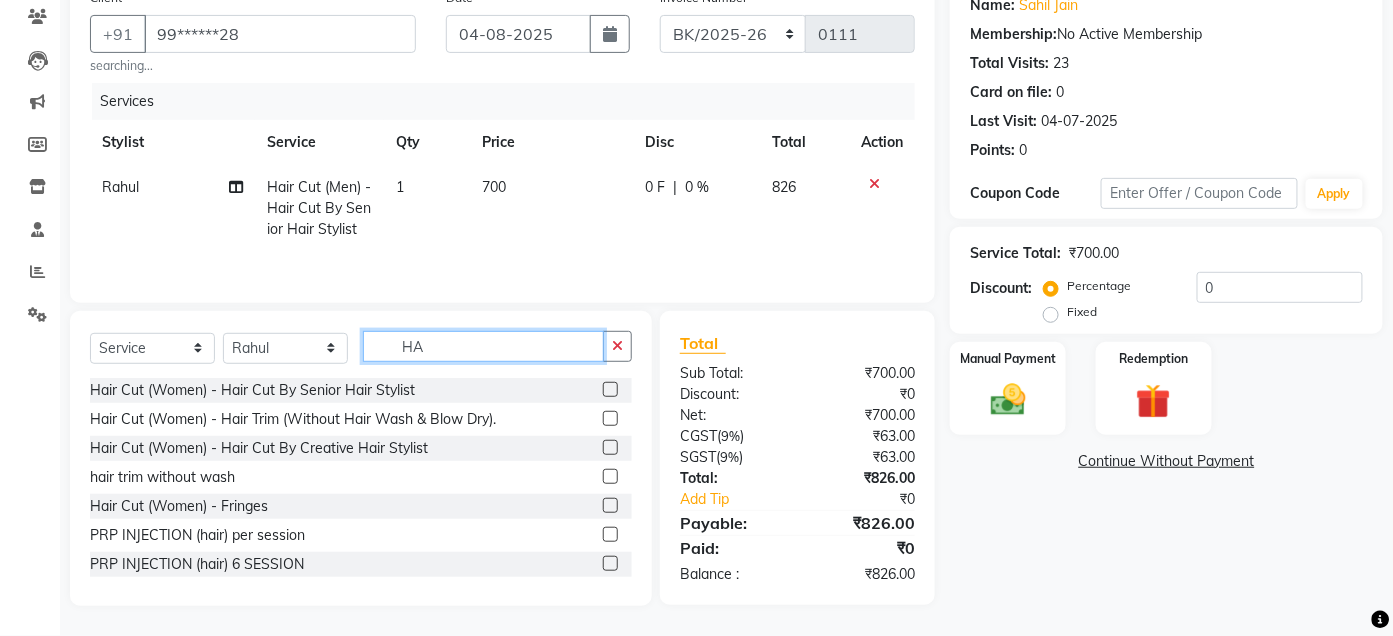 type on "H" 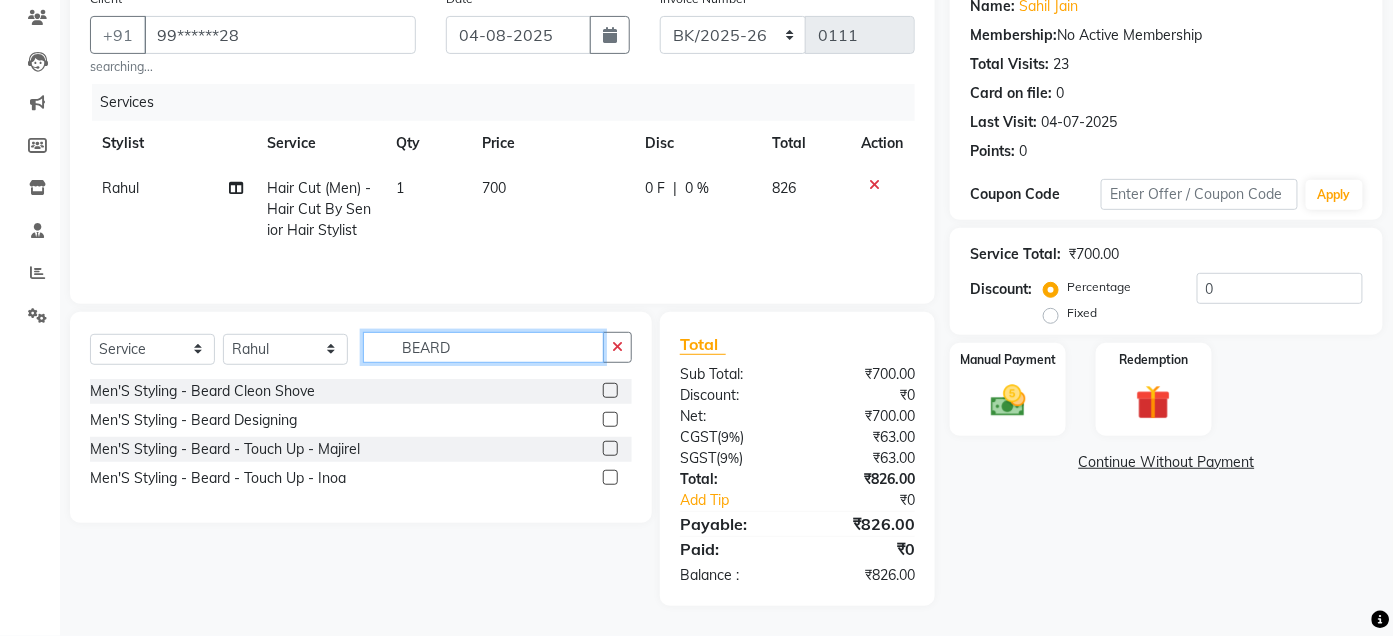 type on "BEARD" 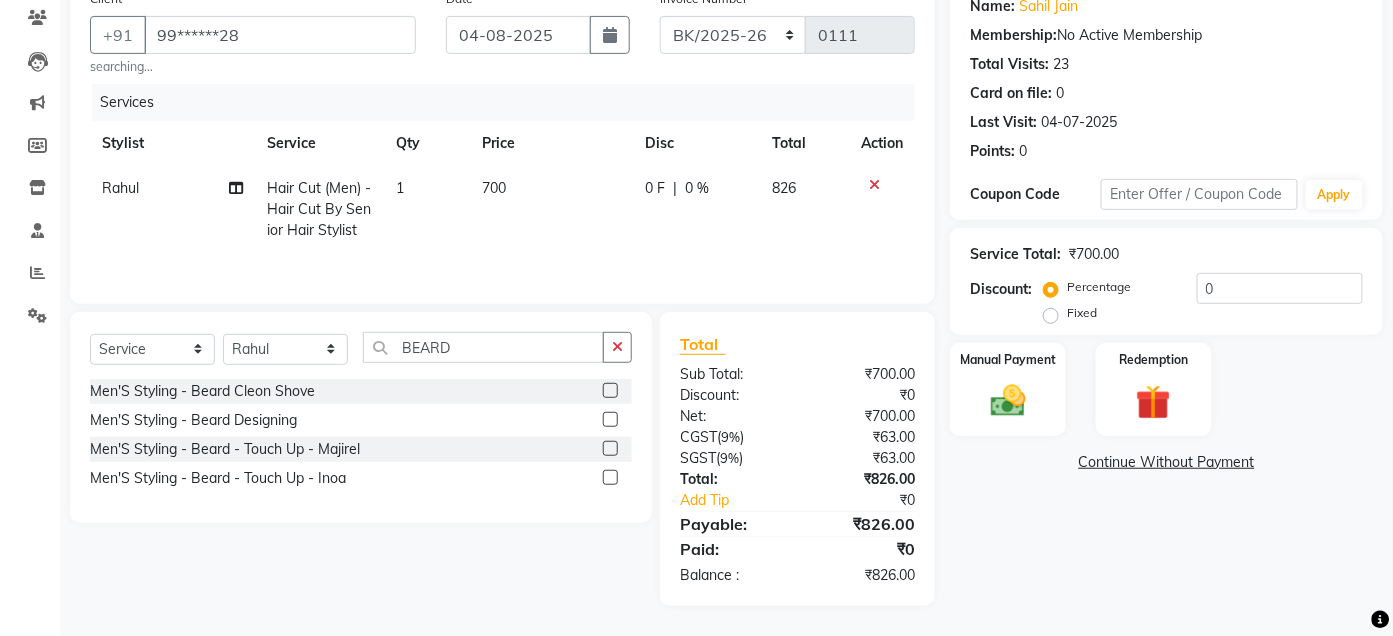 click 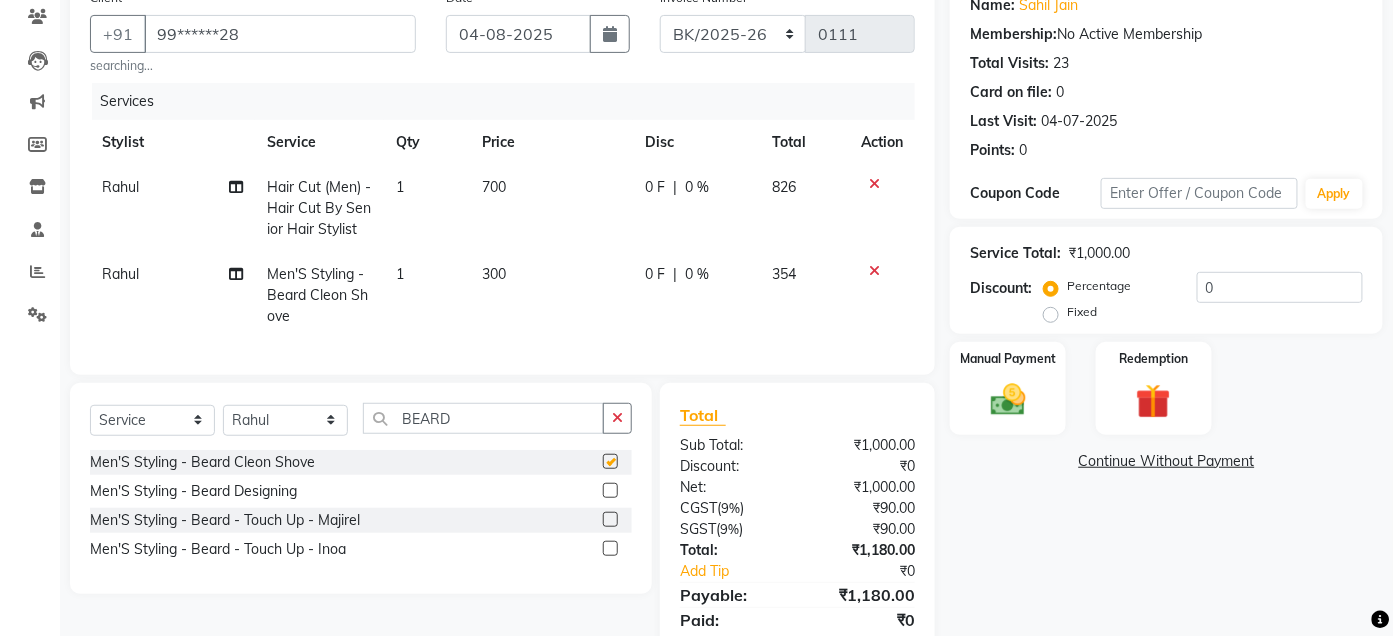 checkbox on "false" 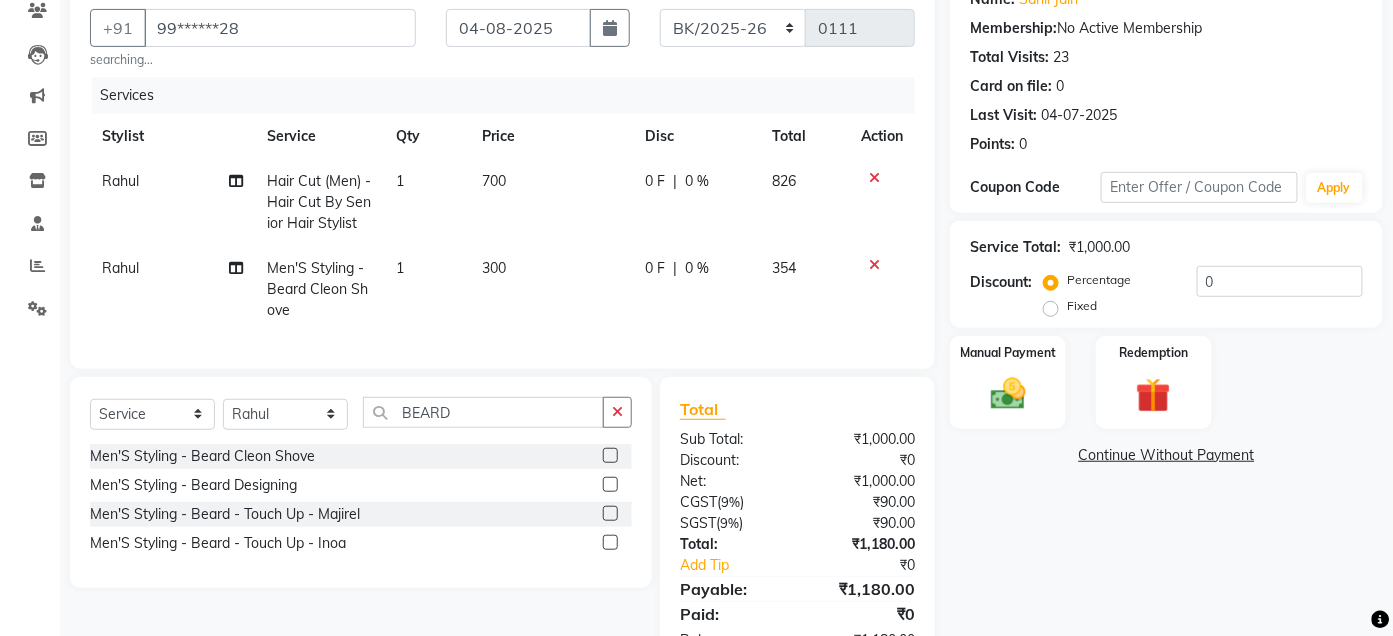 scroll, scrollTop: 260, scrollLeft: 0, axis: vertical 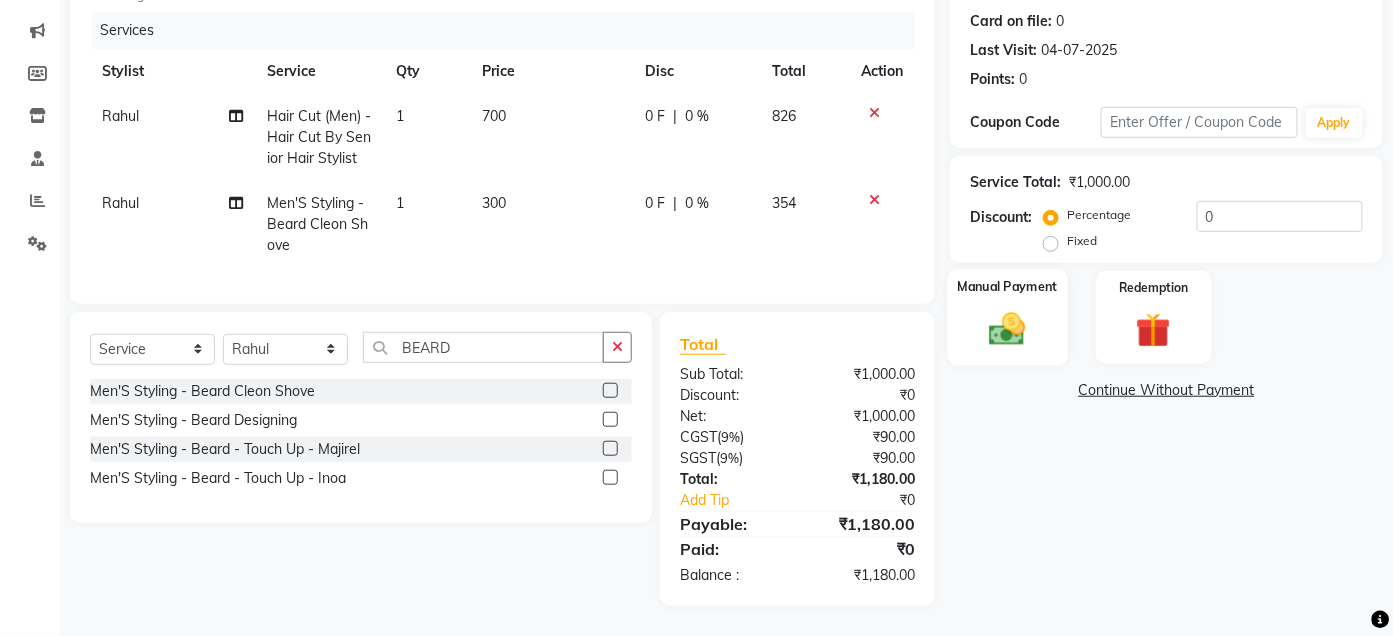 click 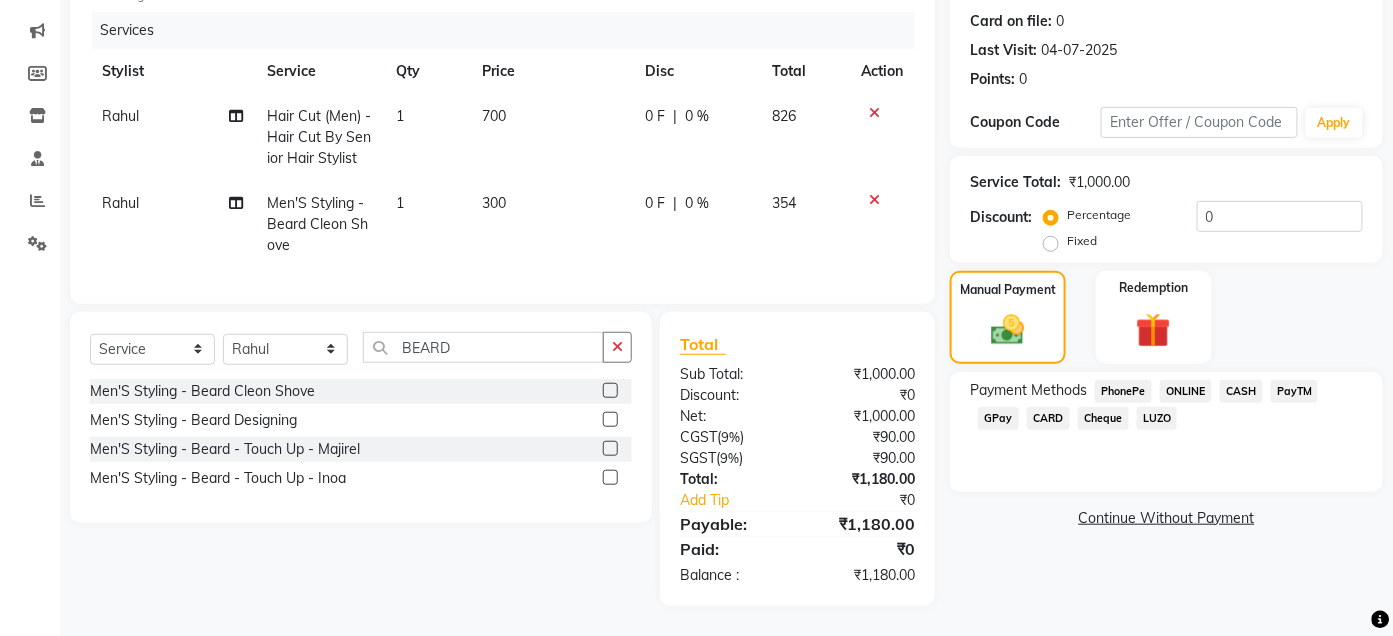 click on "GPay" 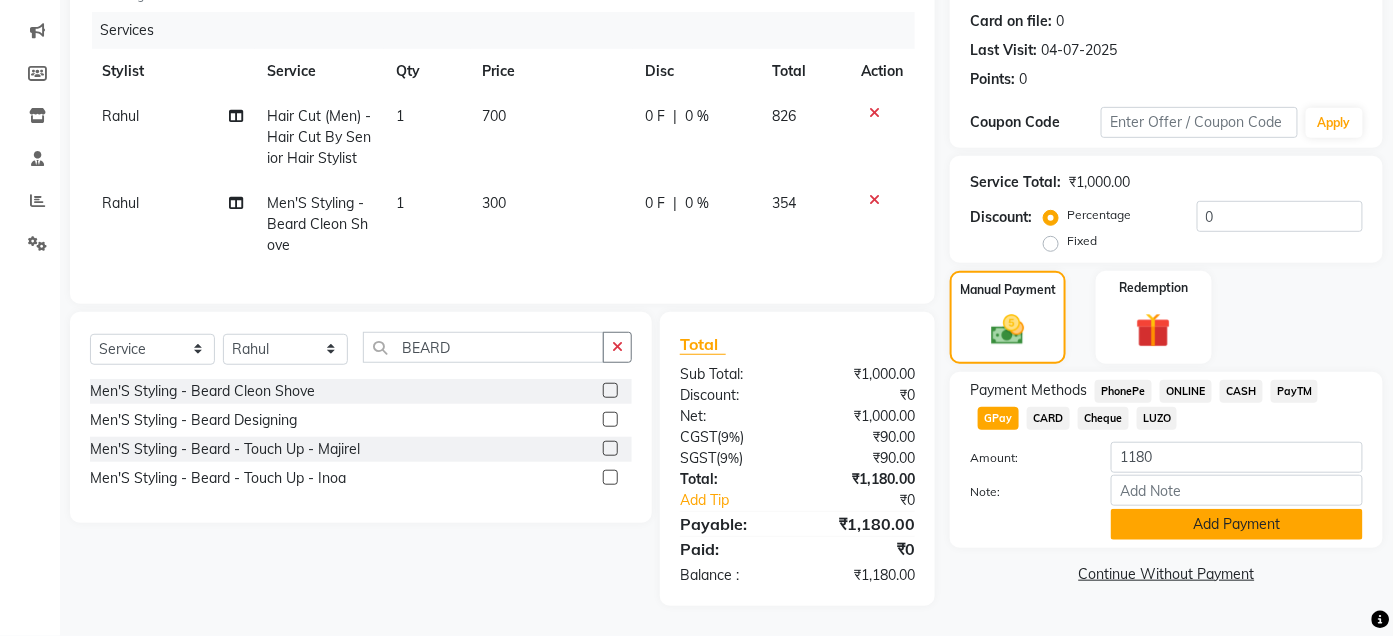 click on "Add Payment" 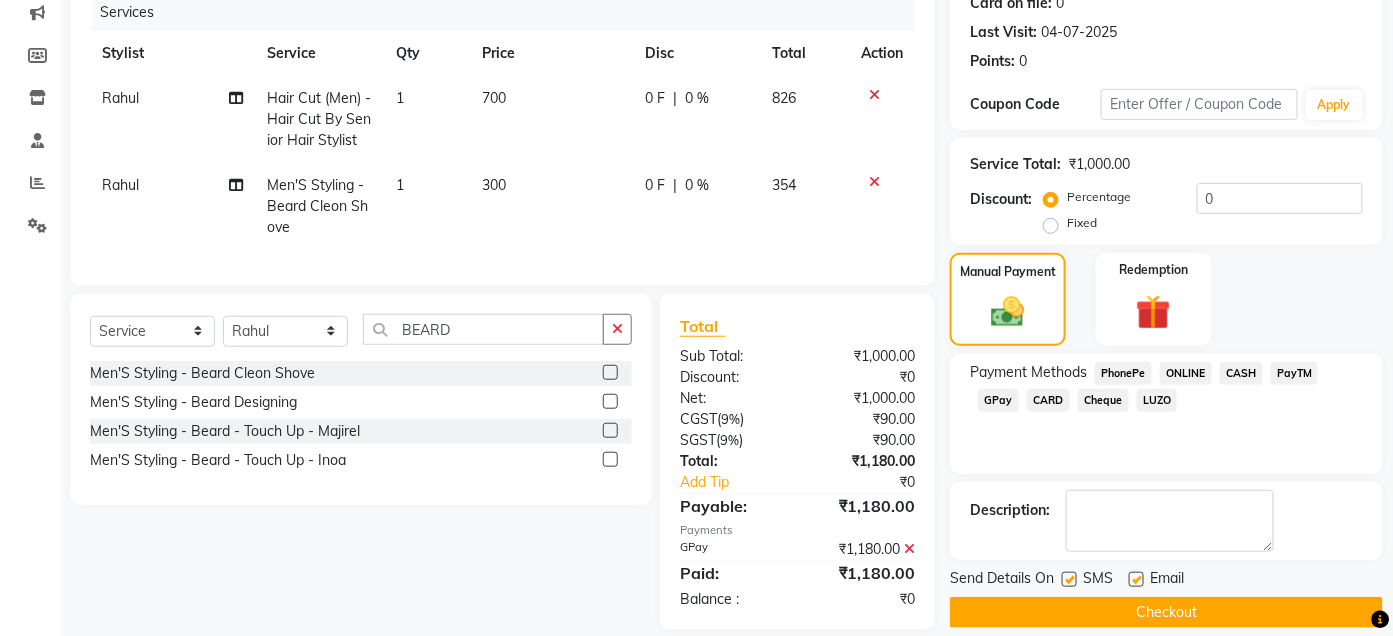 click on "Checkout" 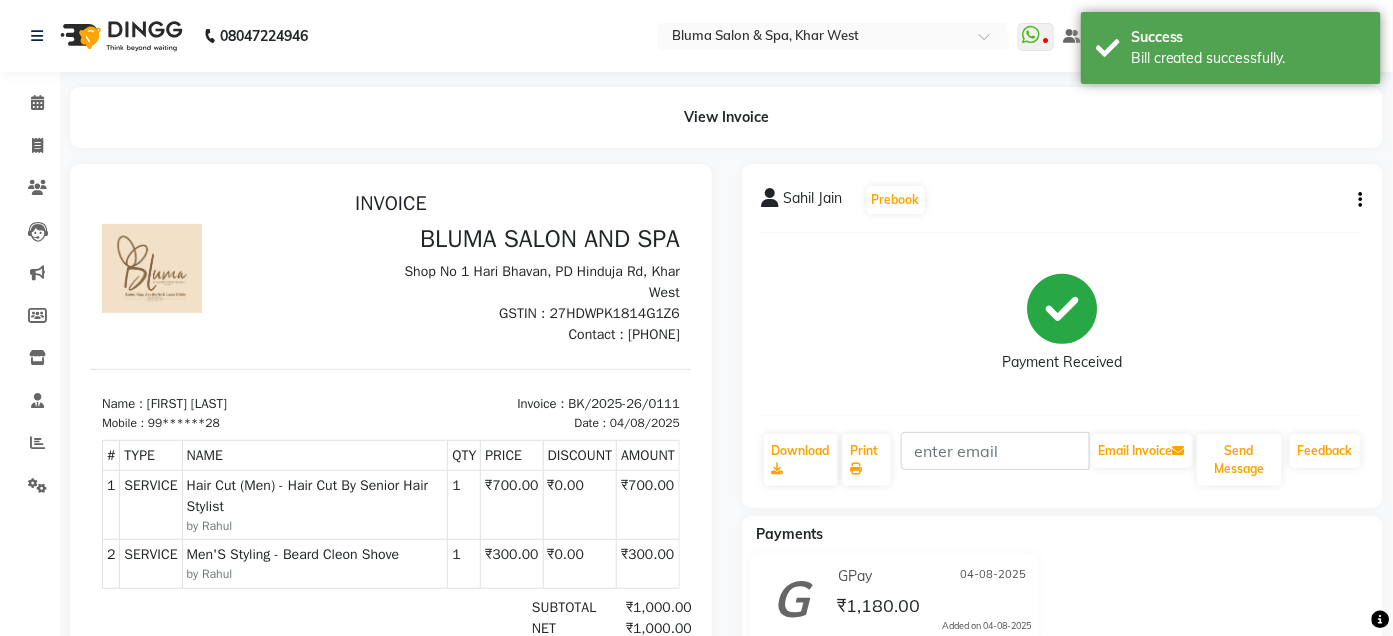 scroll, scrollTop: 0, scrollLeft: 0, axis: both 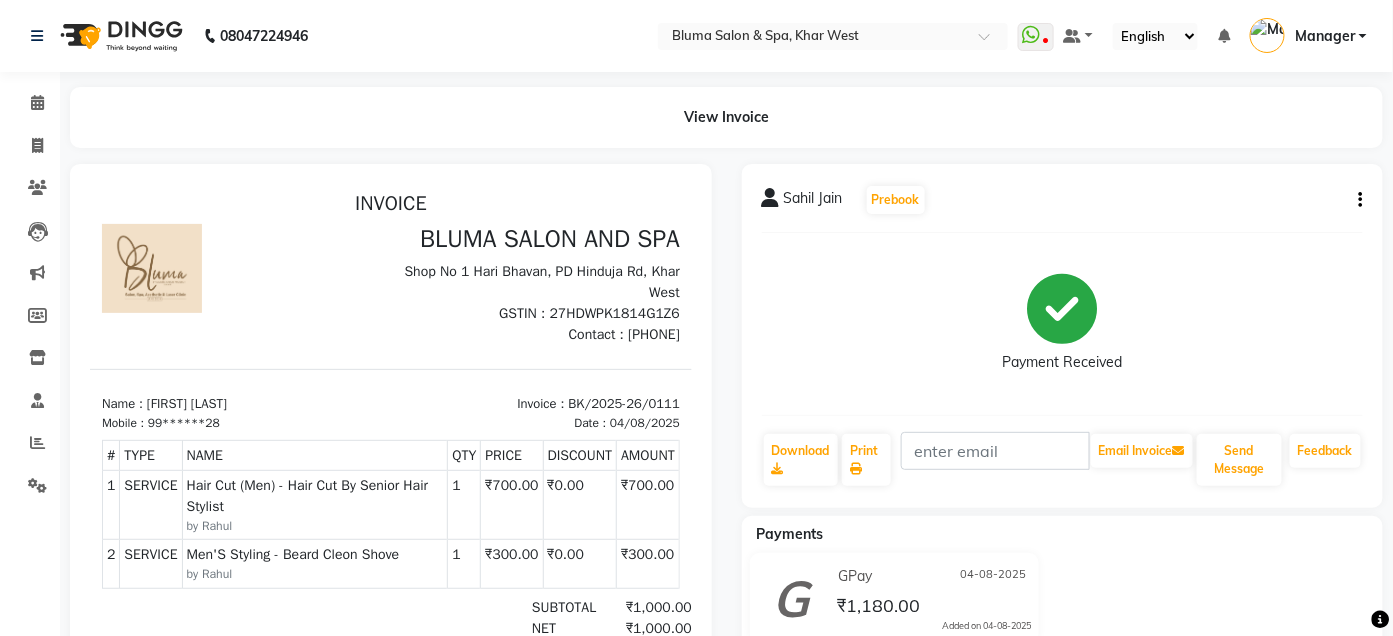 click on "GPay 04-08-2025 ₹1,180.00 Added on 04-08-2025" 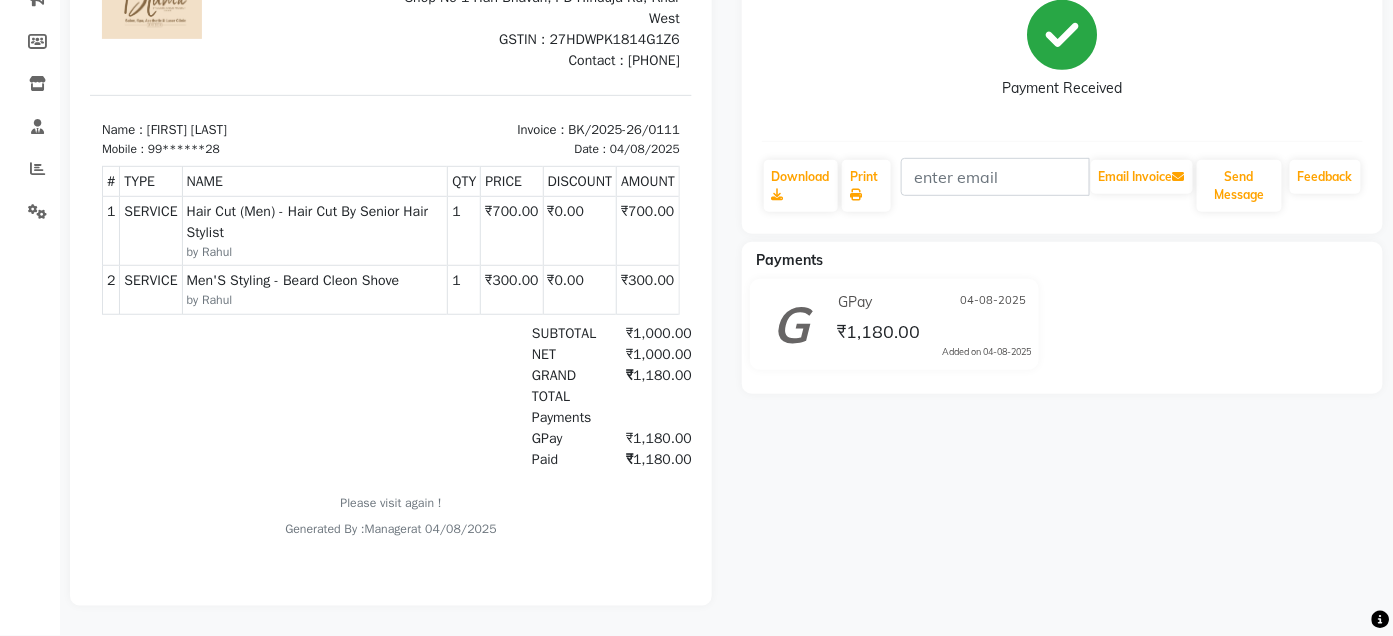 scroll, scrollTop: 291, scrollLeft: 0, axis: vertical 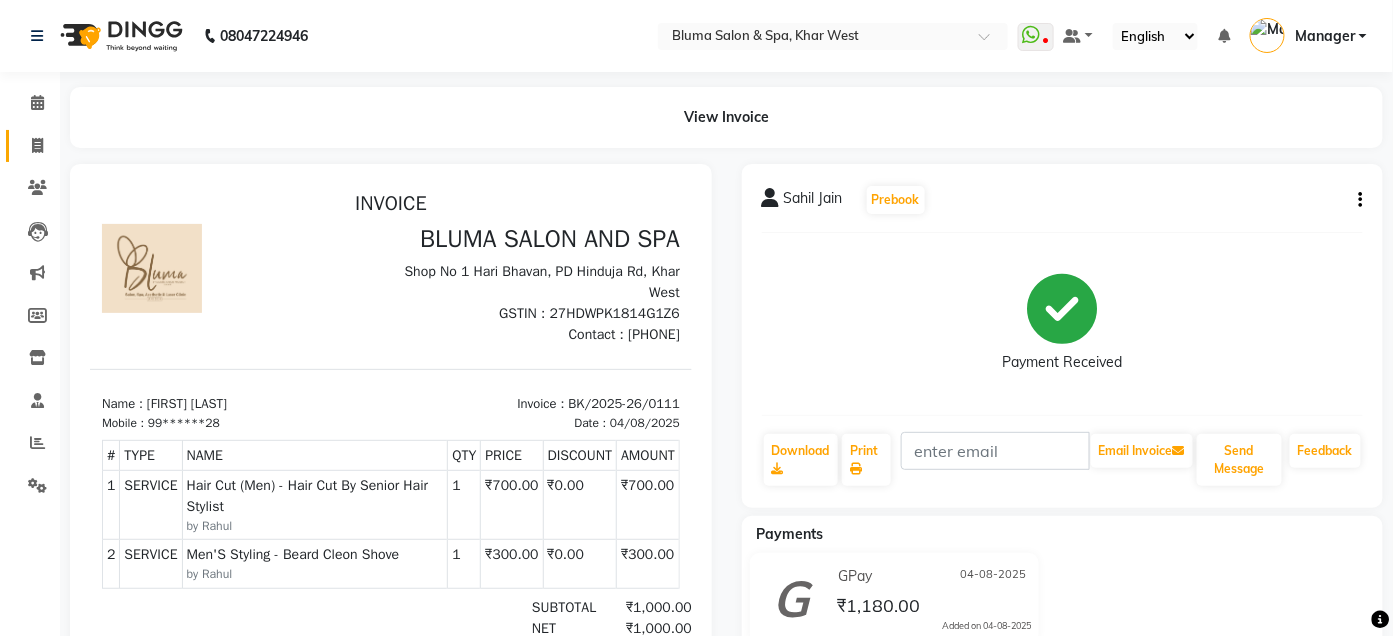 click 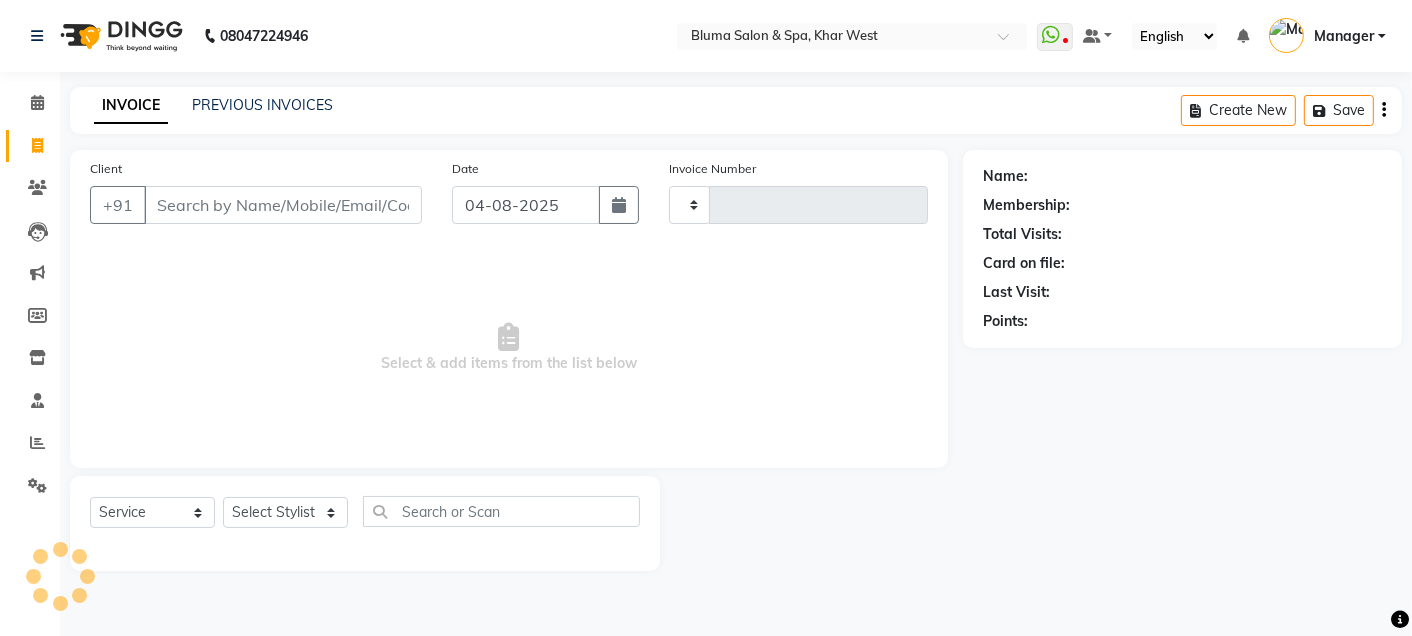 type on "0979" 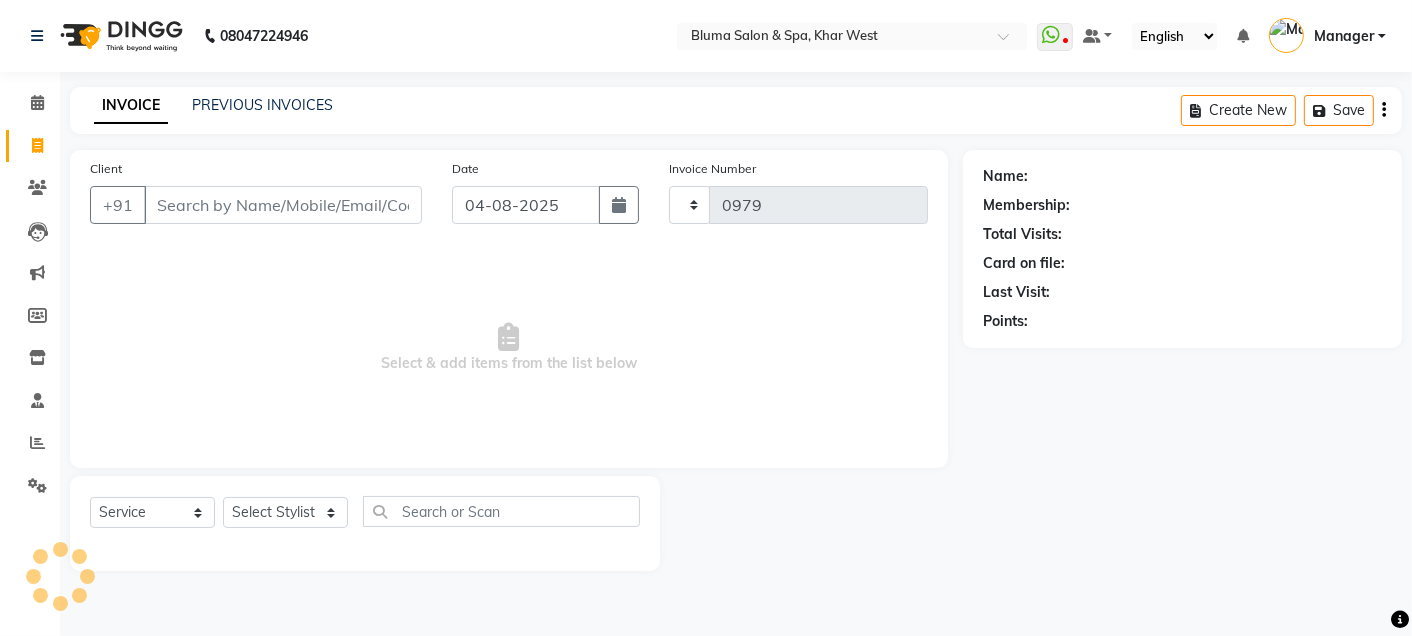 select on "3653" 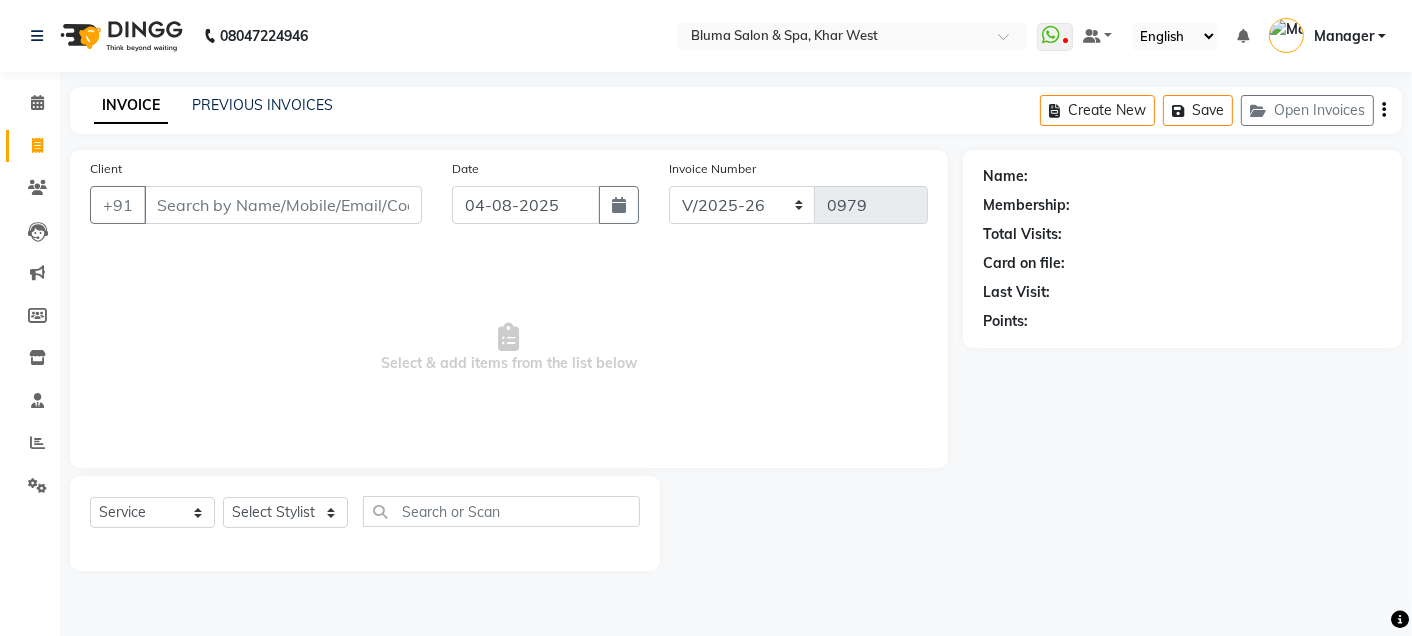 click on "Client" at bounding box center [283, 205] 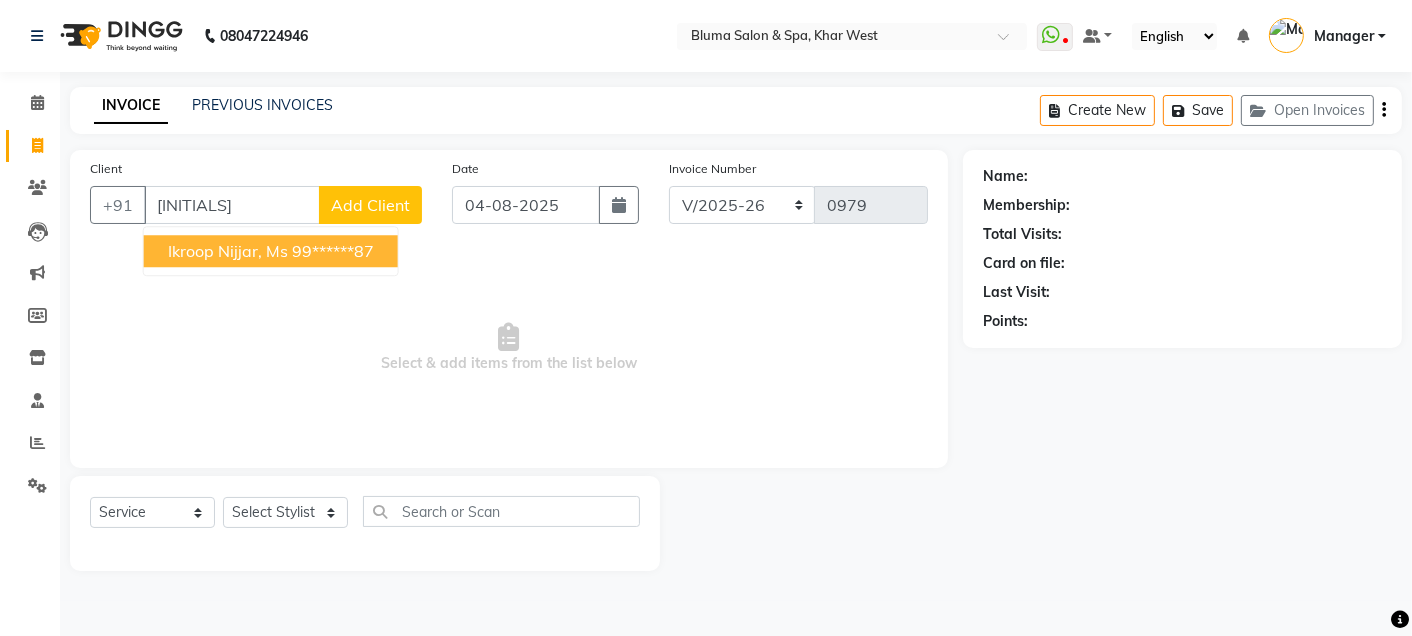 click on "99******87" at bounding box center [333, 251] 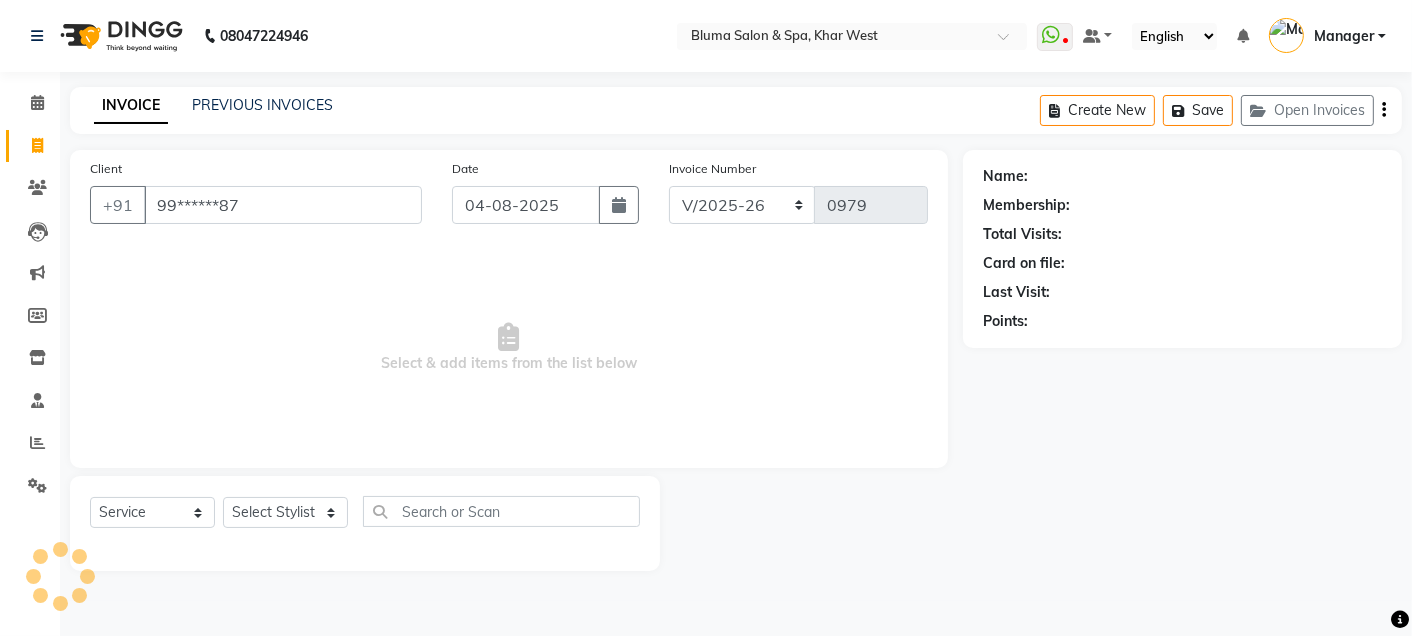 type on "99******87" 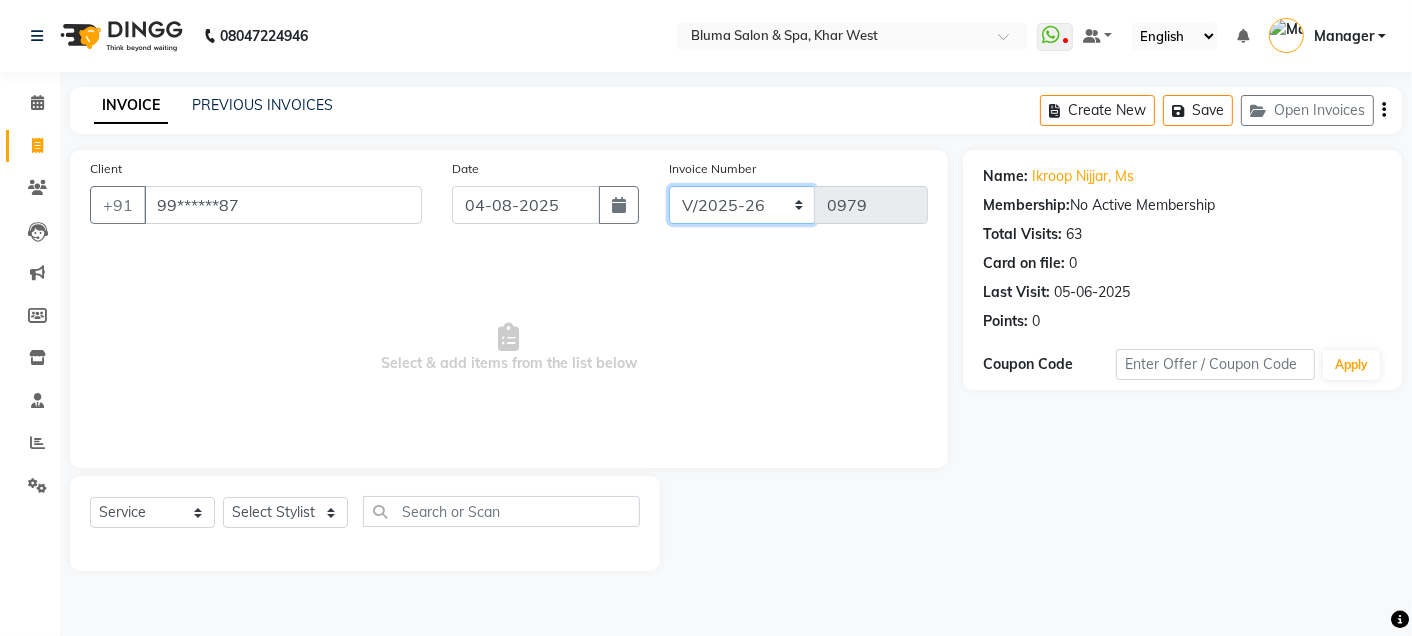 click on "ALN/2025-26 AL/2025-26 BKN/2025-26 BK/2025-26 V/2025 V/2025-26" 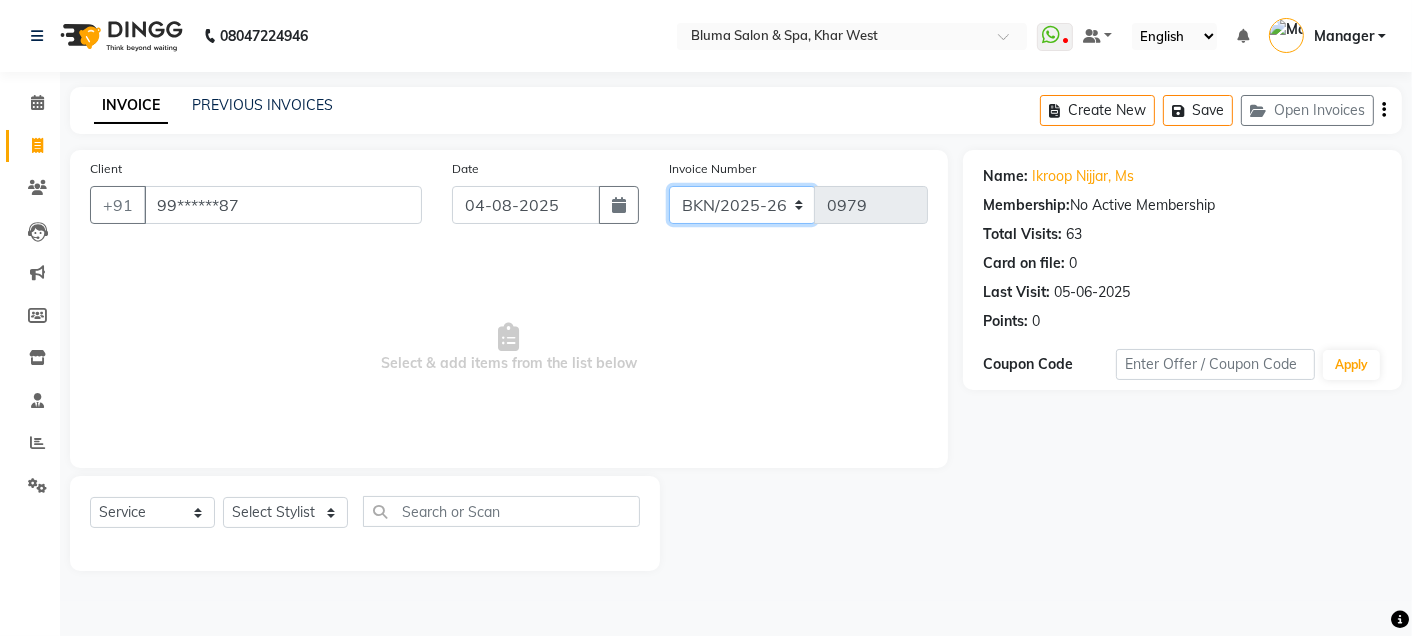 click on "ALN/2025-26 AL/2025-26 BKN/2025-26 BK/2025-26 V/2025 V/2025-26" 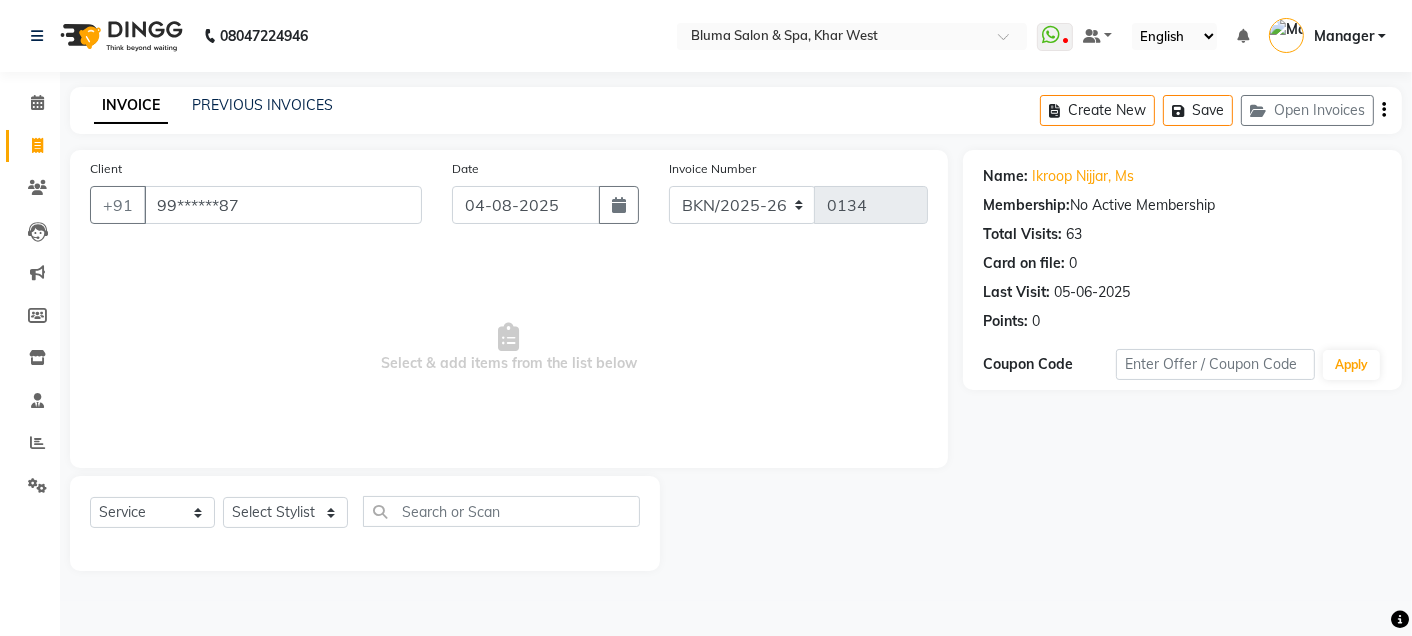 click 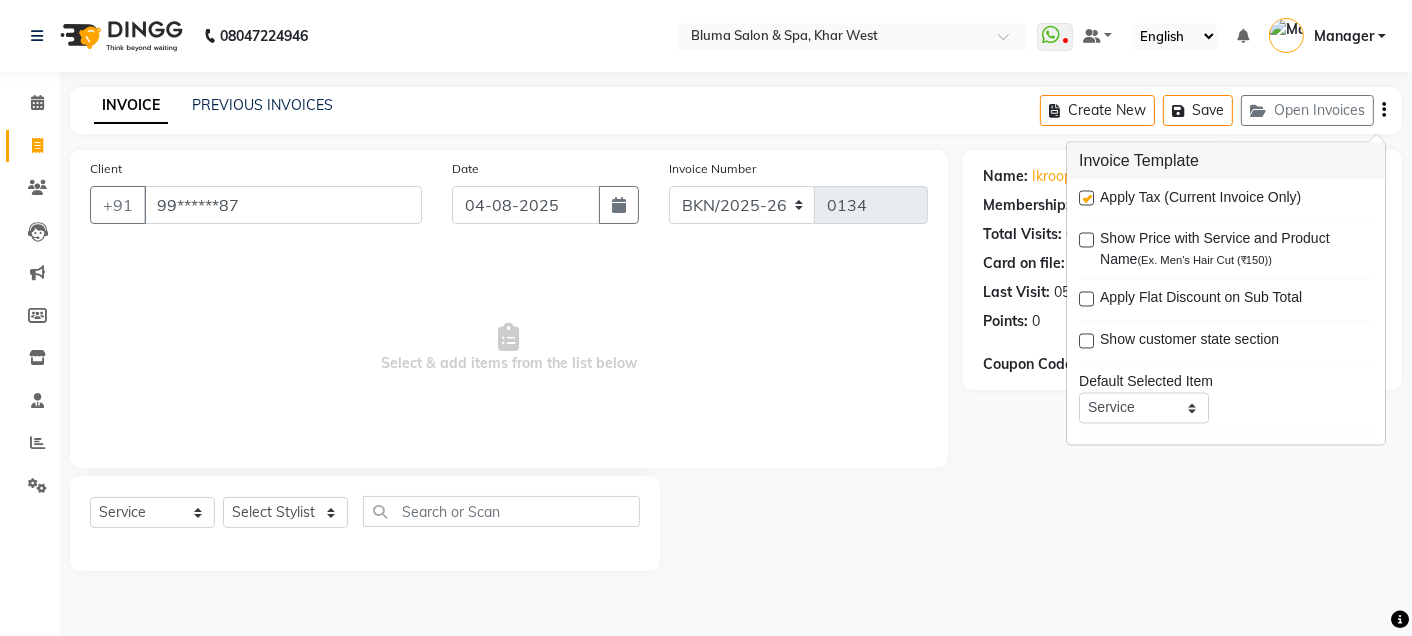 click at bounding box center [1086, 198] 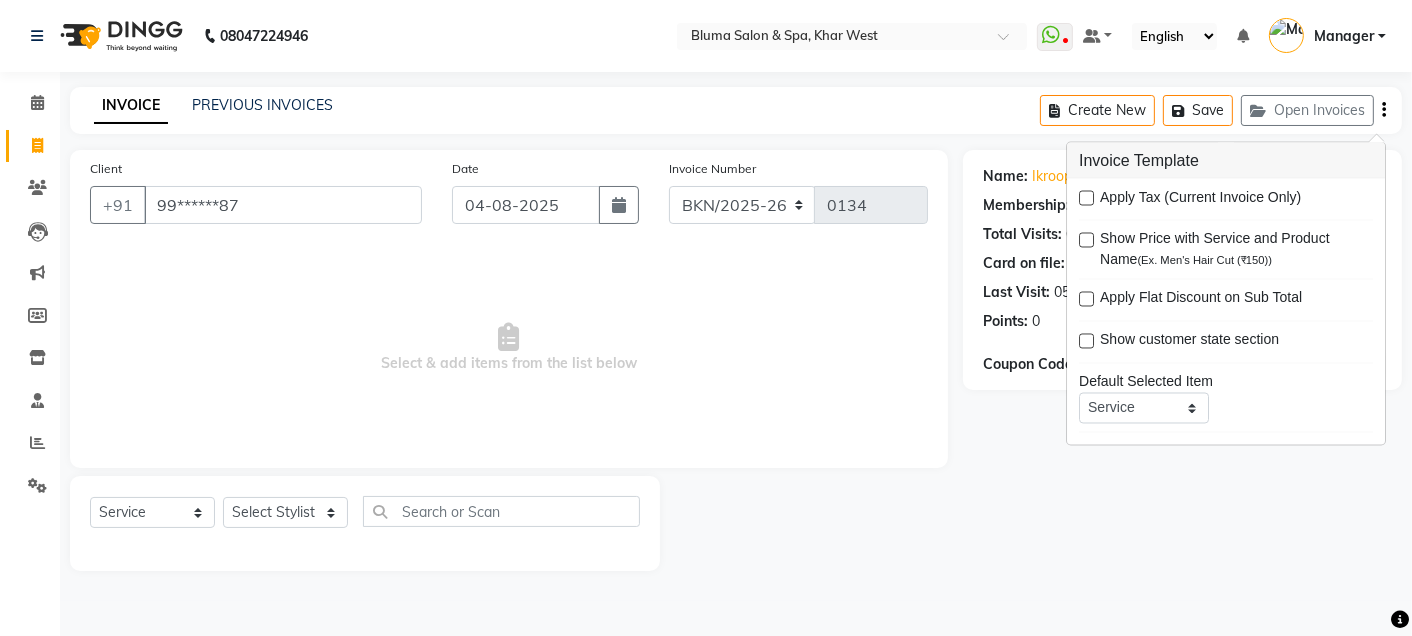 click on "Select & add items from the list below" at bounding box center (509, 348) 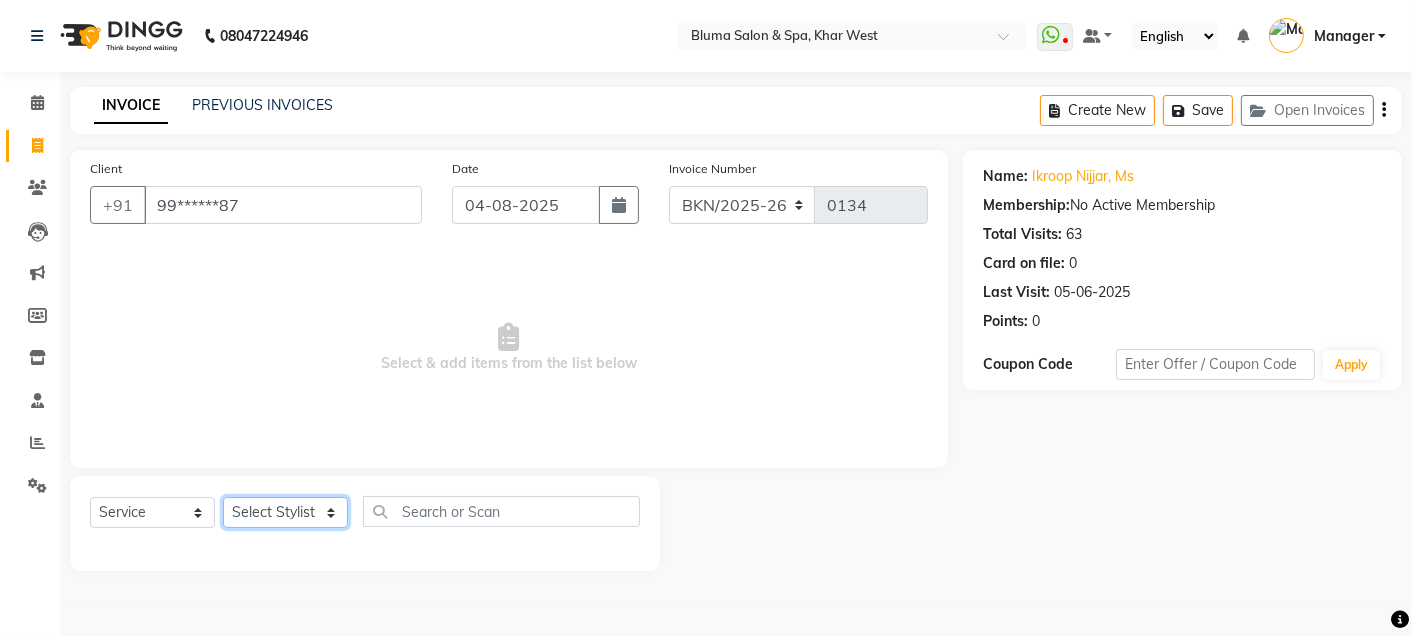 click on "Select Stylist Admin Ajay saroj Alan Athan  DR Prince Varde Manager milind Nasir  PAM parvati gupta  pooja loke Rahul rahul thakur rajesh patel sonali yogita" 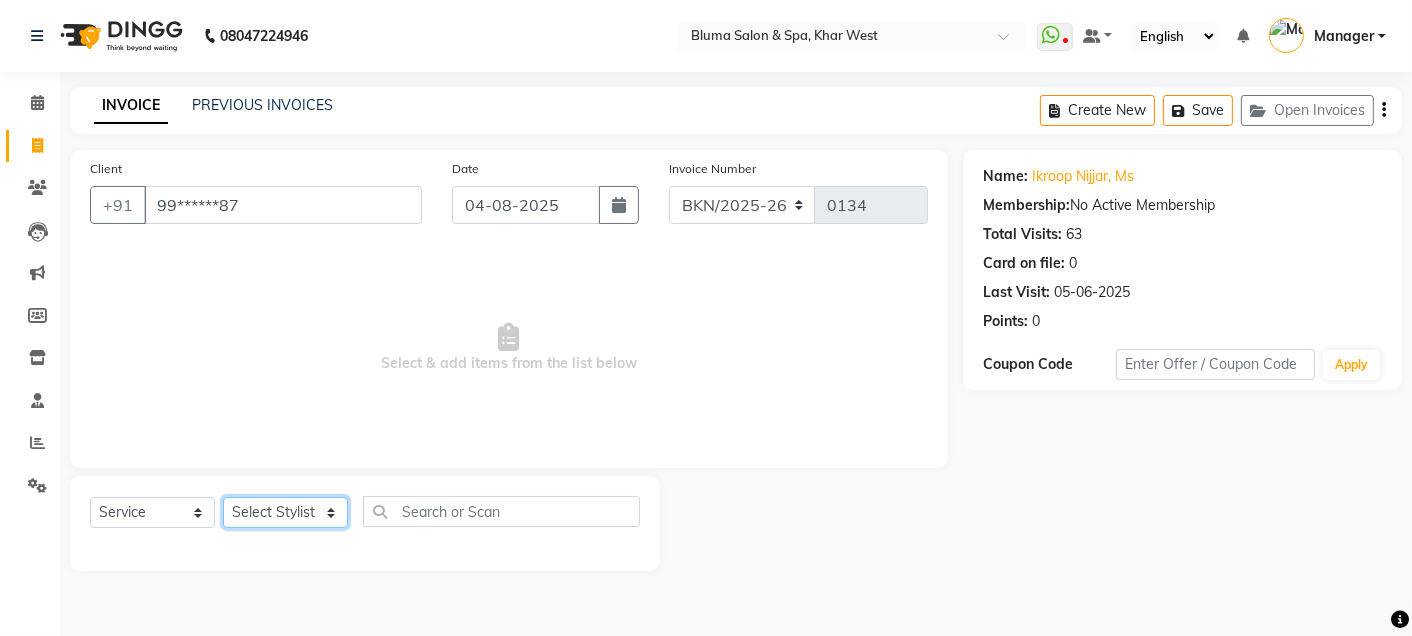 select on "85199" 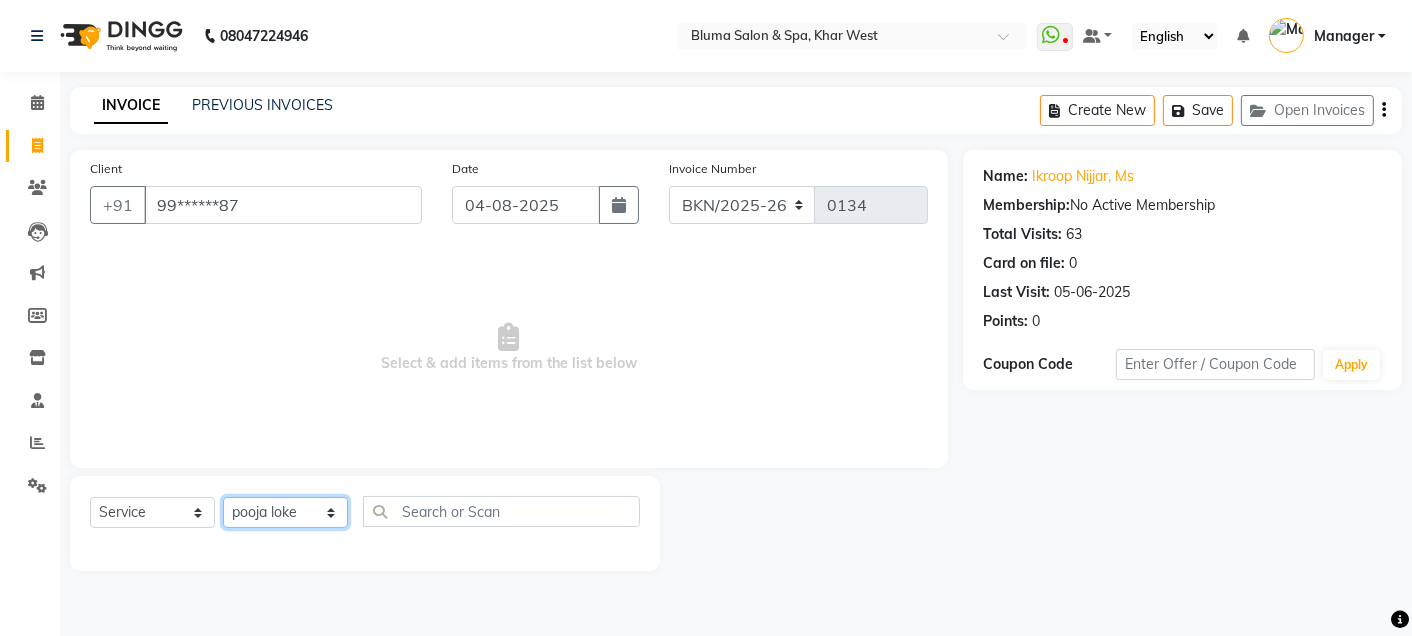 click on "Select Stylist Admin Ajay saroj Alan Athan  DR Prince Varde Manager milind Nasir  PAM parvati gupta  pooja loke Rahul rahul thakur rajesh patel sonali yogita" 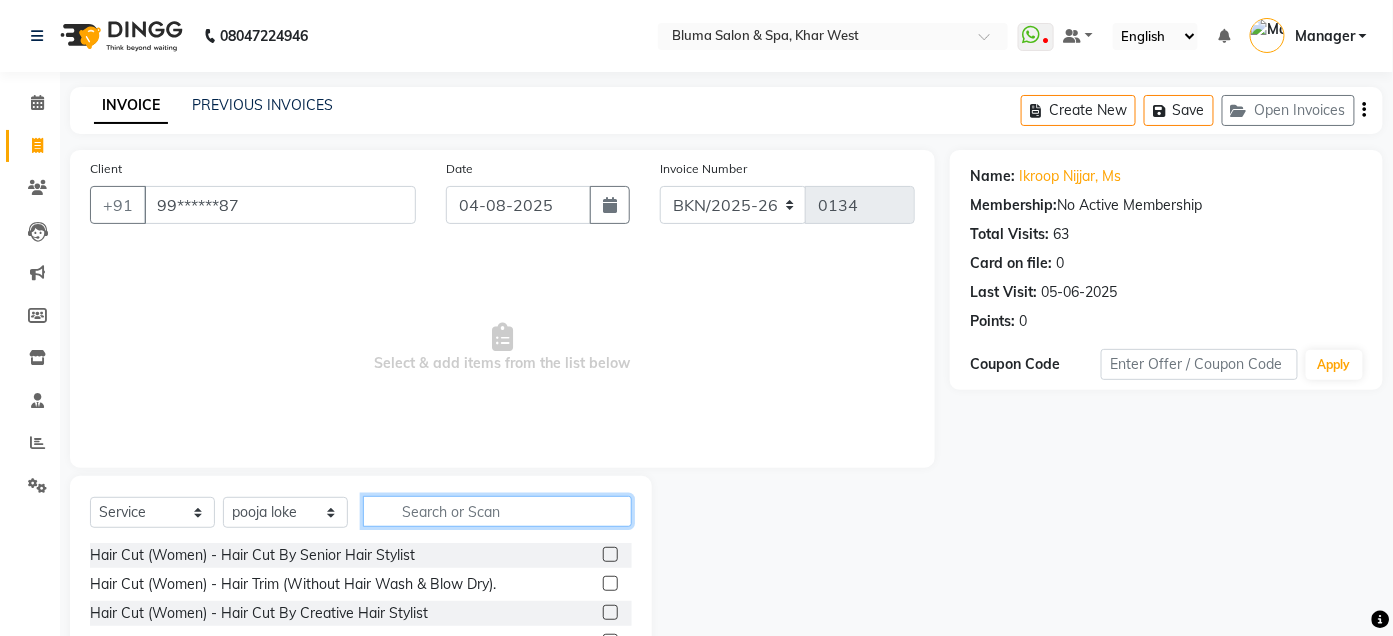 click 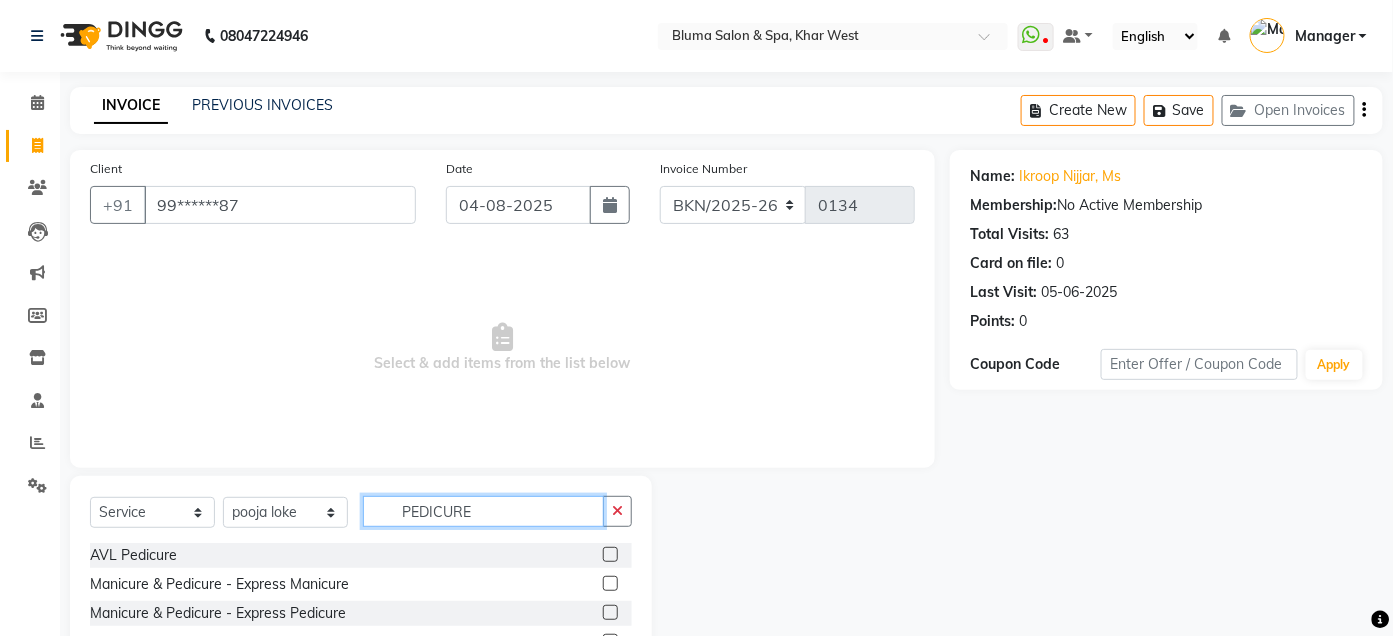 type on "PEDICURE" 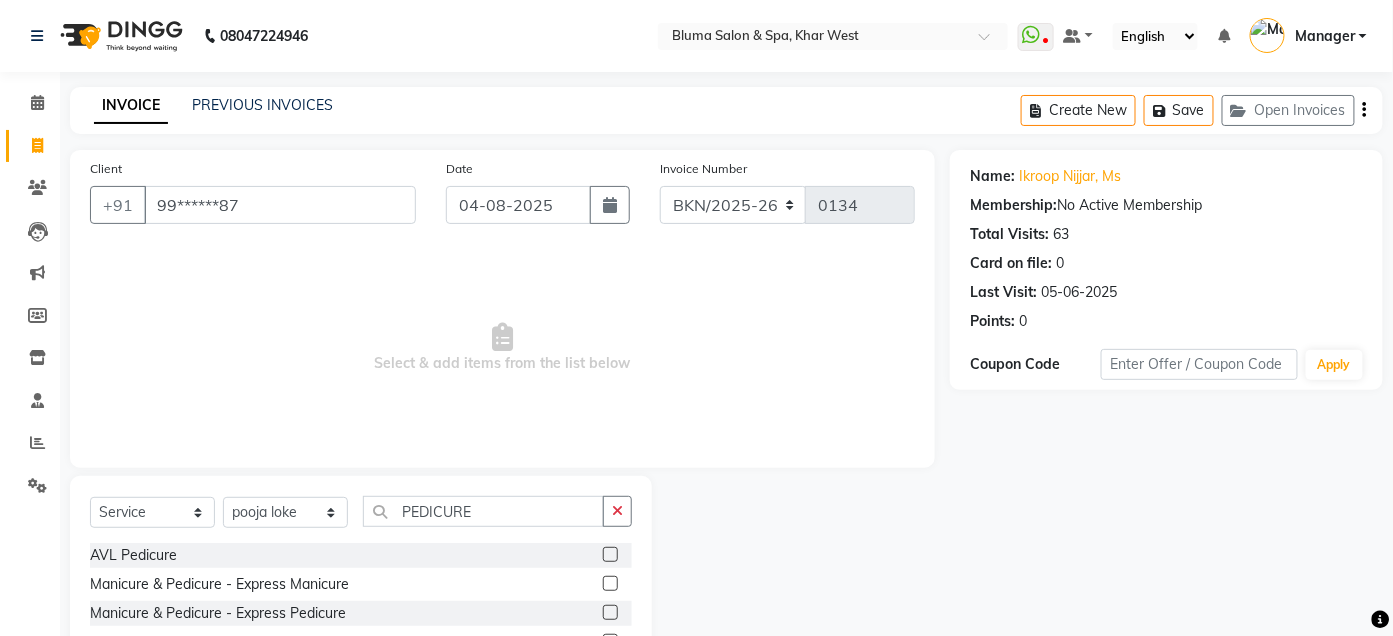 click 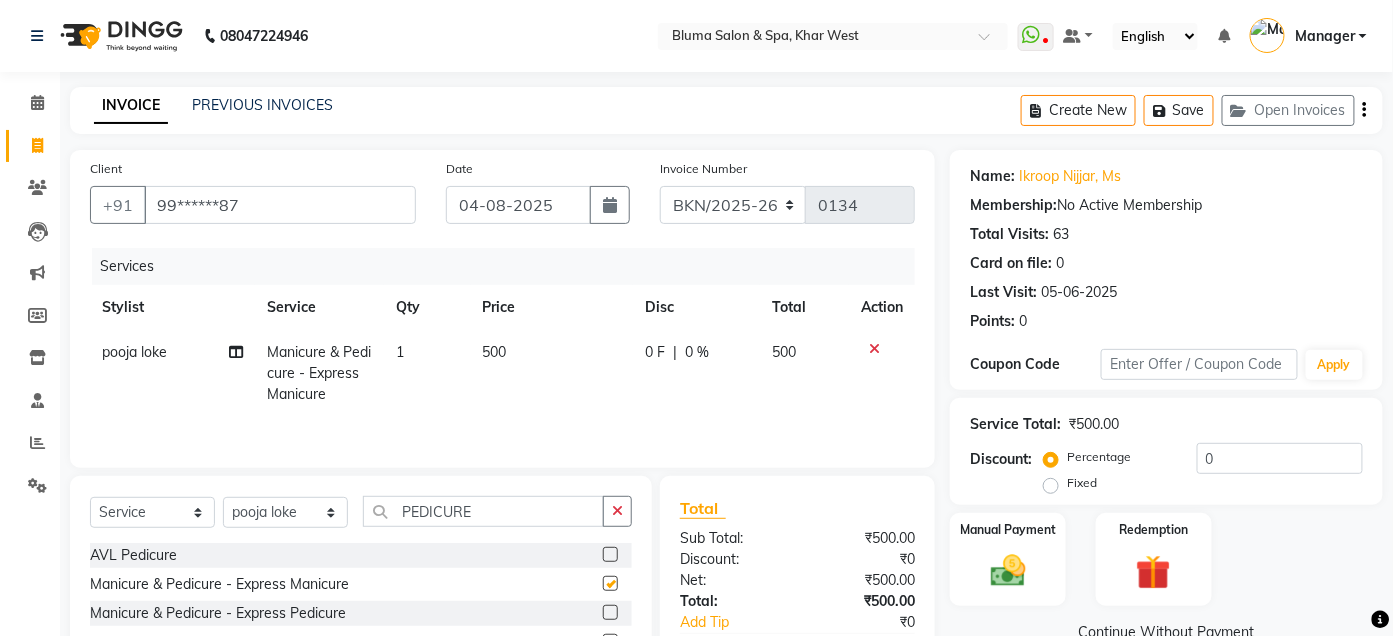checkbox on "false" 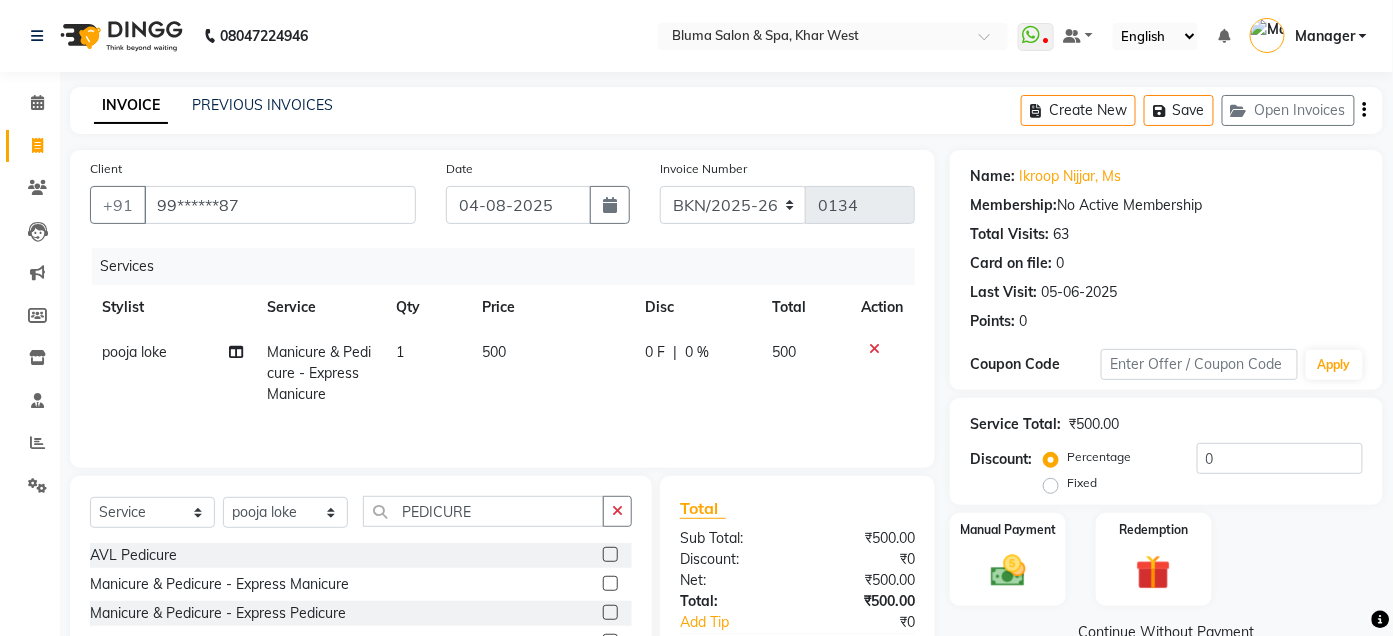 click 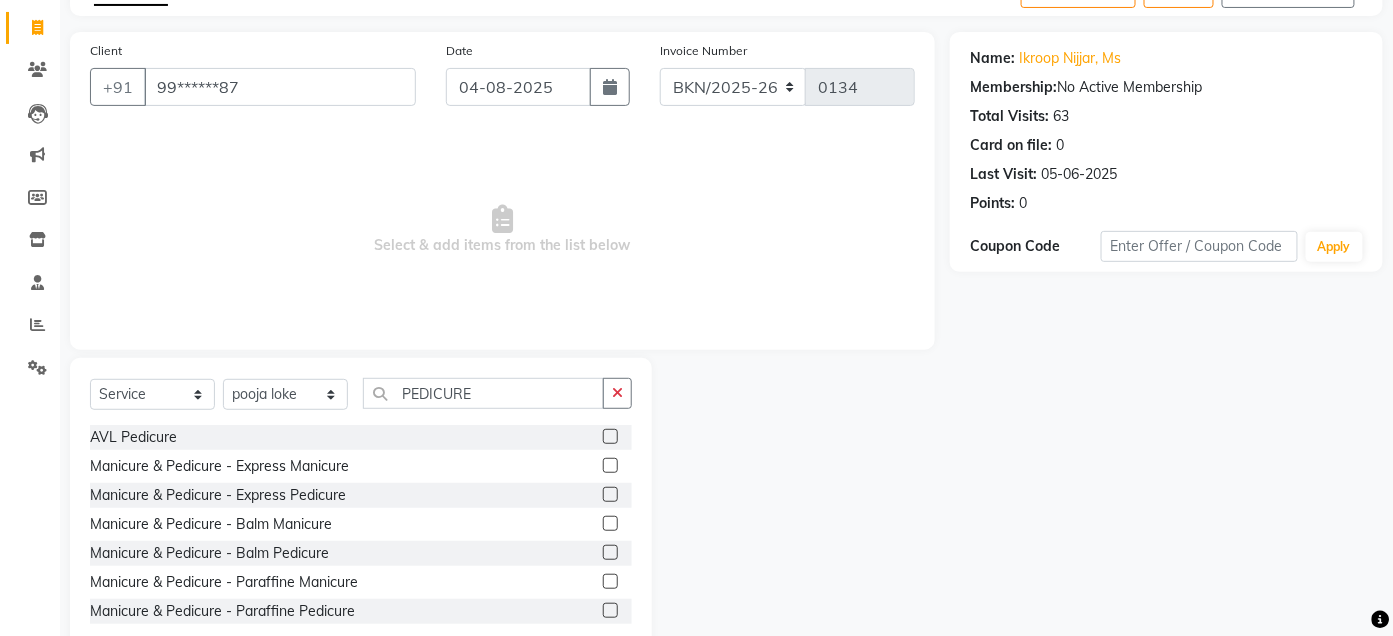 scroll, scrollTop: 123, scrollLeft: 0, axis: vertical 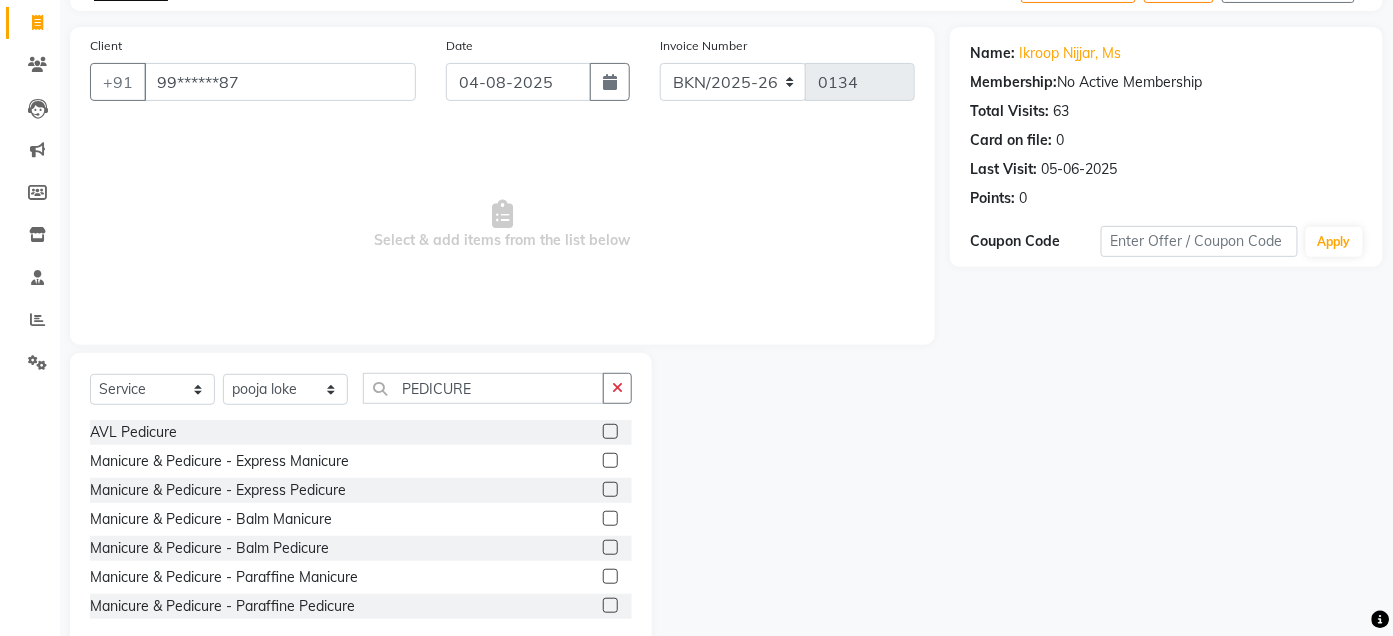 click 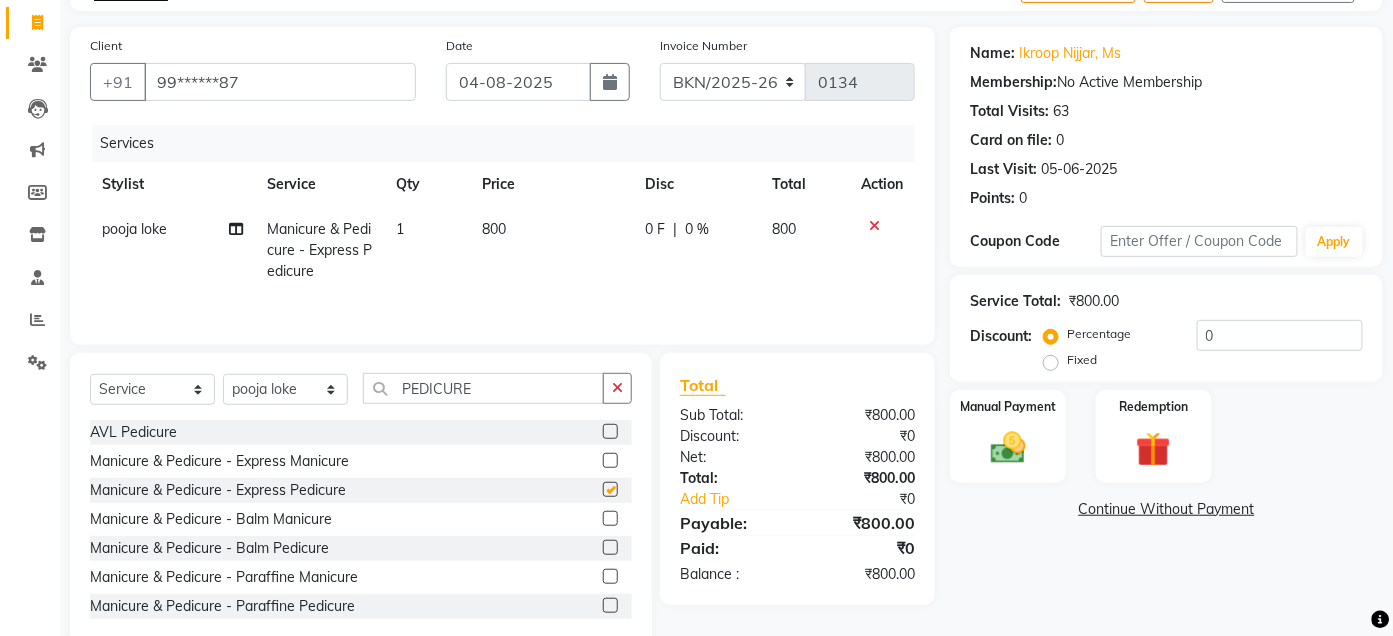 checkbox on "false" 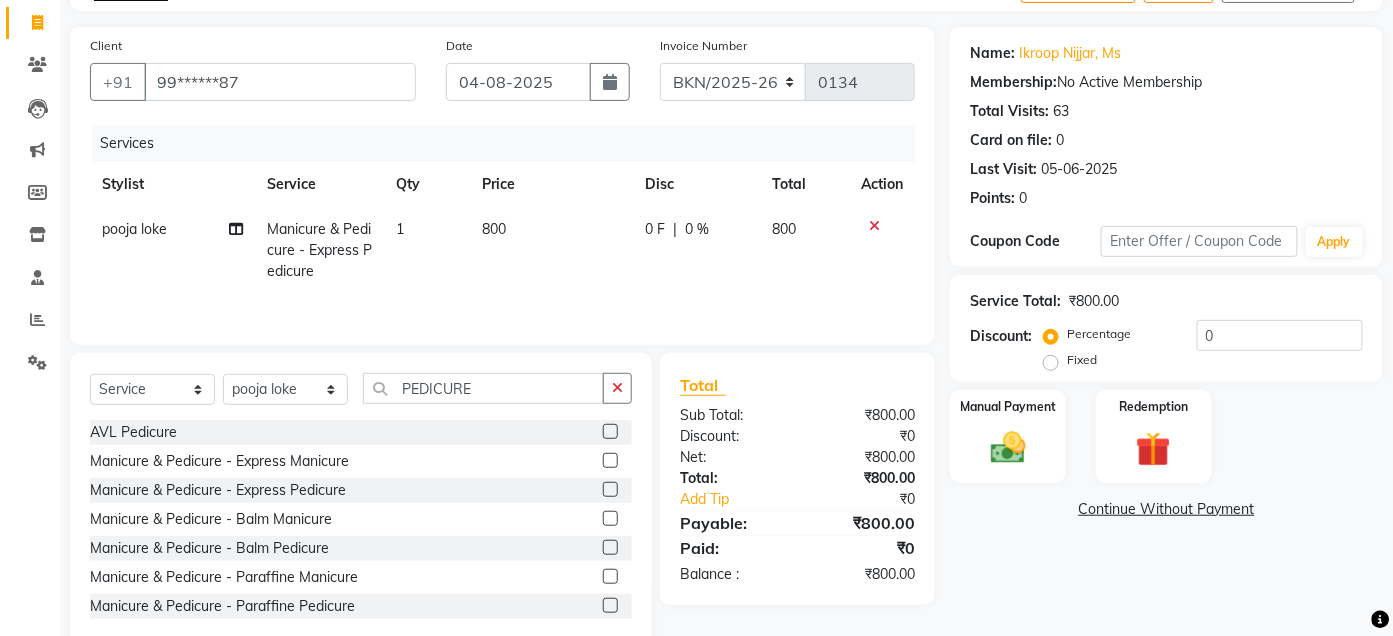 click 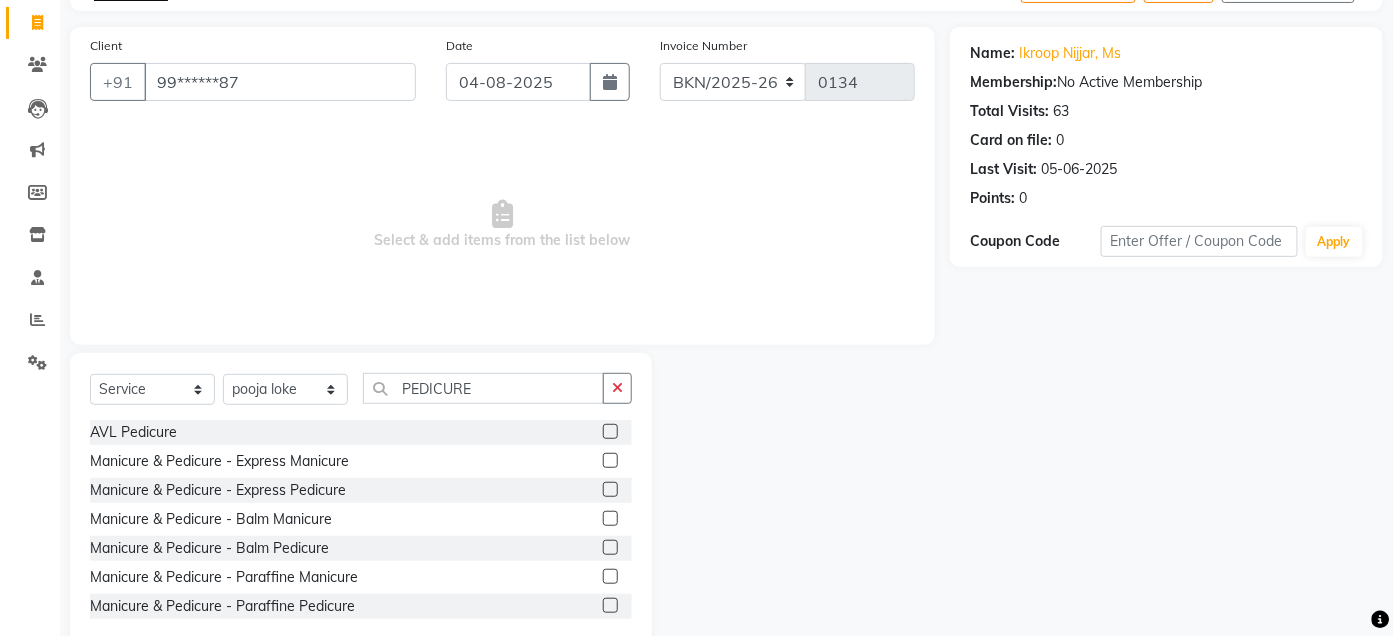 click 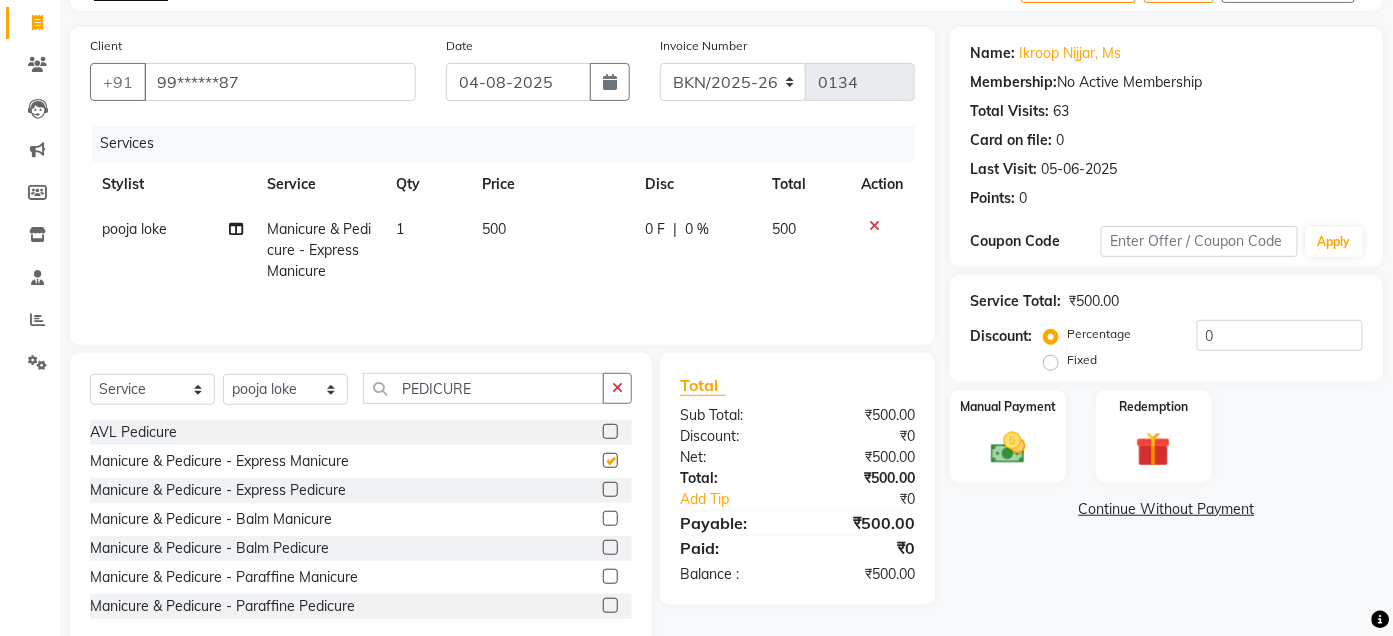 checkbox on "false" 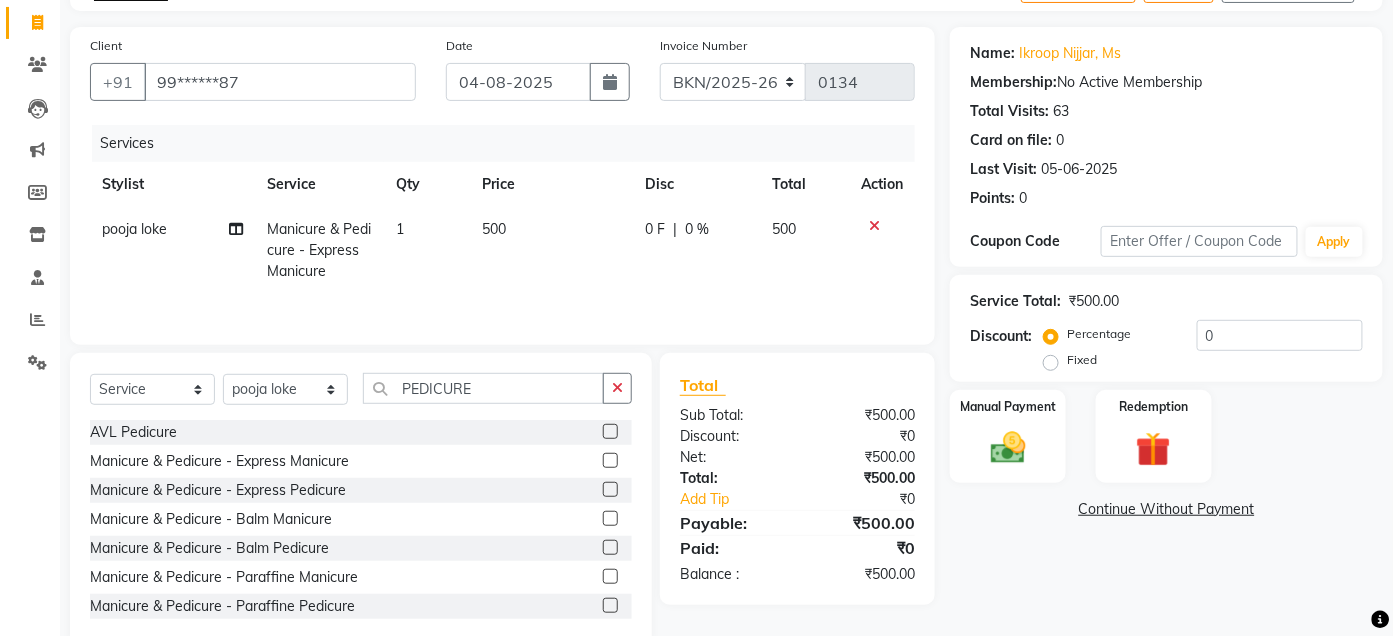 click on "500" 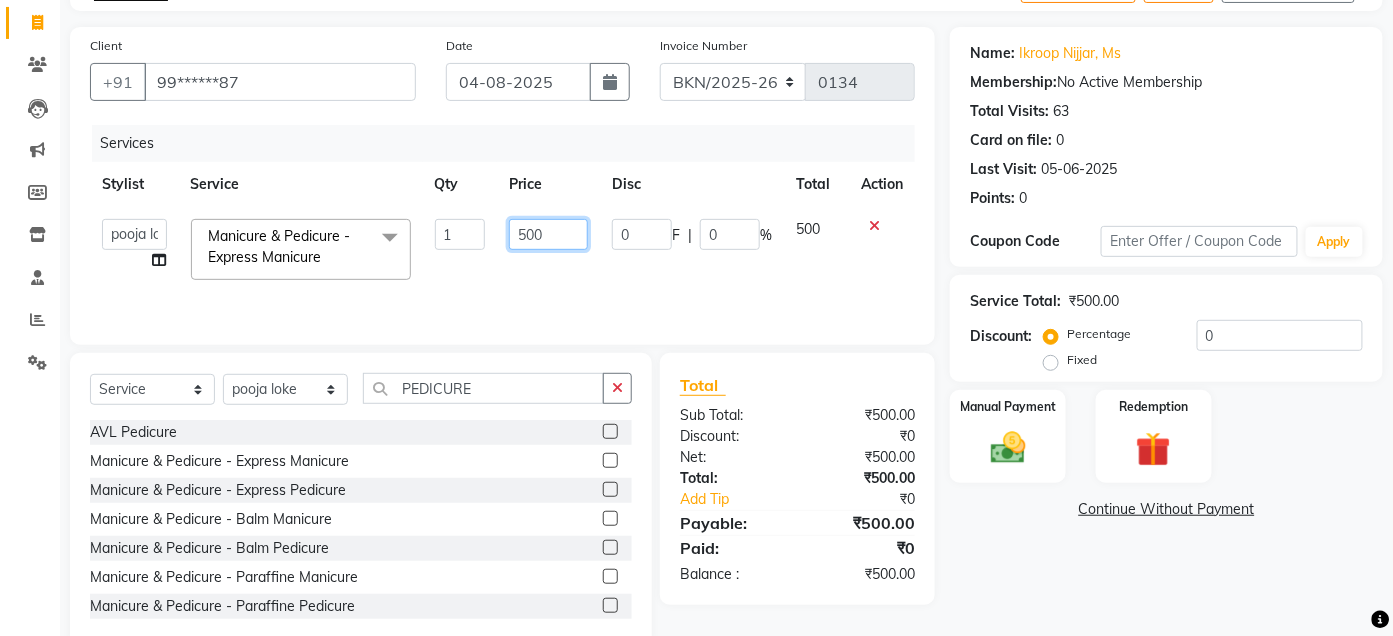 click on "500" 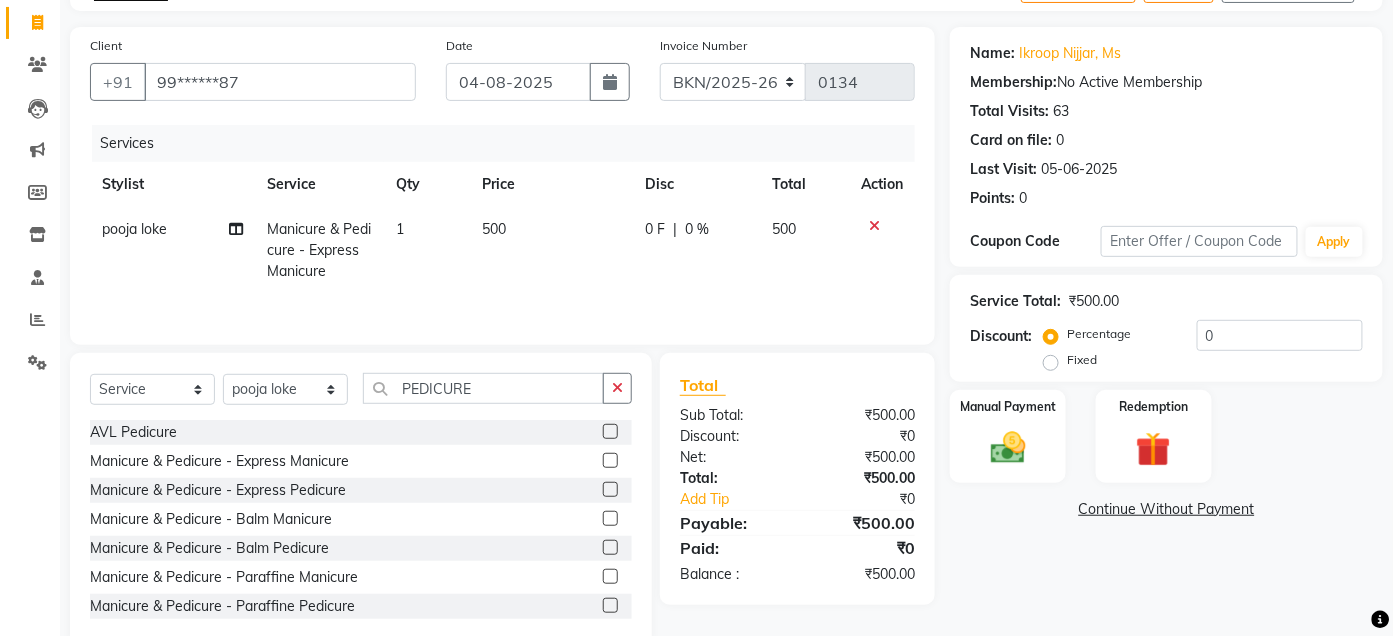 click 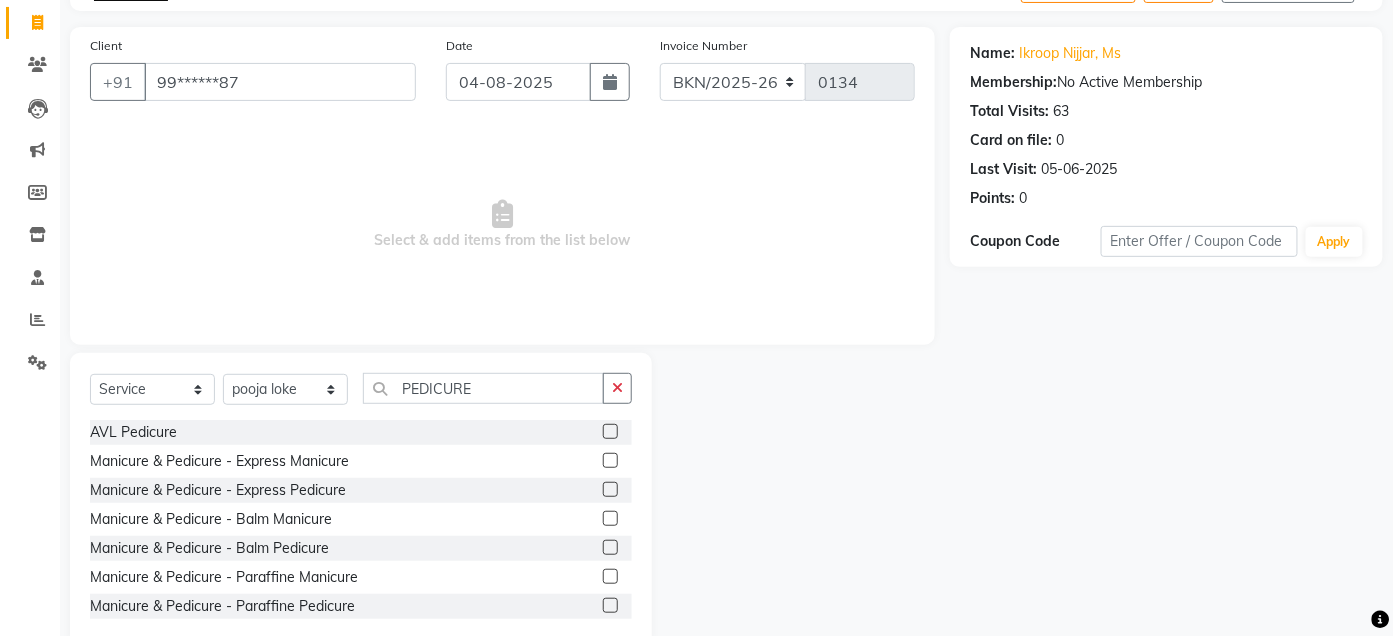 click 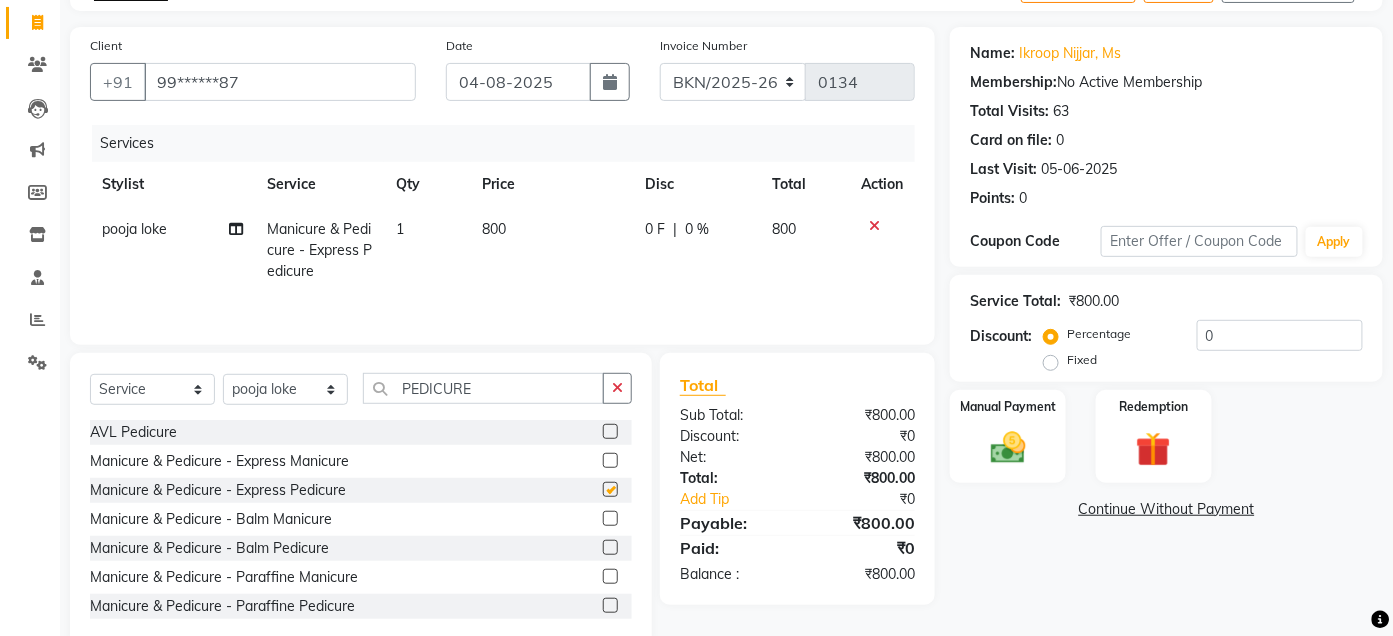checkbox on "false" 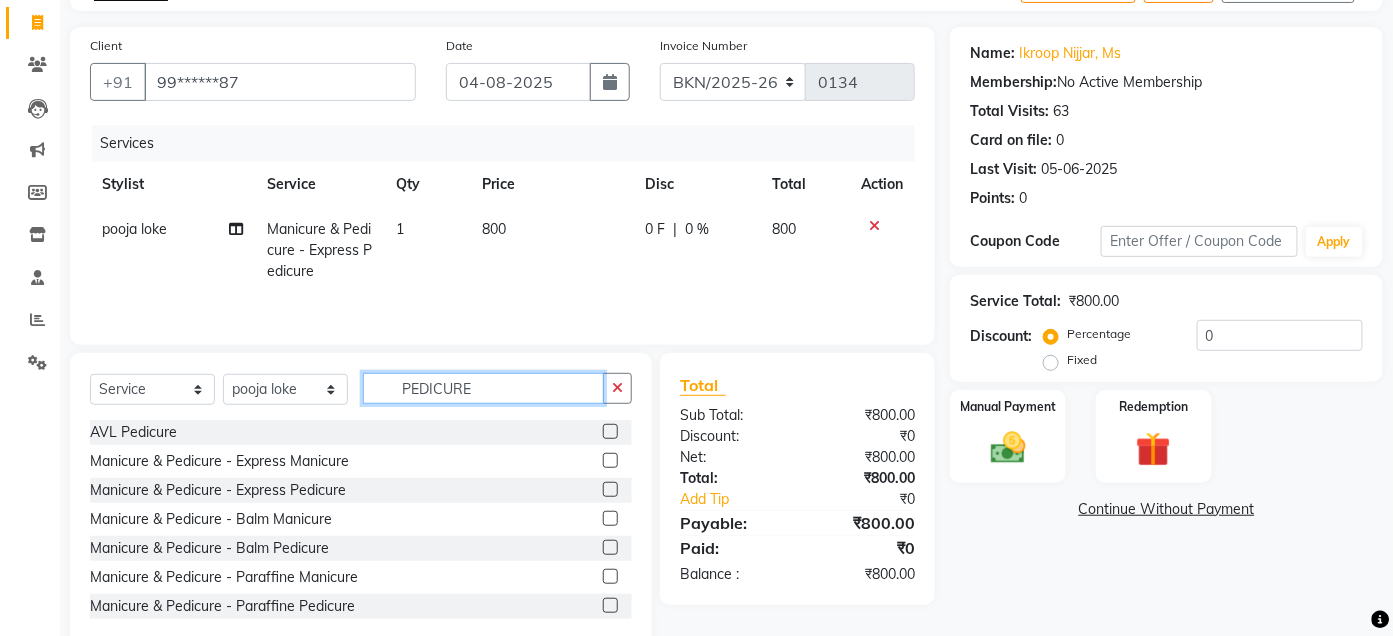 click on "PEDICURE" 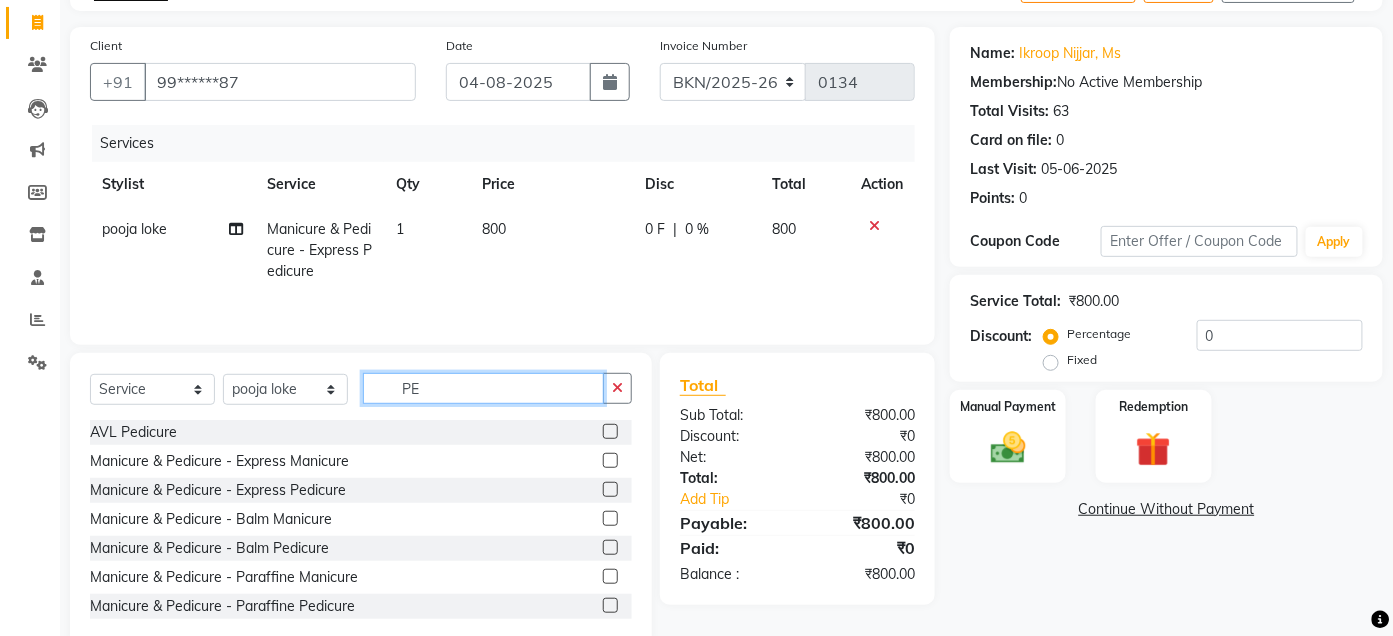 type on "P" 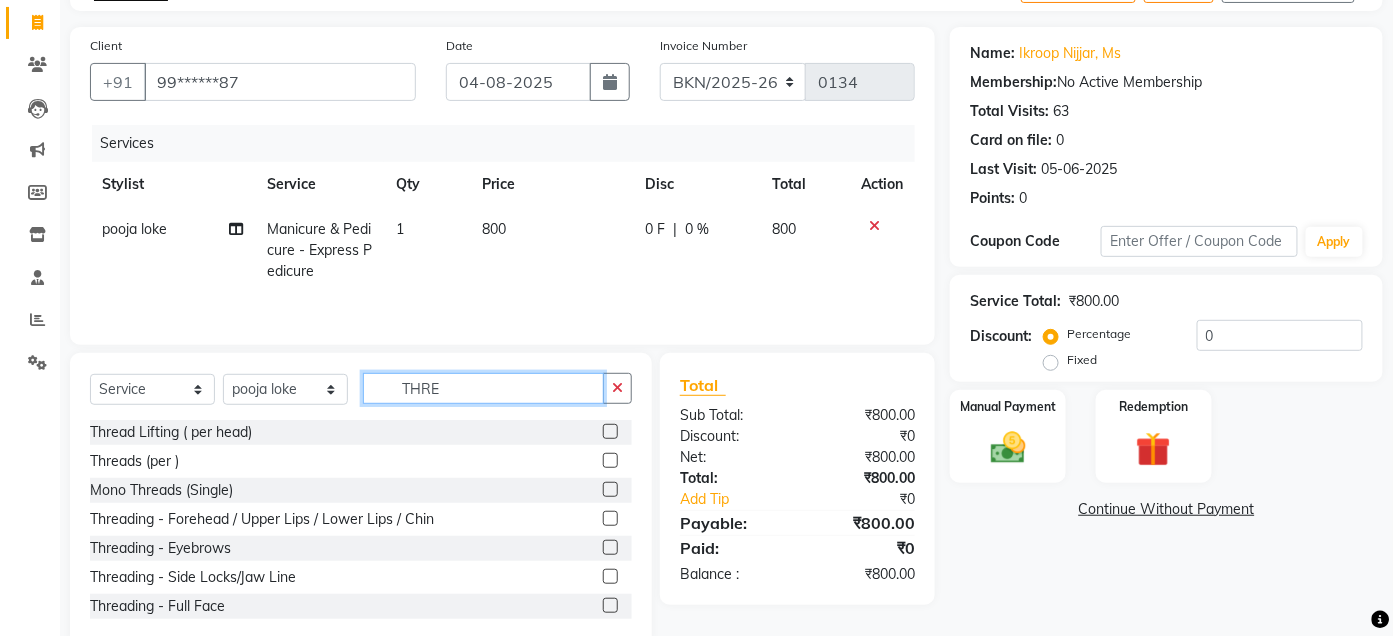 type on "THRE" 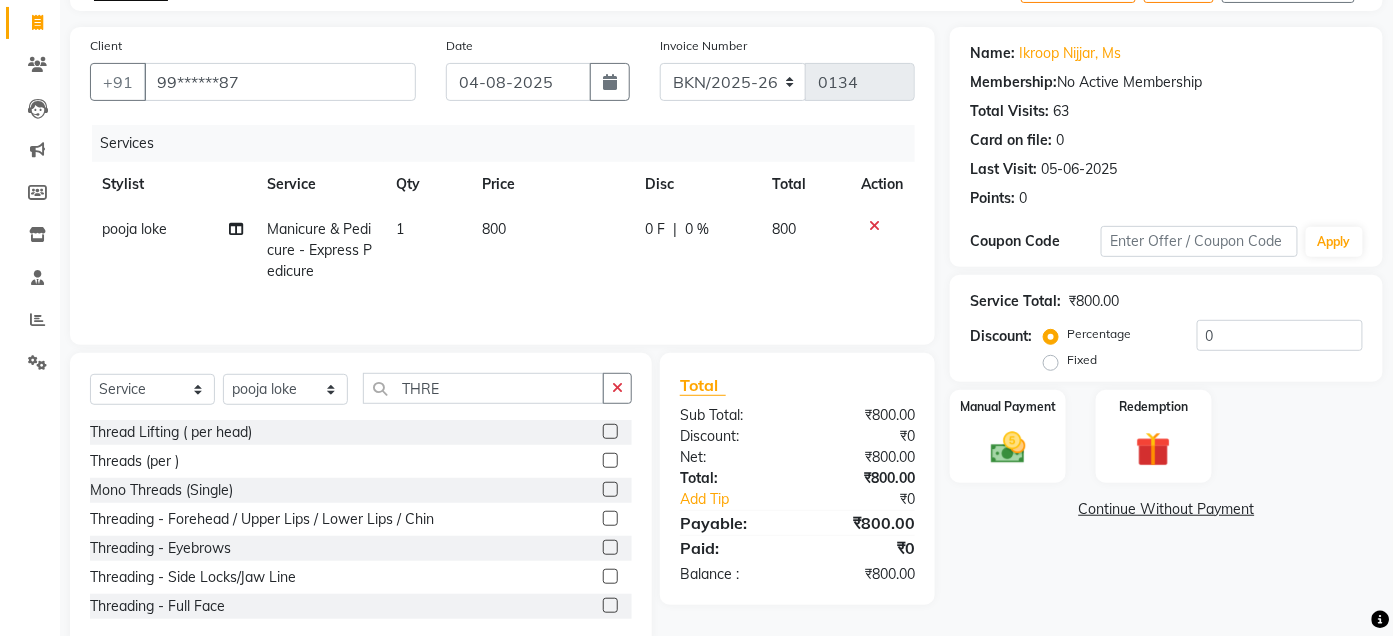 click 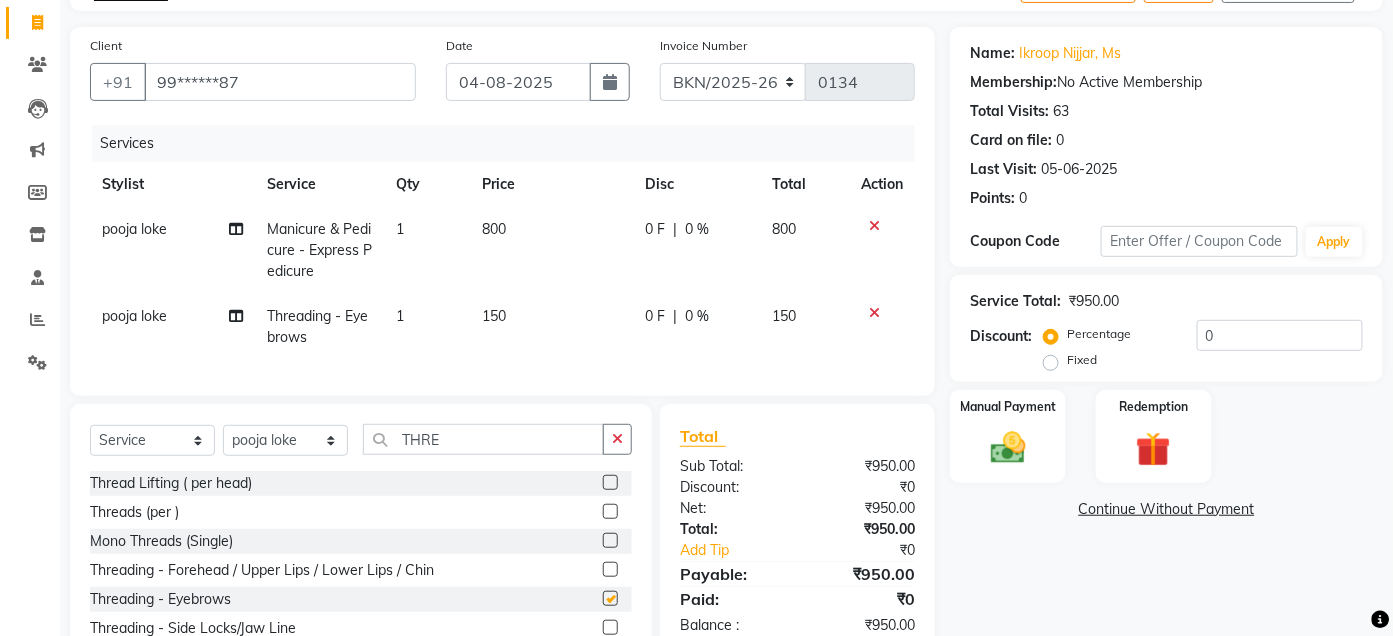 checkbox on "false" 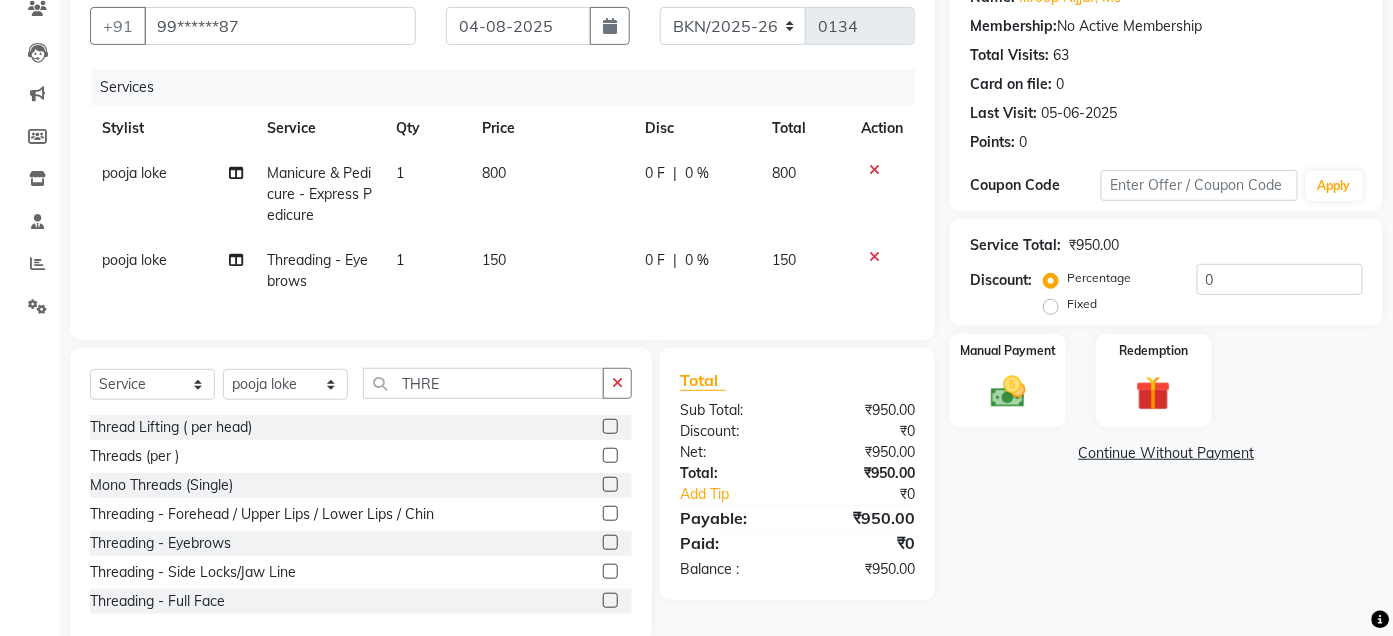 scroll, scrollTop: 228, scrollLeft: 0, axis: vertical 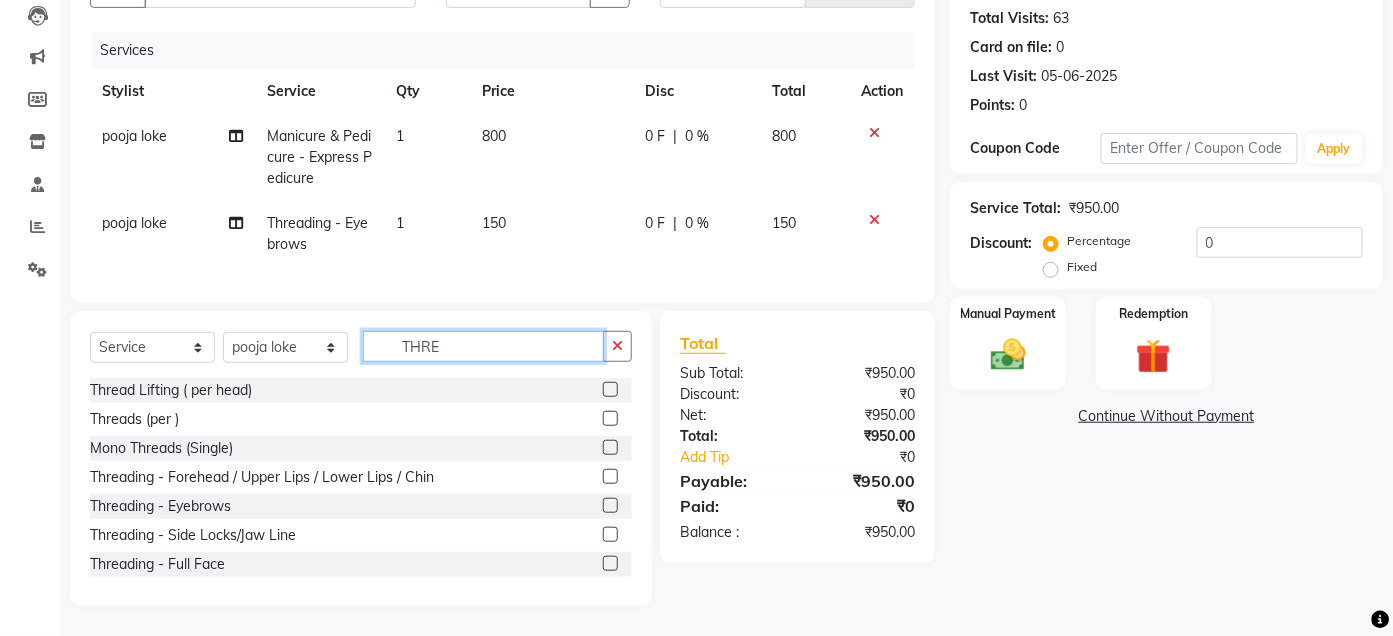 click on "THRE" 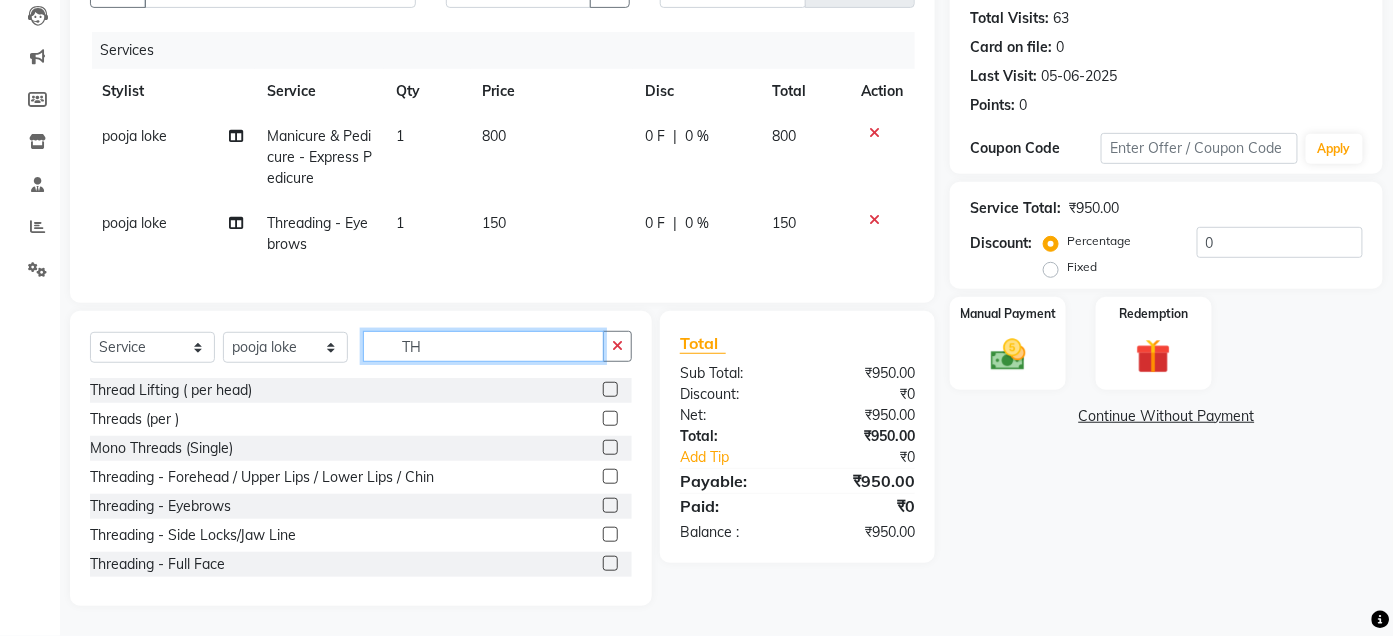 type on "T" 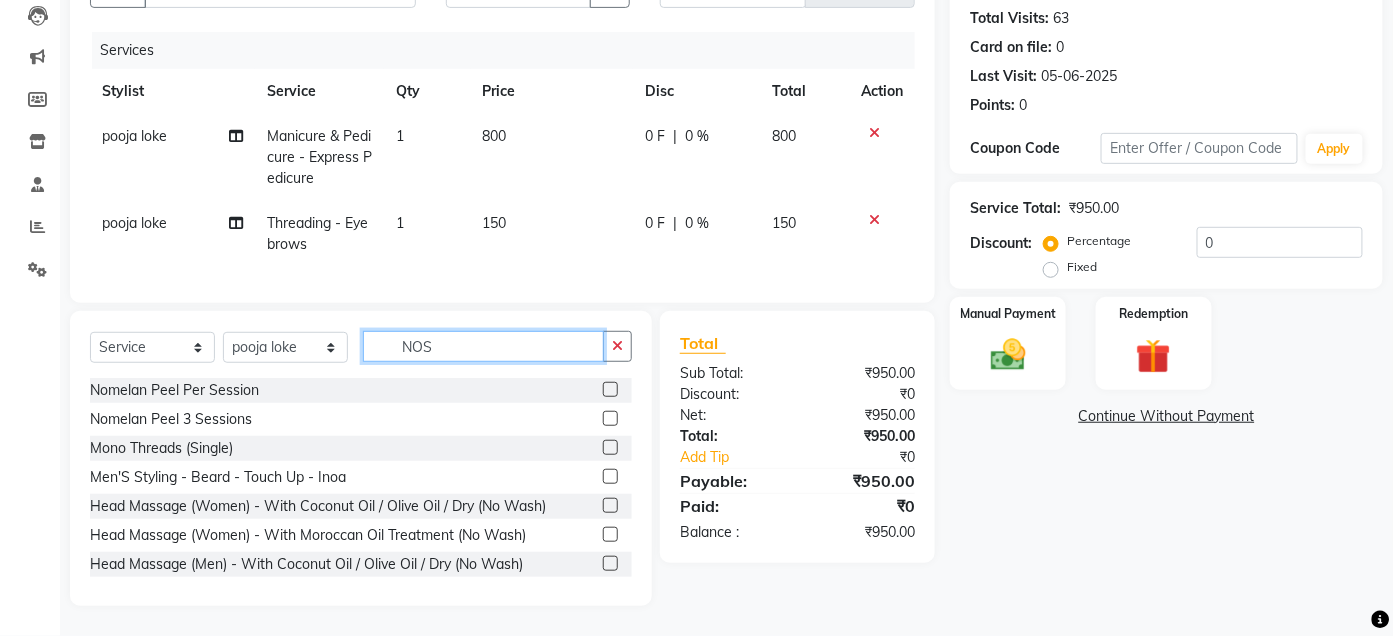 scroll, scrollTop: 191, scrollLeft: 0, axis: vertical 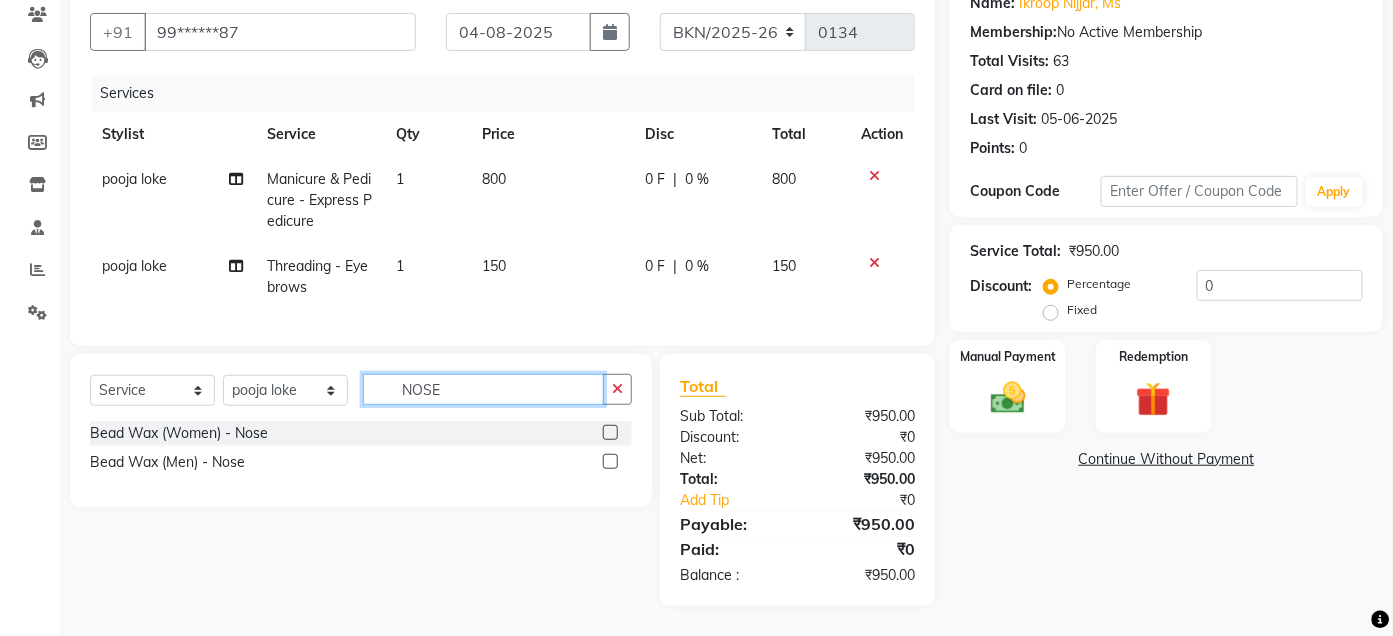 type on "NOSE" 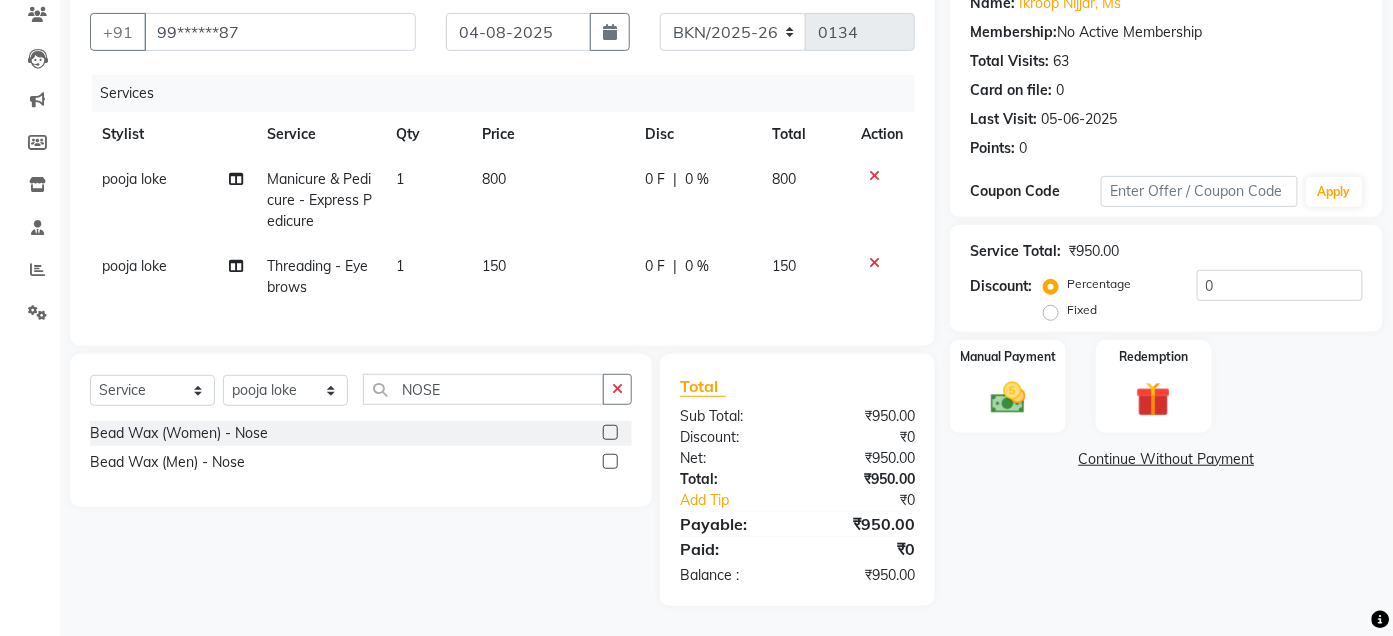 click 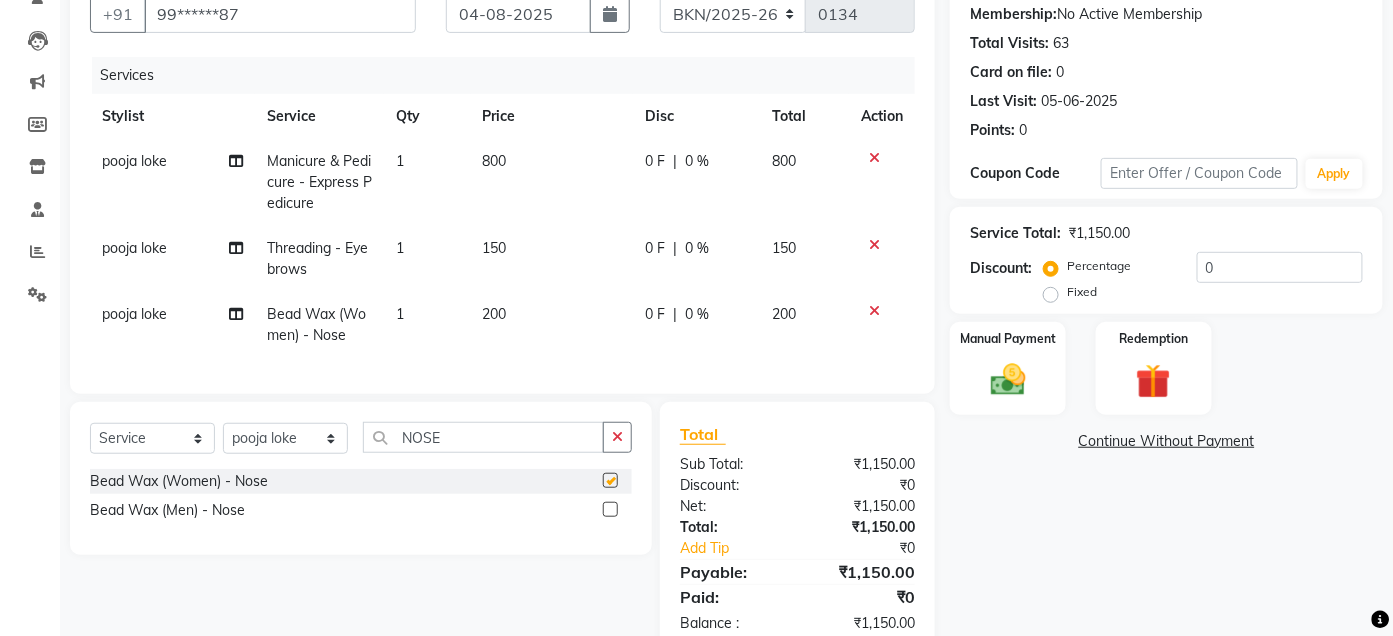 checkbox on "false" 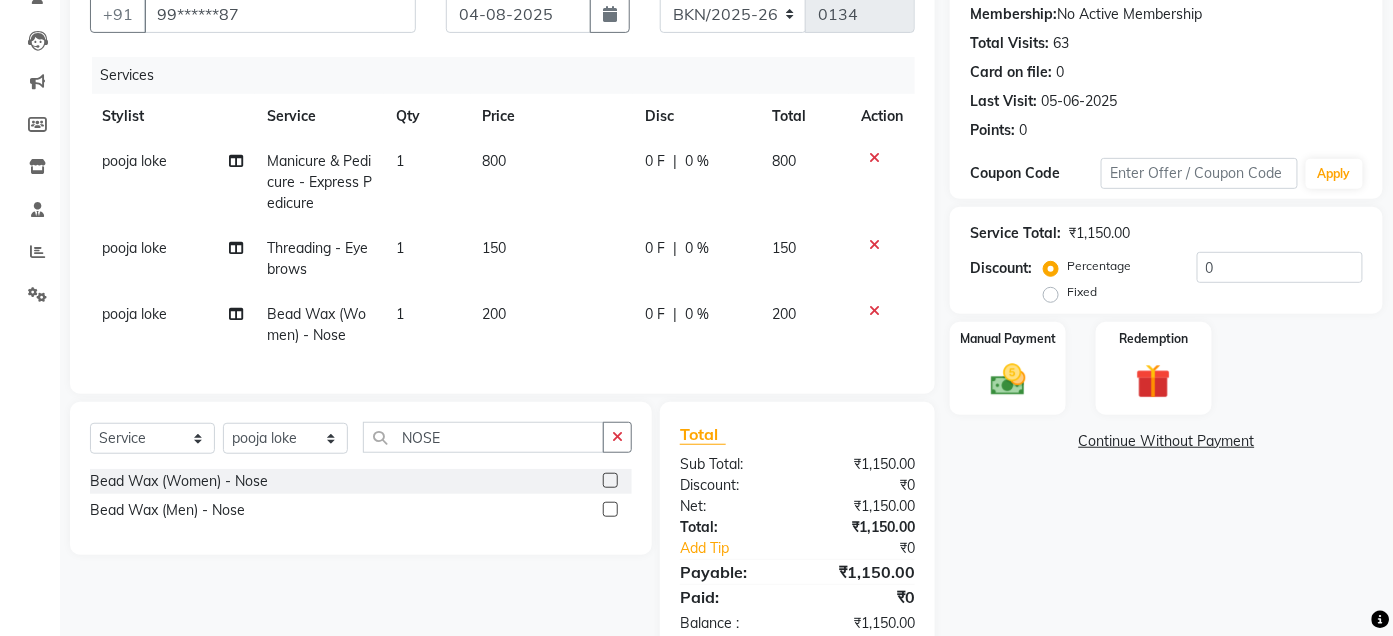 click 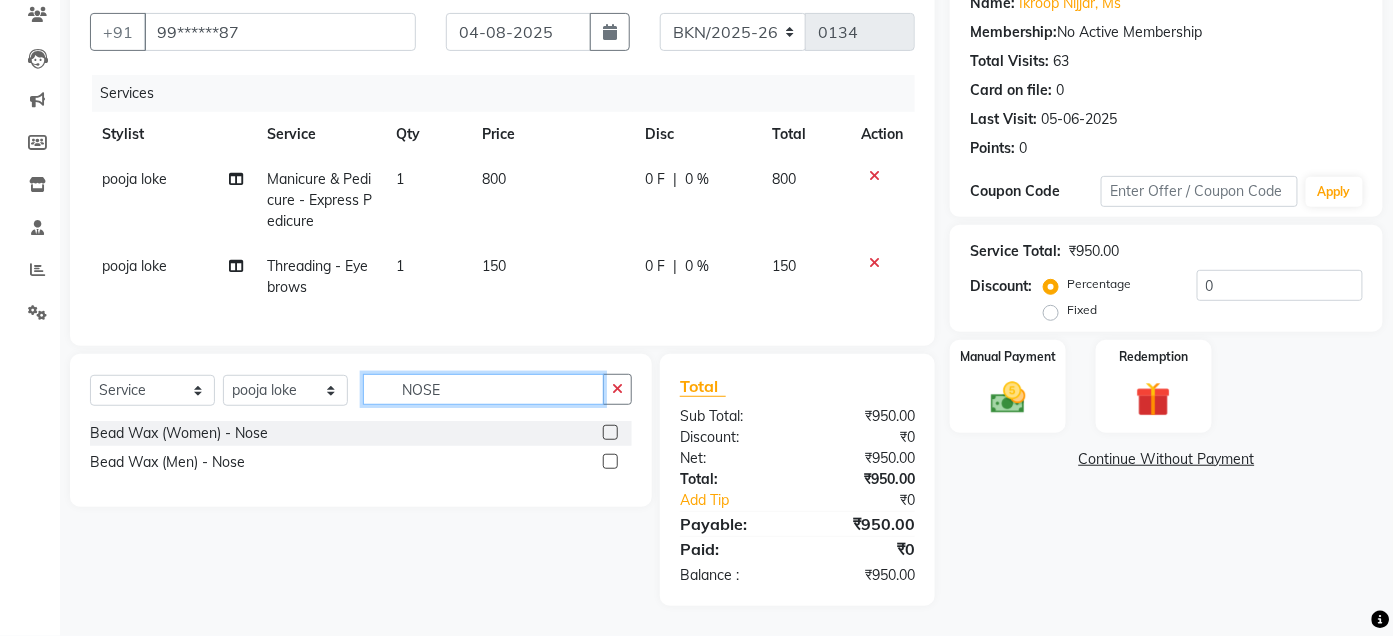click on "NOSE" 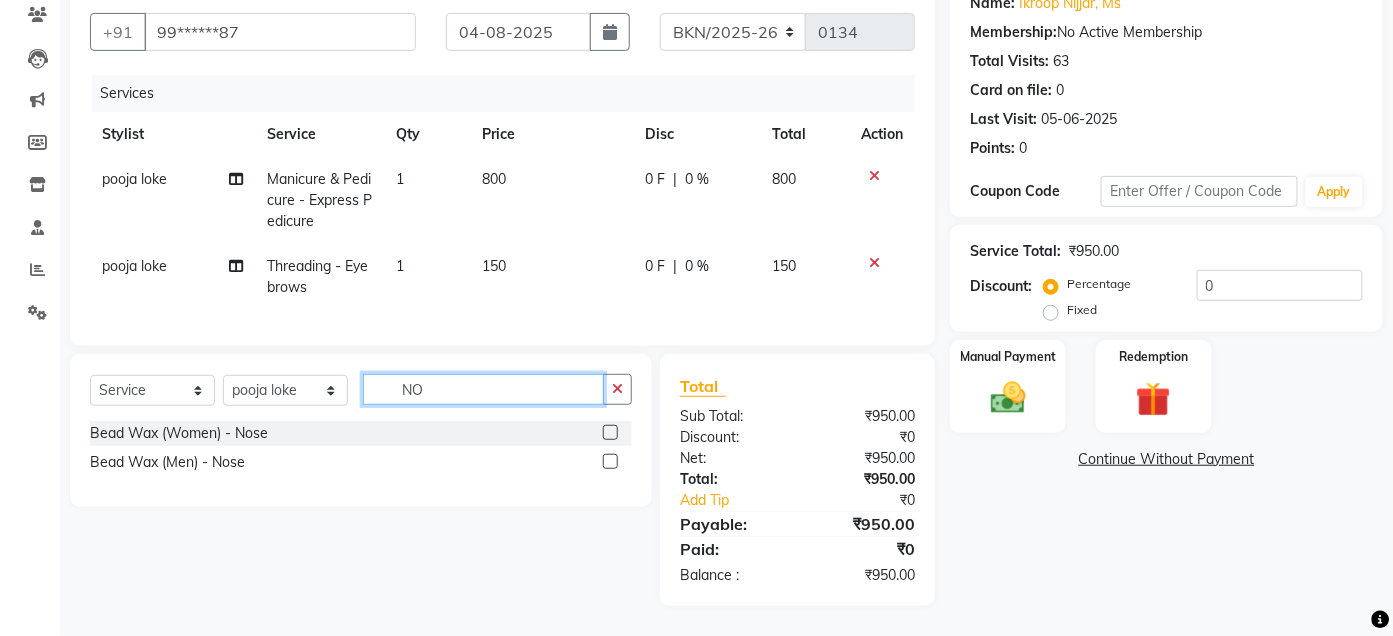 type on "N" 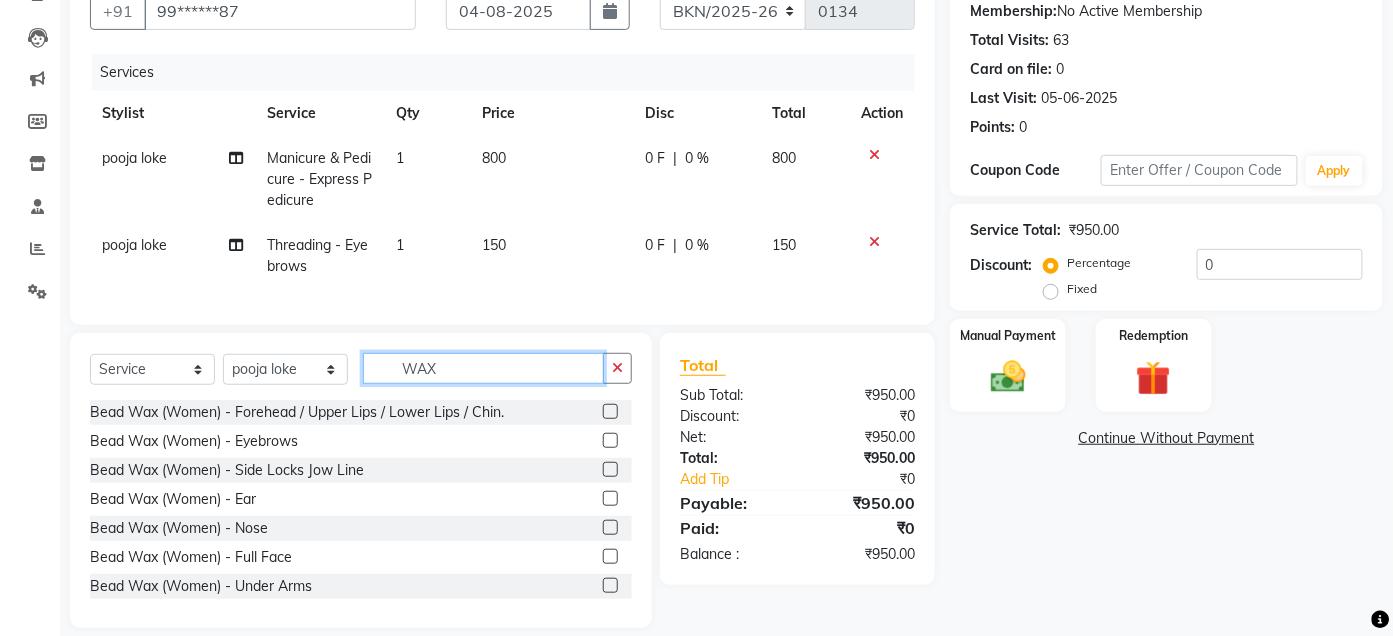 scroll, scrollTop: 234, scrollLeft: 0, axis: vertical 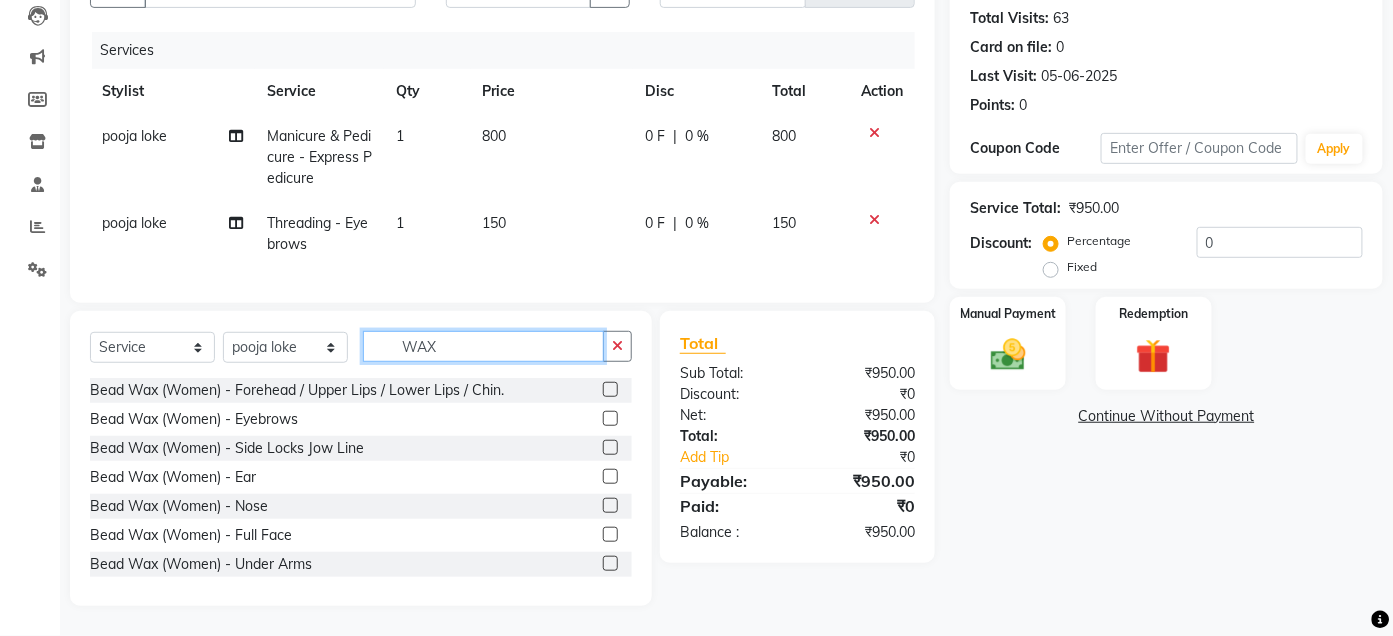click on "WAX" 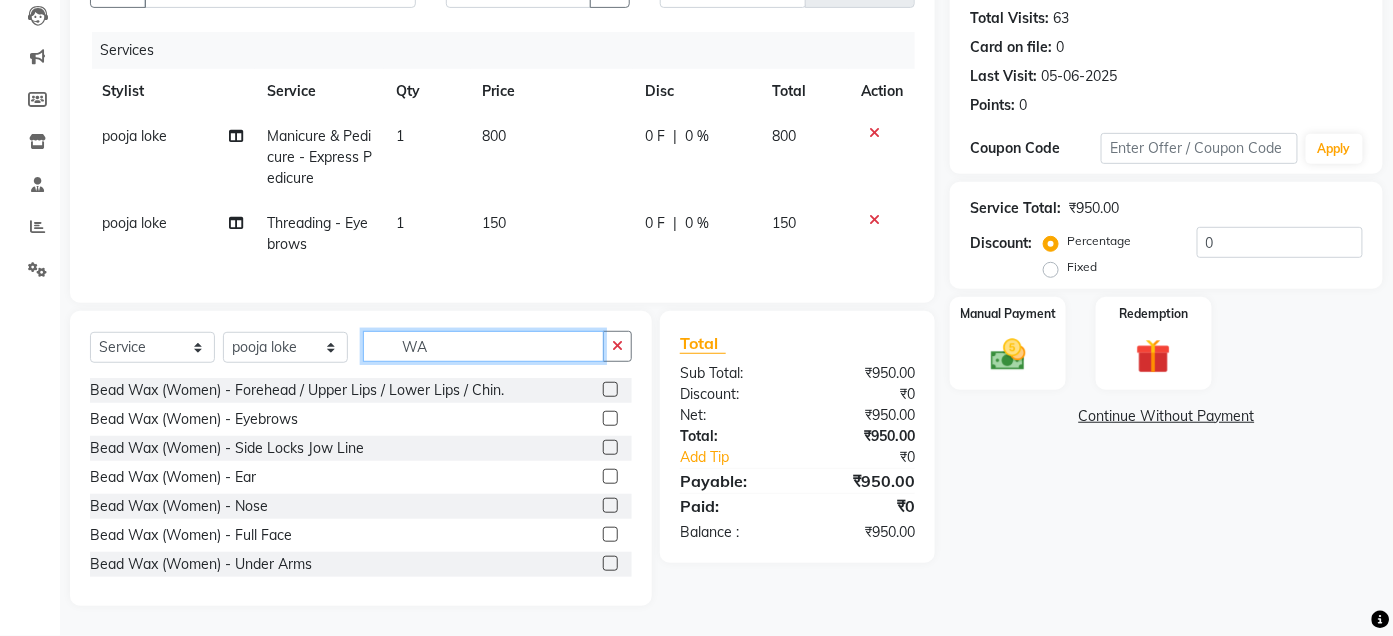 type on "W" 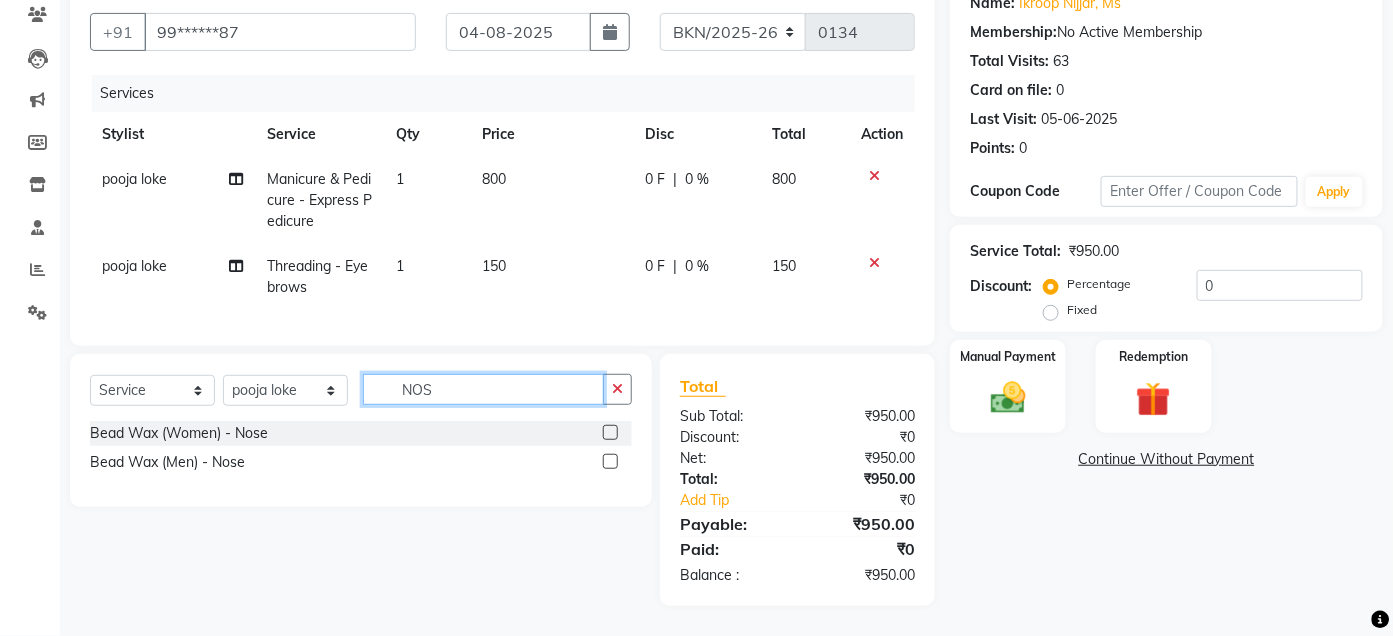 scroll, scrollTop: 191, scrollLeft: 0, axis: vertical 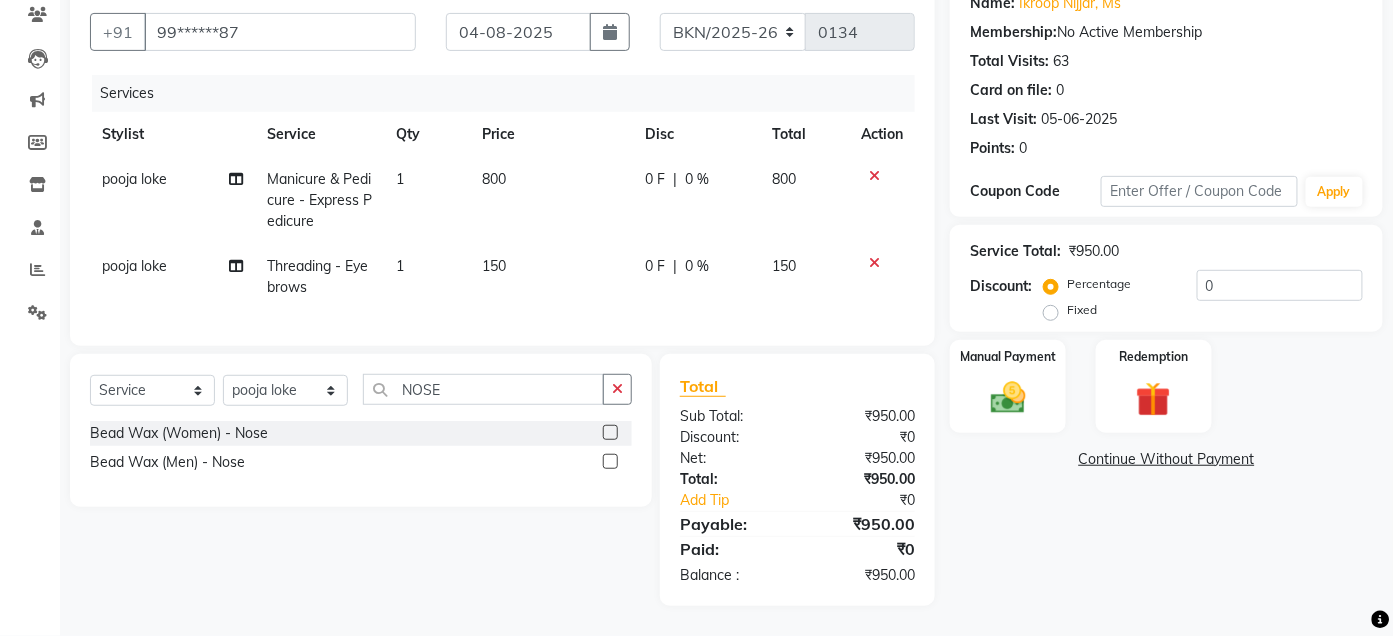 click 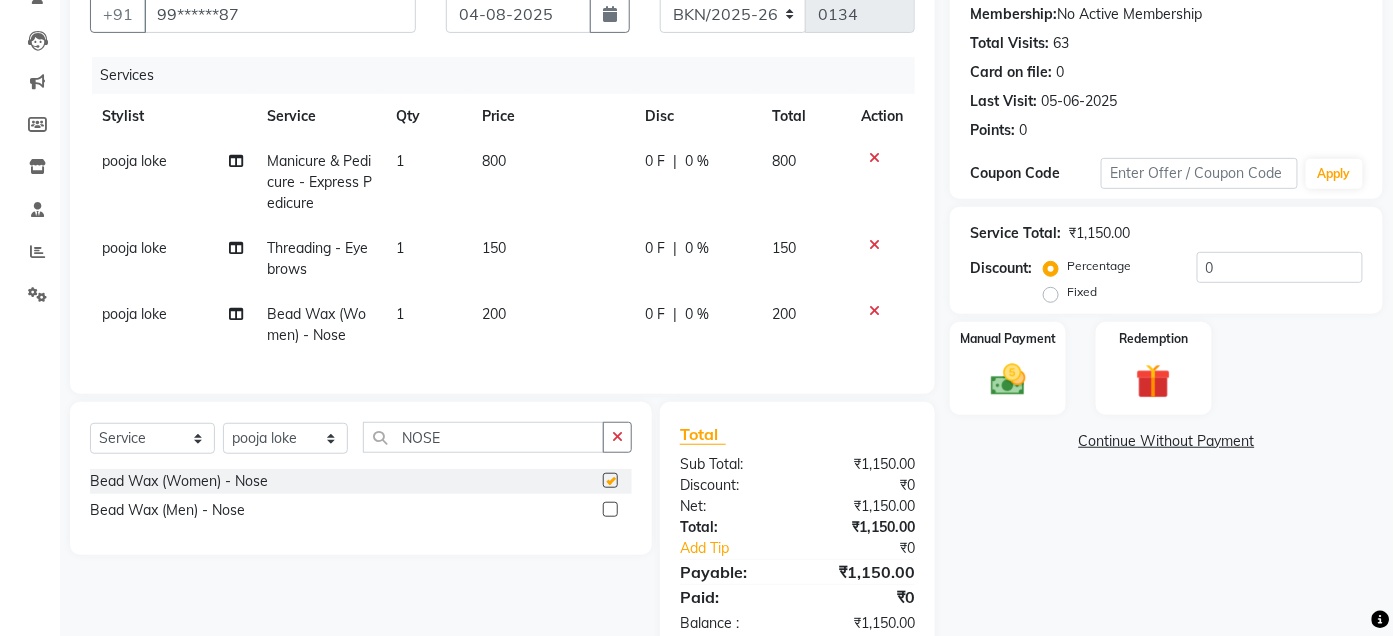 checkbox on "false" 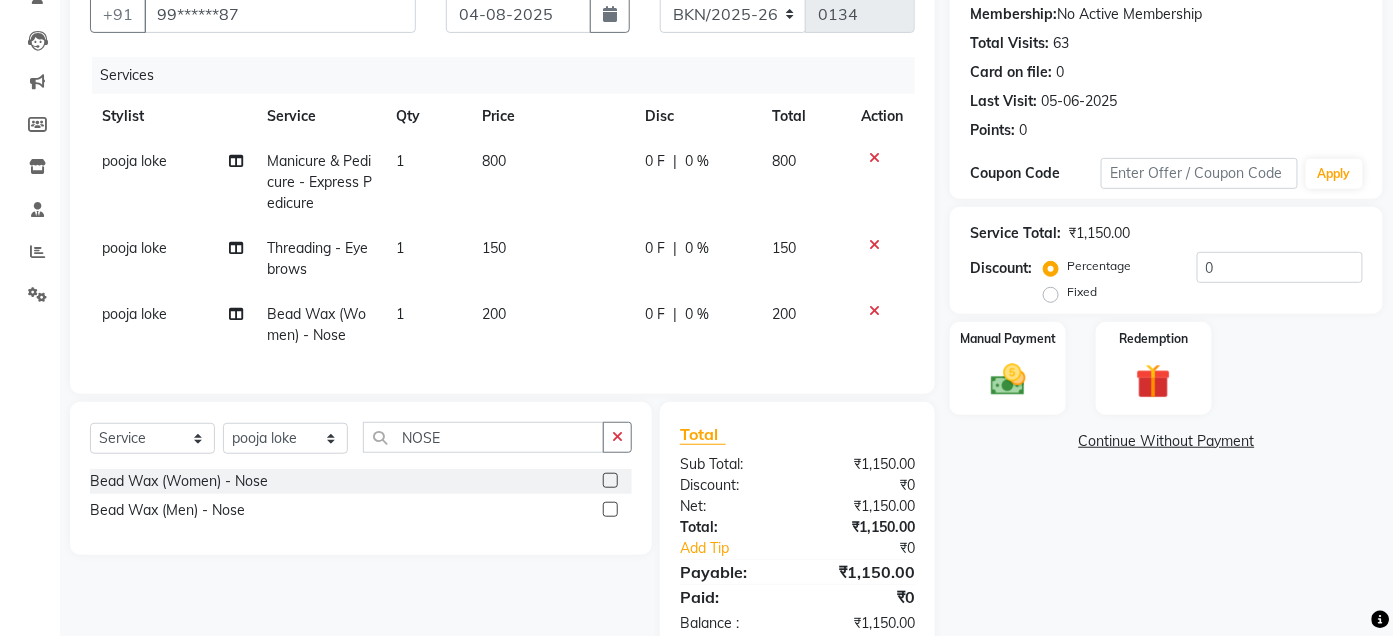click on "200" 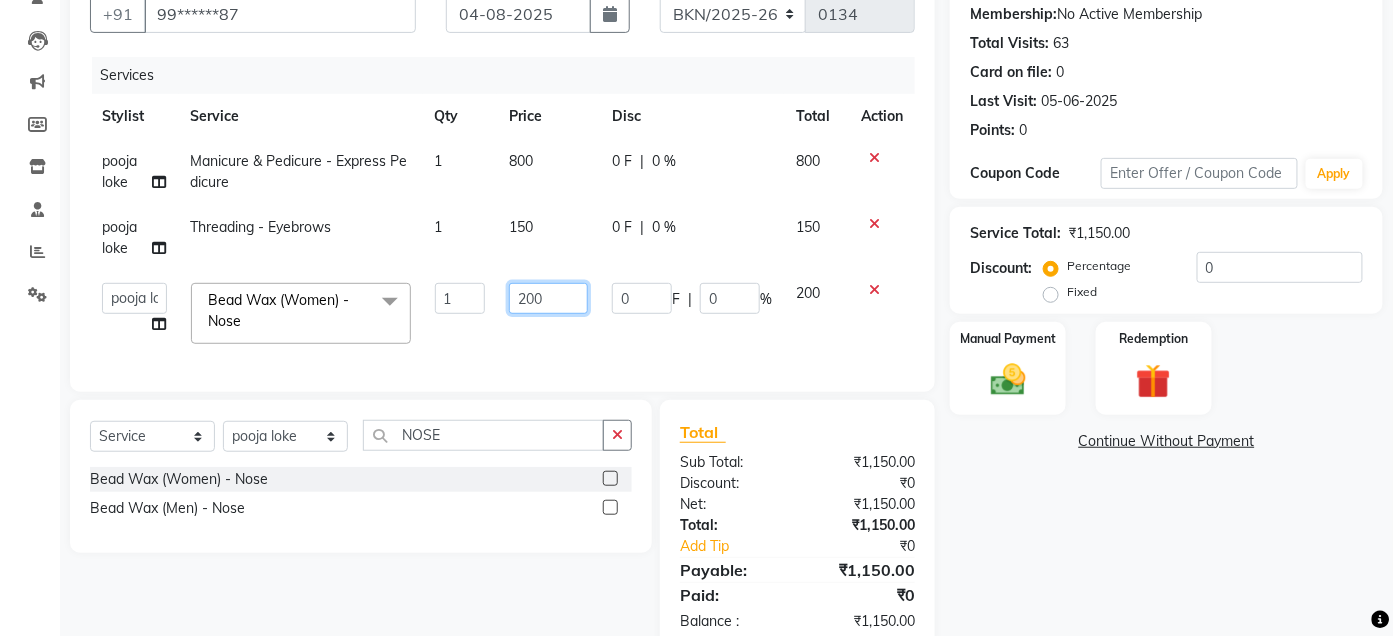 click on "200" 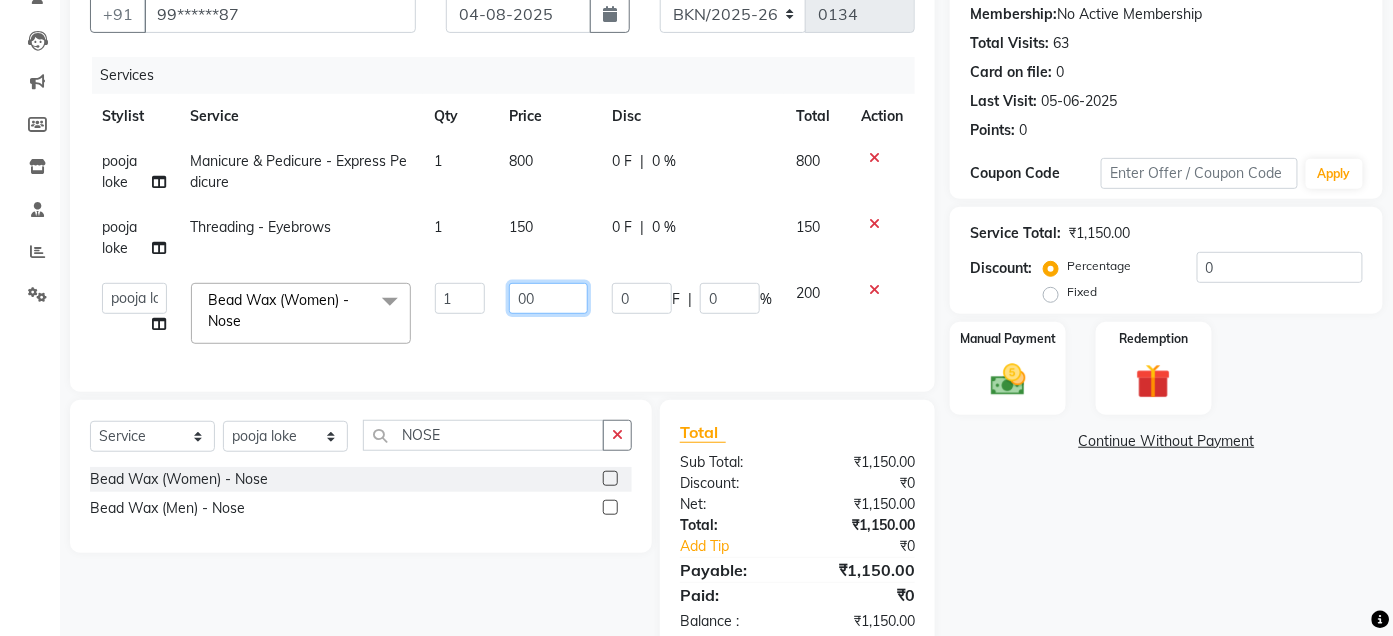 type on "100" 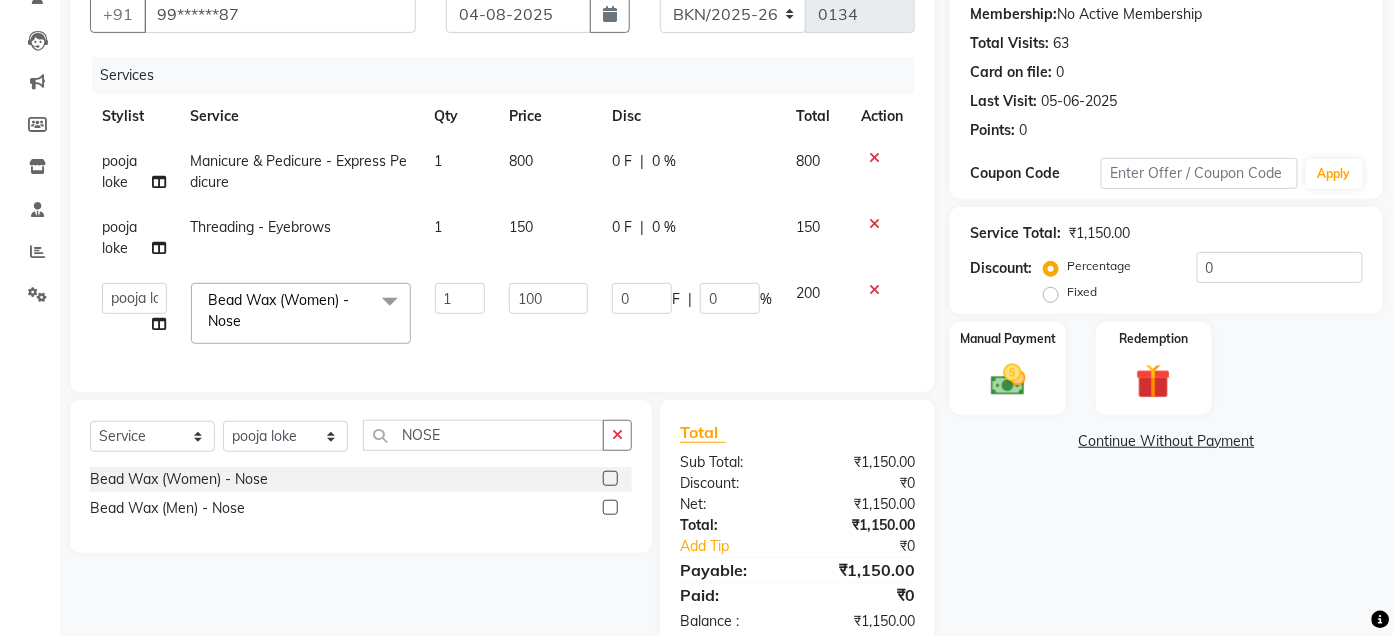 click on "100" 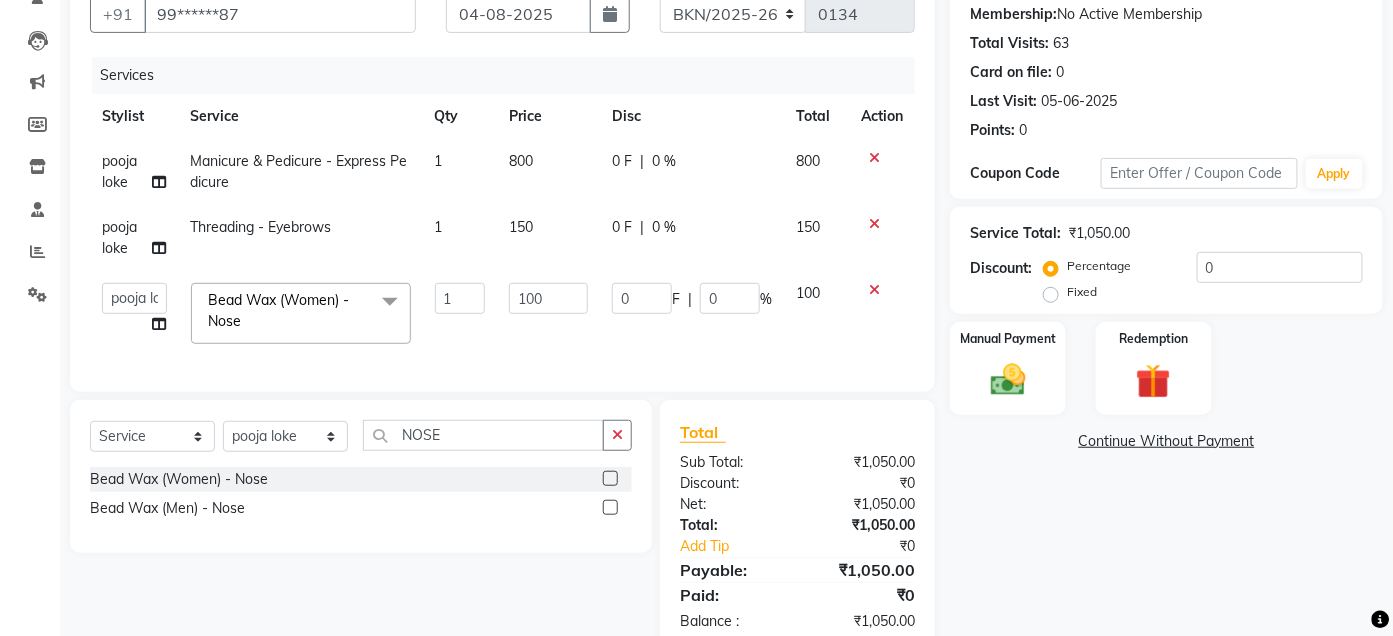click 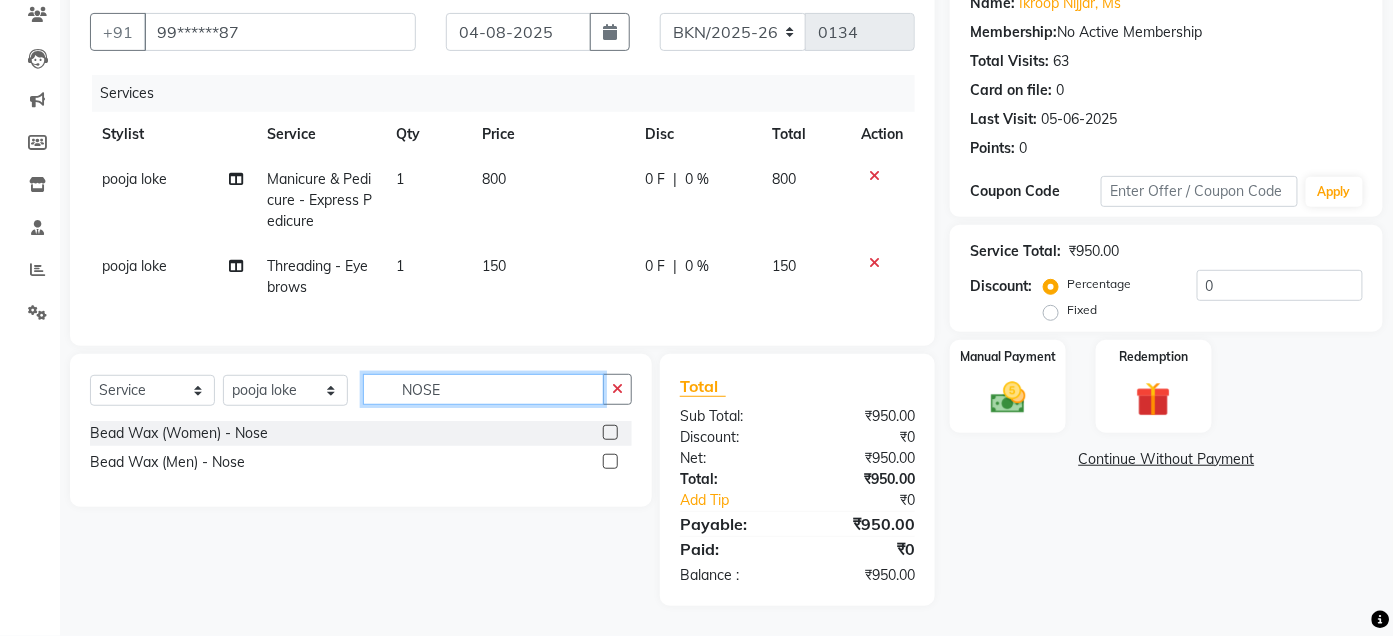 click on "NOSE" 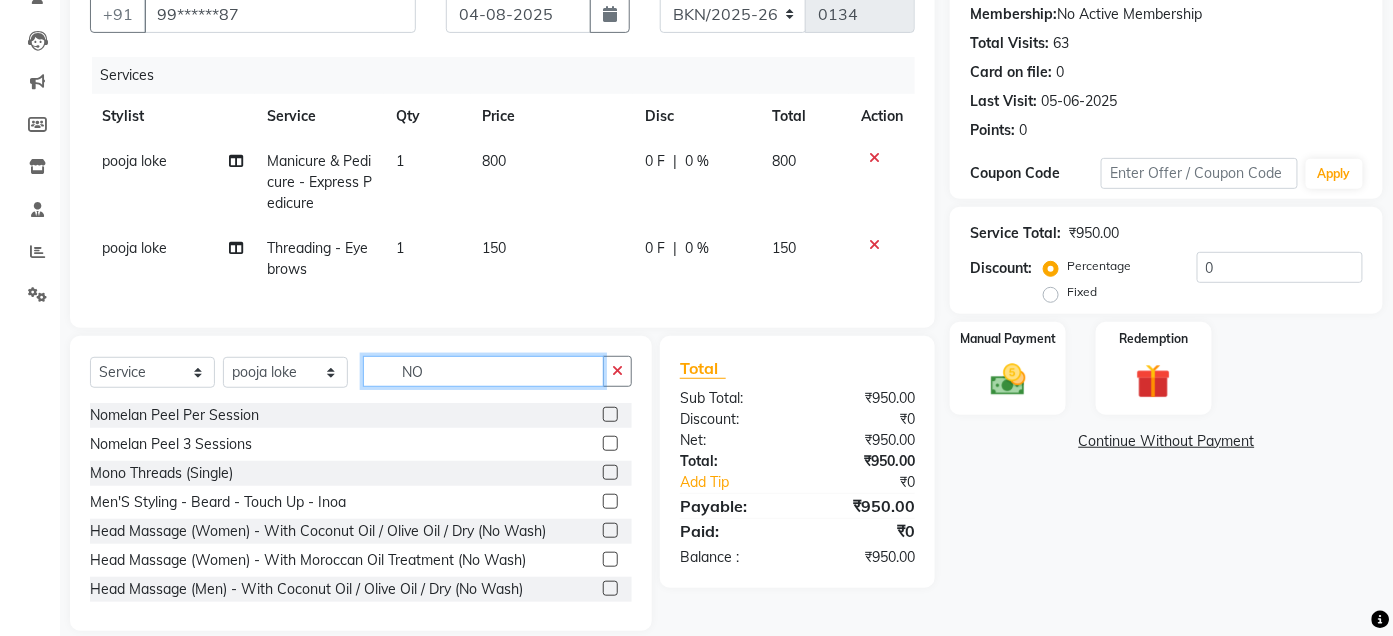 type on "N" 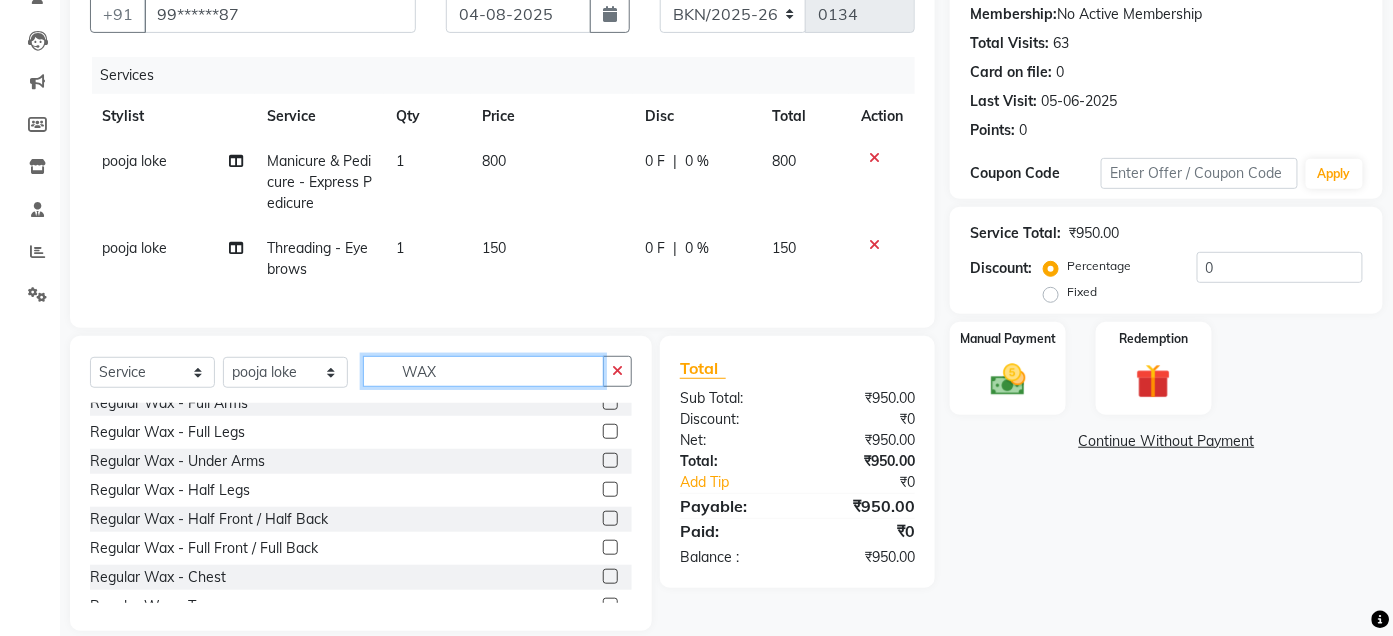 scroll, scrollTop: 1221, scrollLeft: 0, axis: vertical 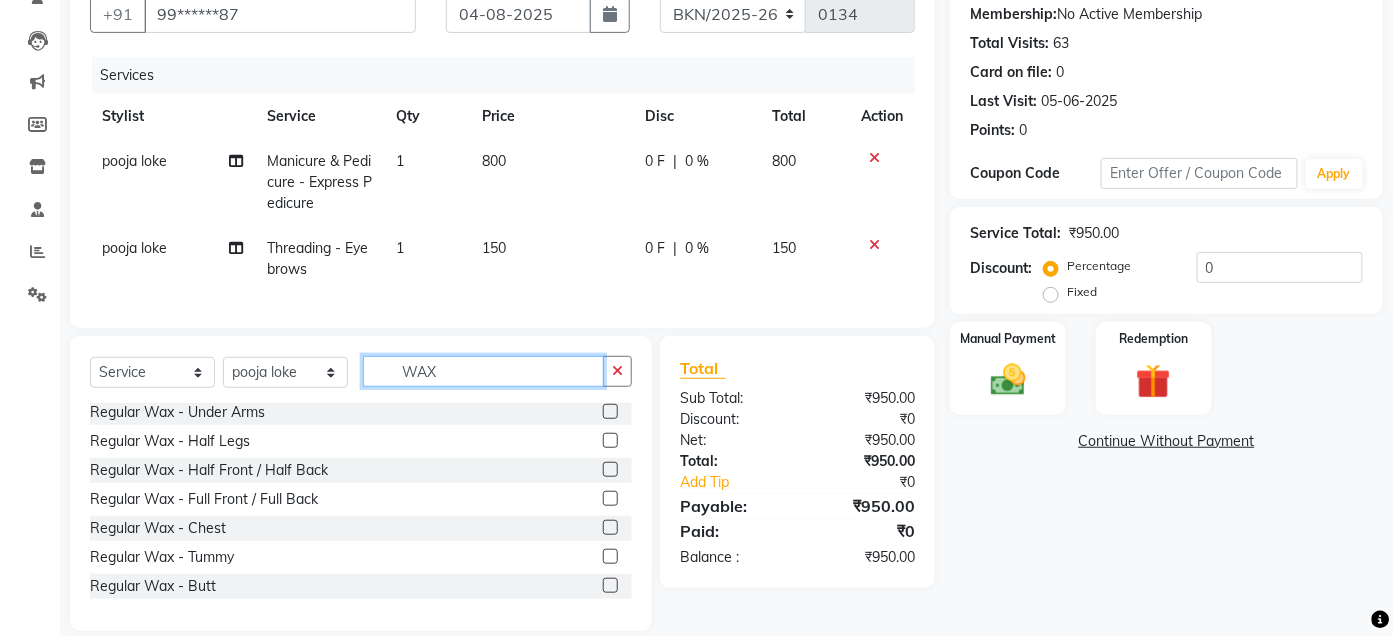 click on "WAX" 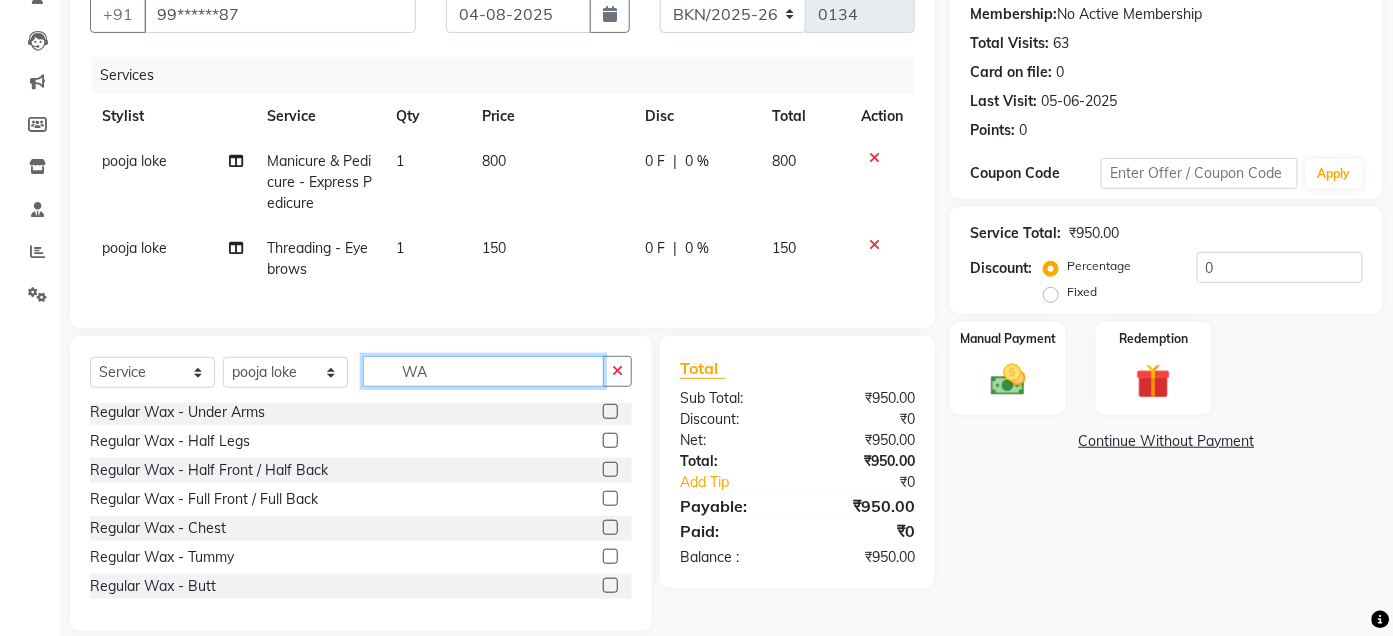 type on "W" 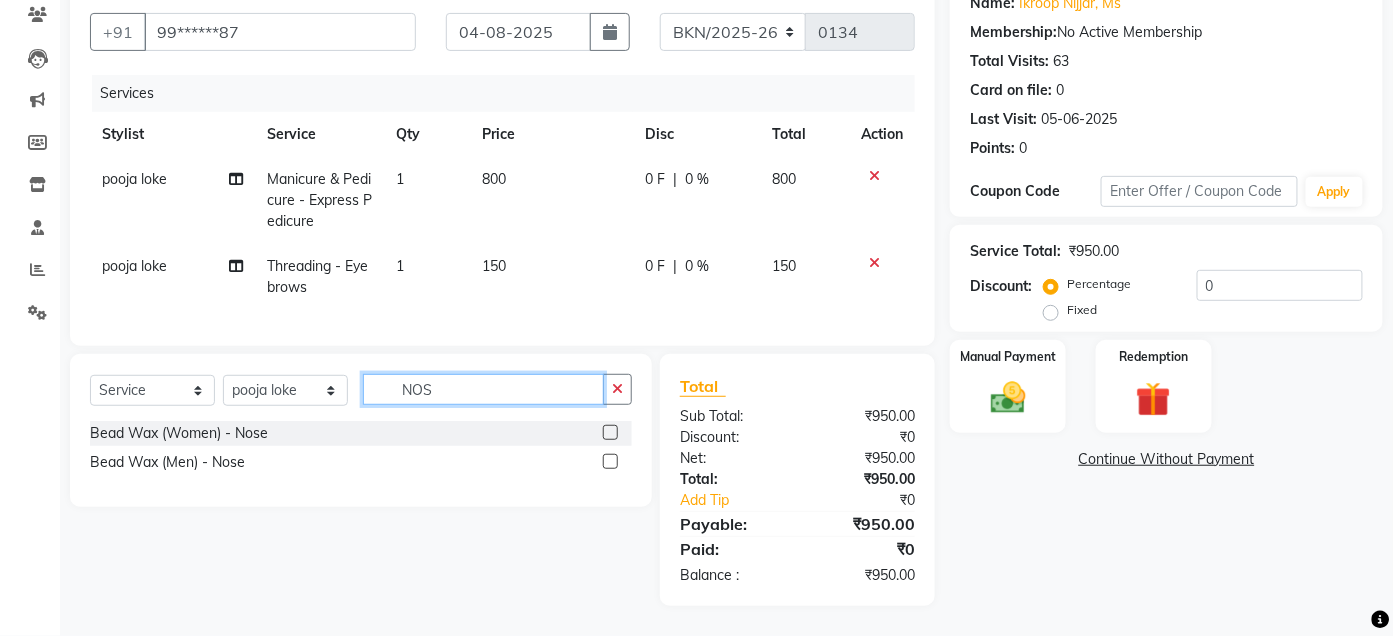 scroll, scrollTop: 0, scrollLeft: 0, axis: both 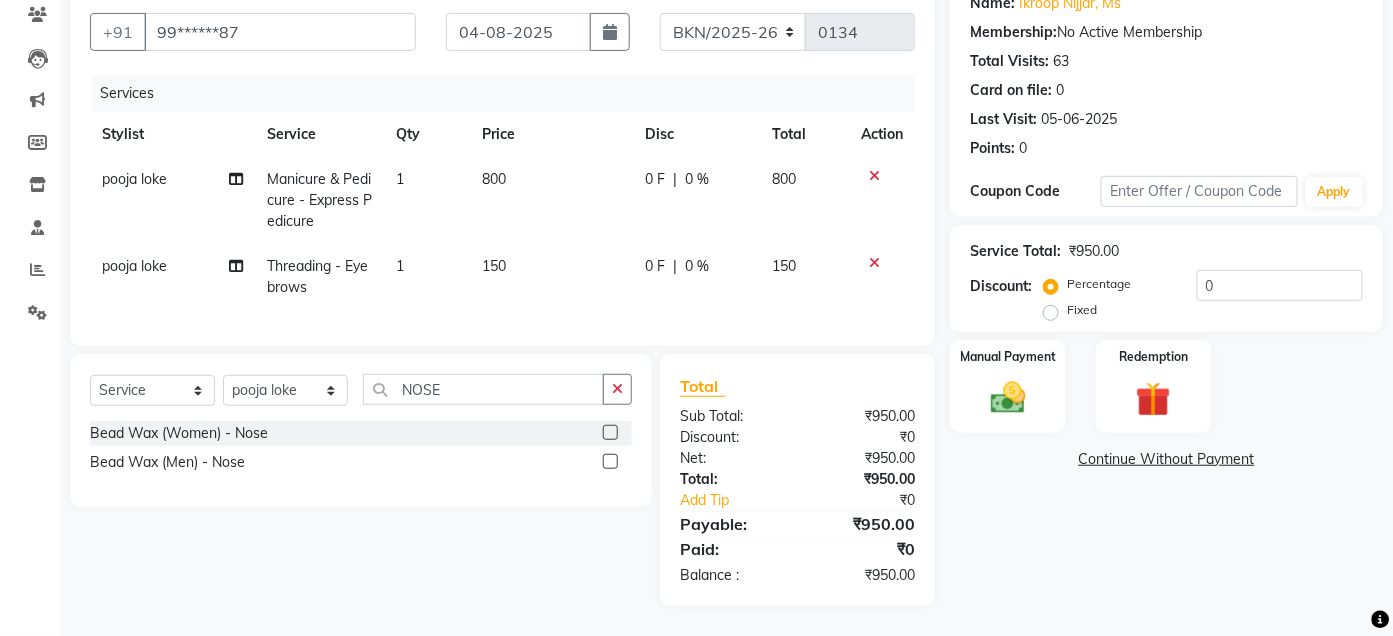 click 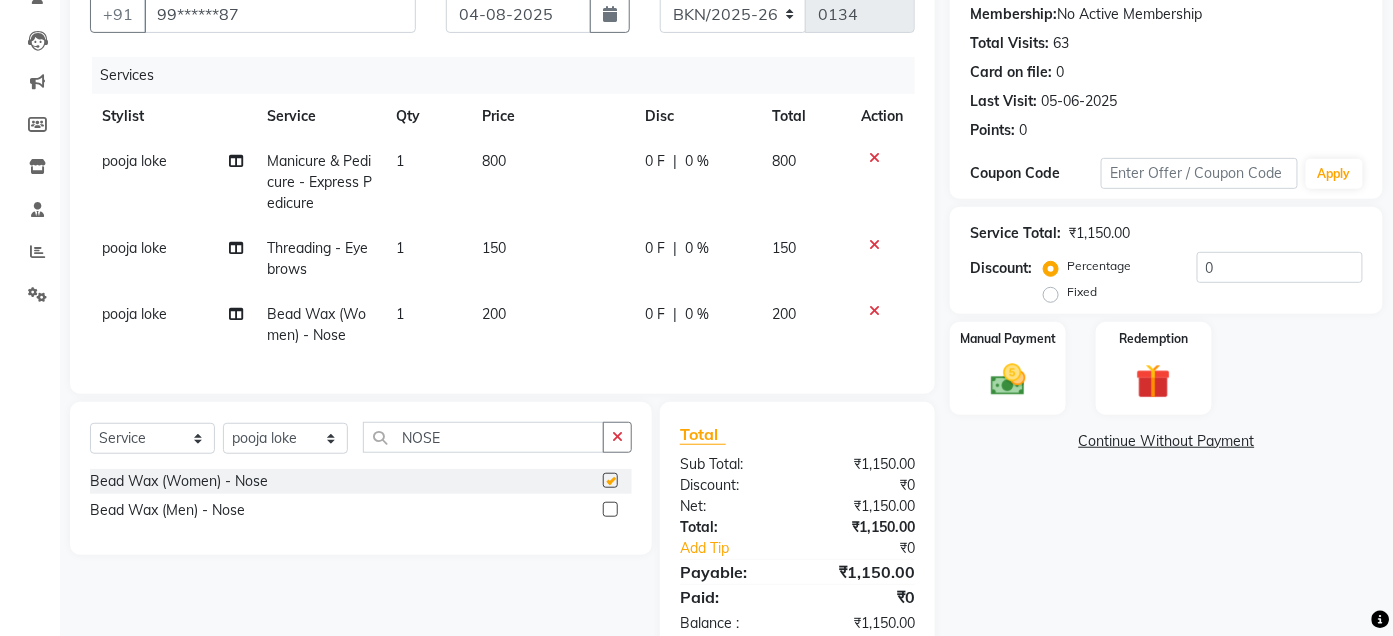 checkbox on "false" 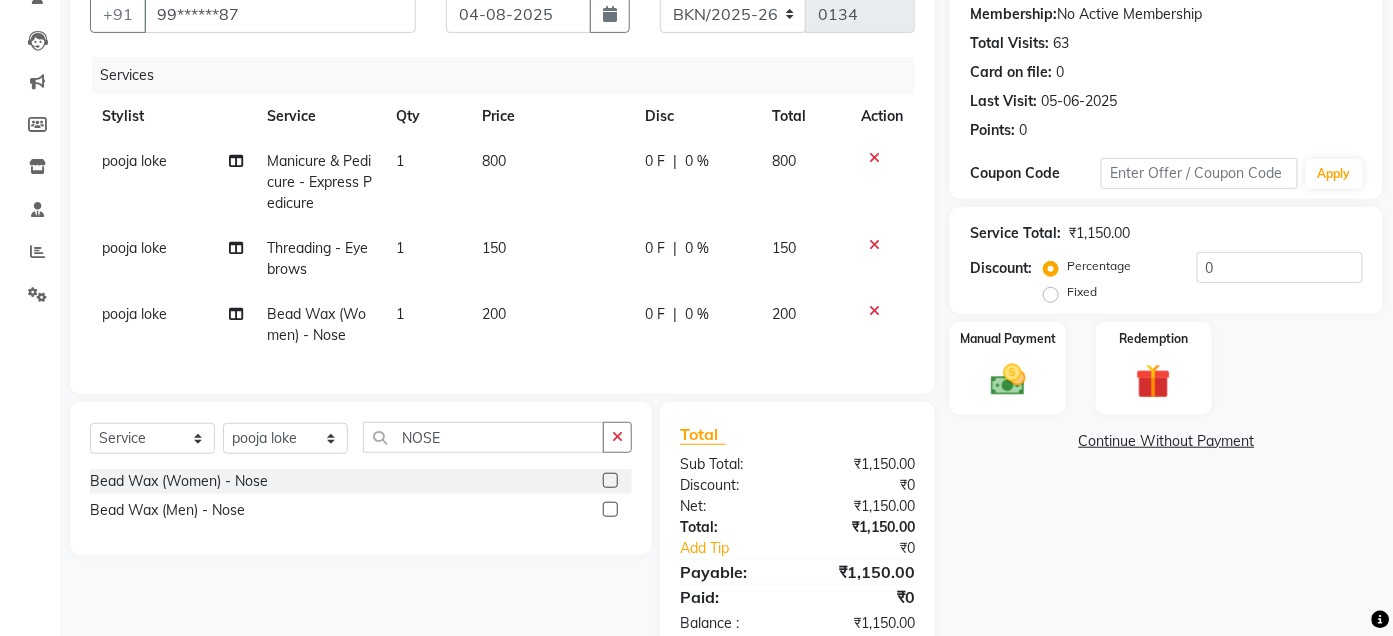click on "200" 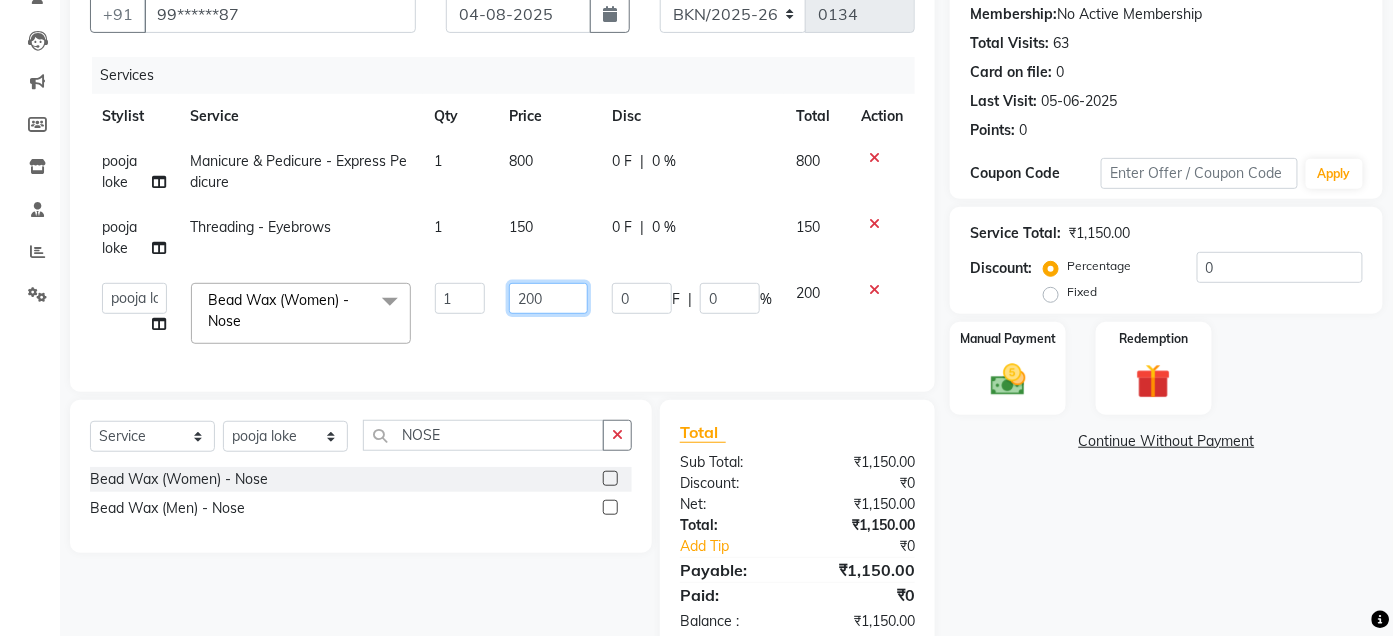 click on "200" 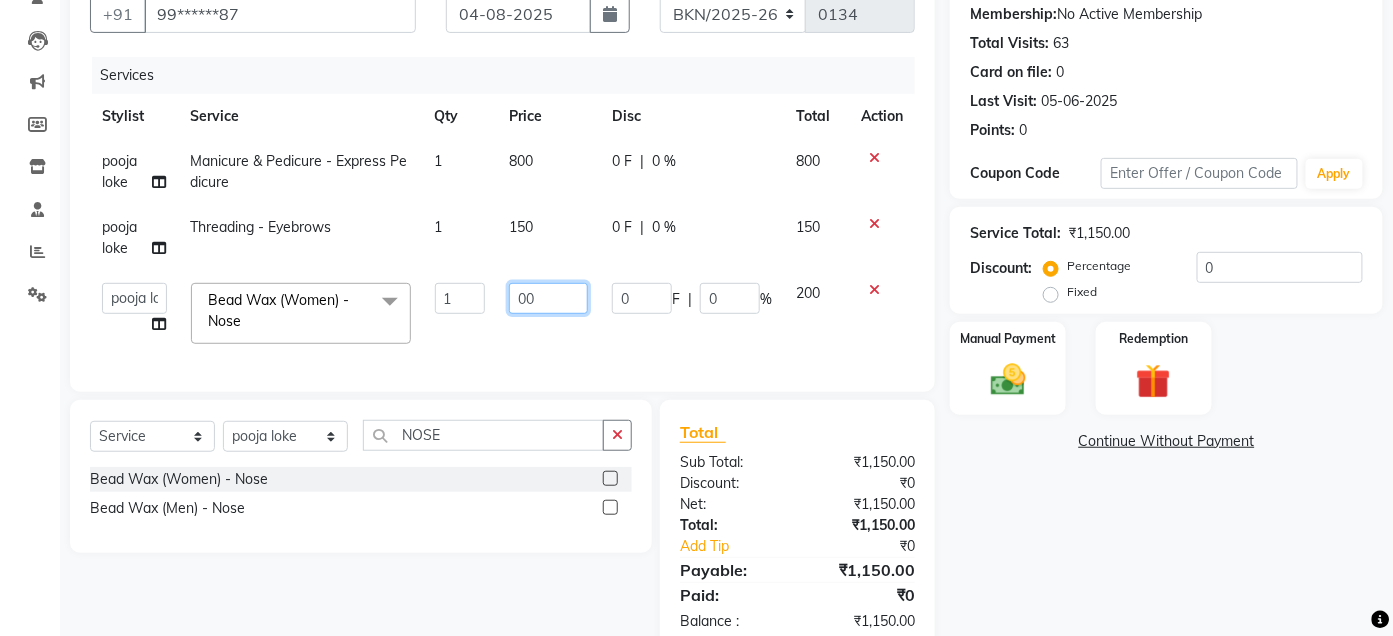 type on "100" 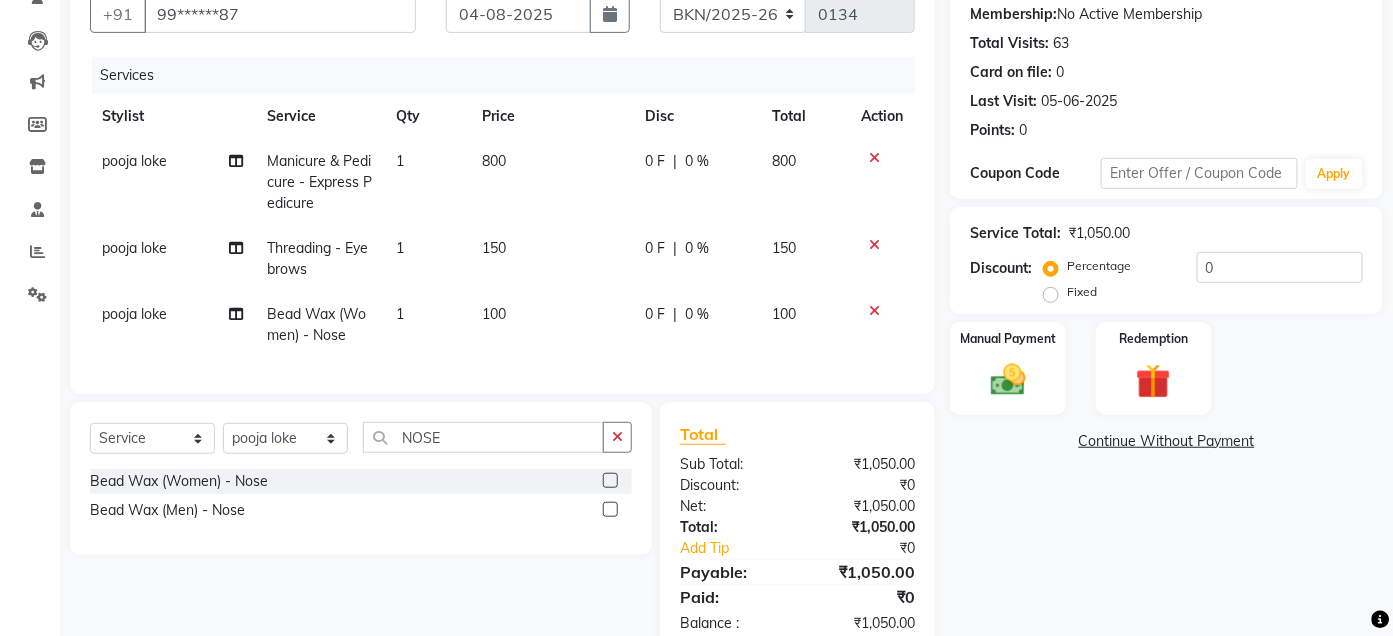 click on "100" 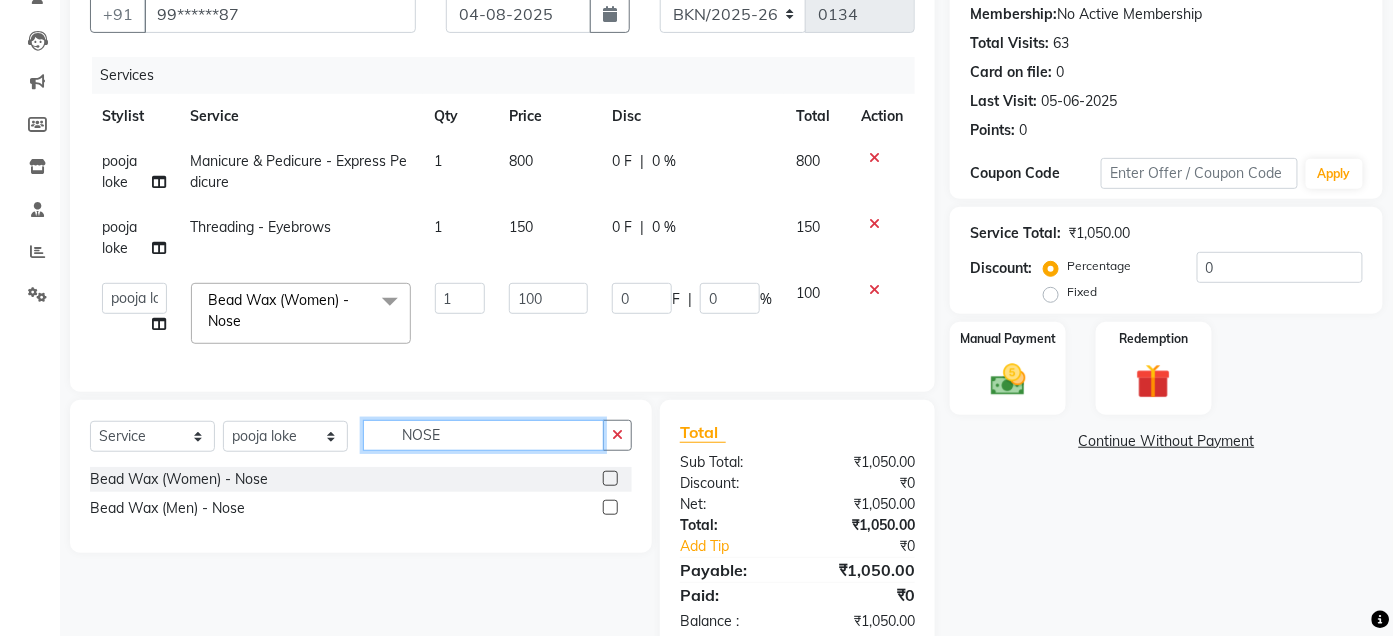 click on "NOSE" 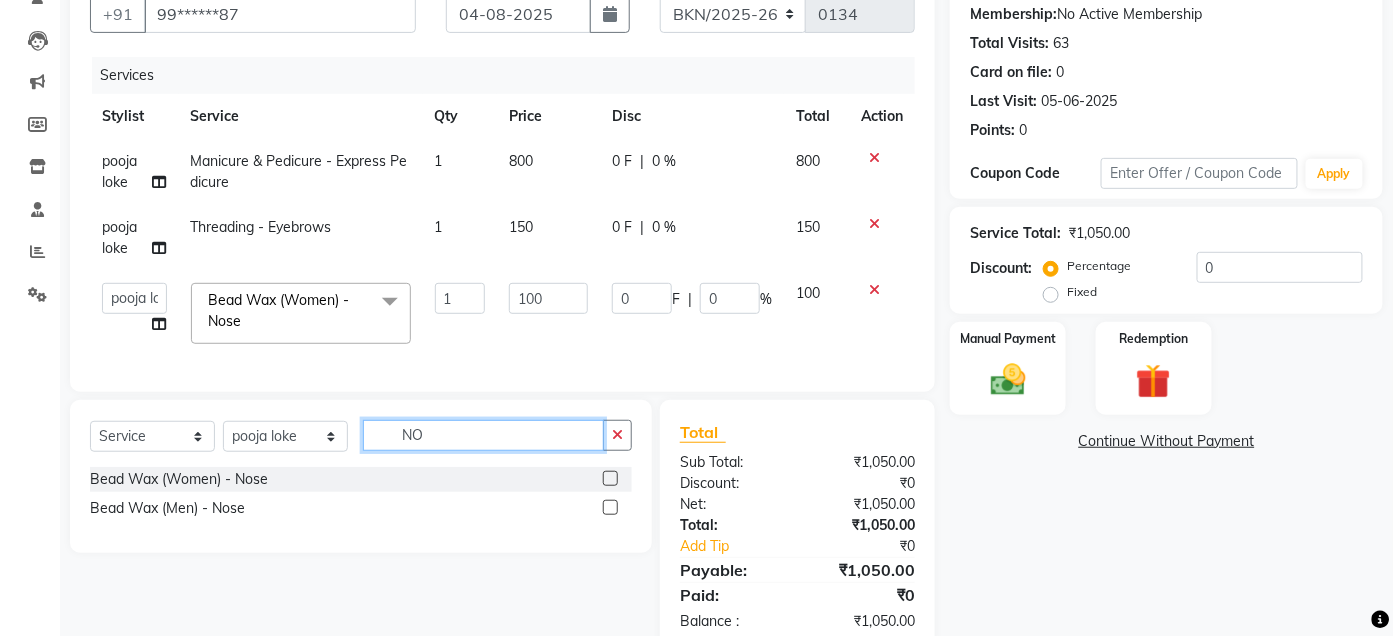 type on "N" 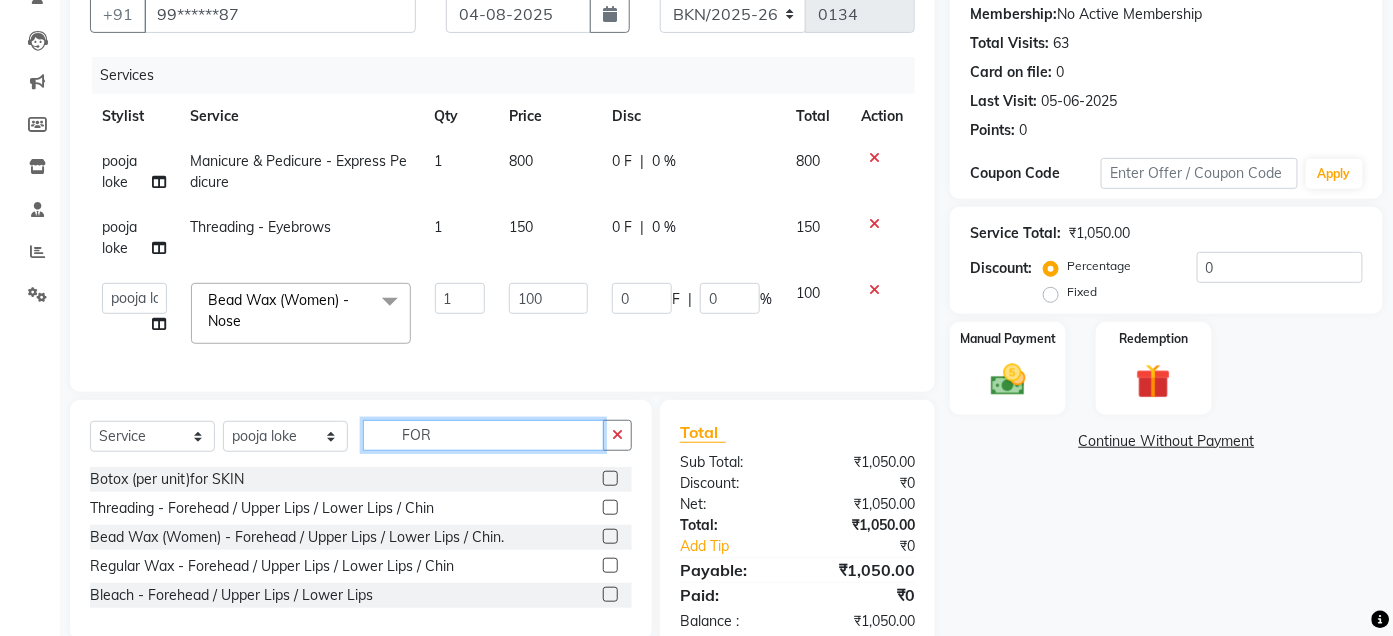 type on "FOR" 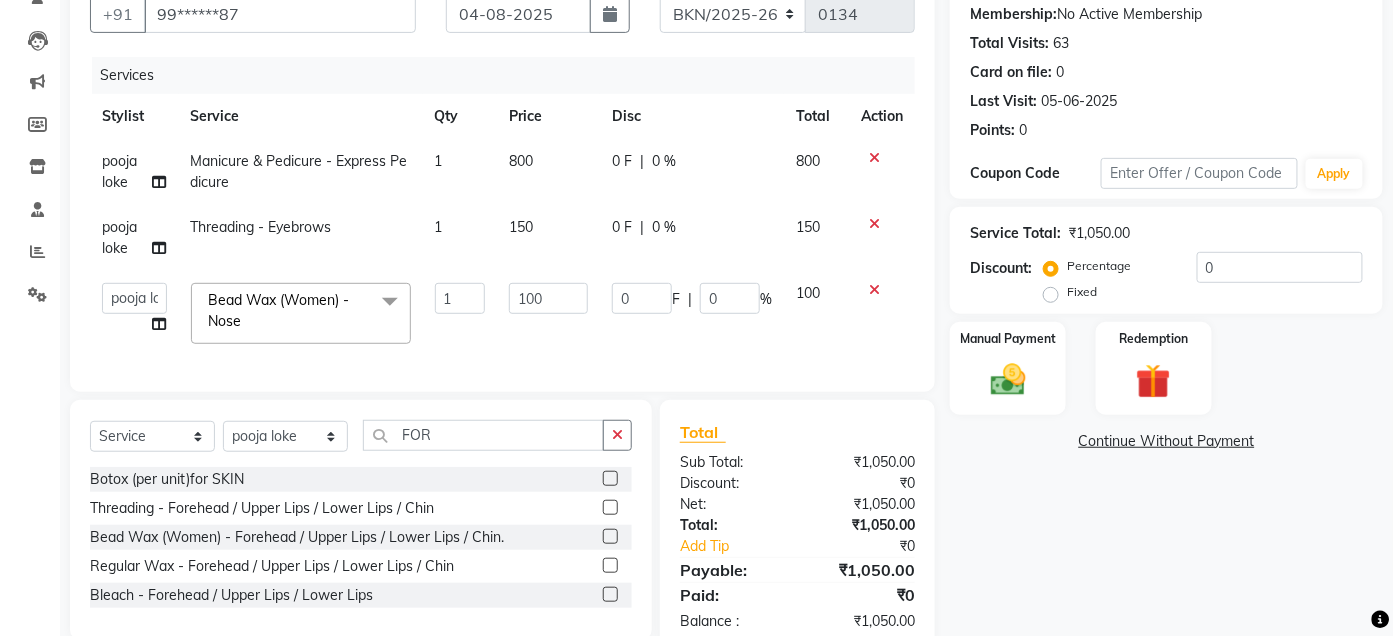 click 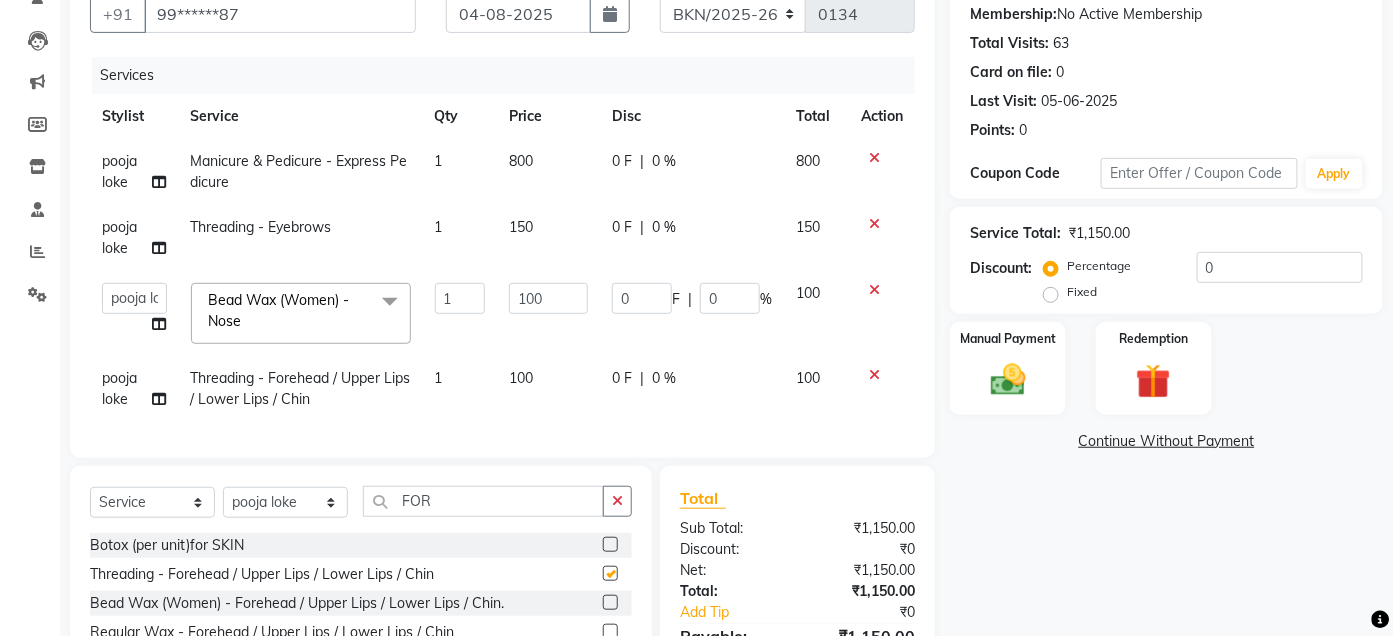 checkbox on "false" 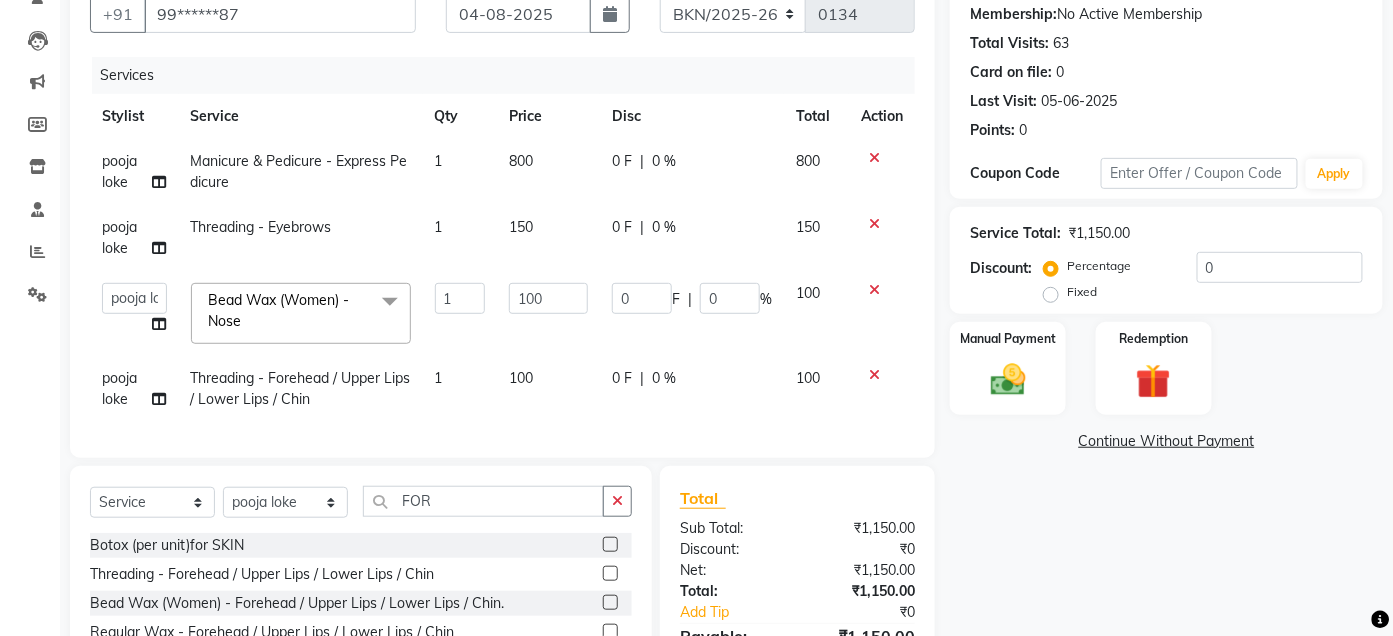 click on "1" 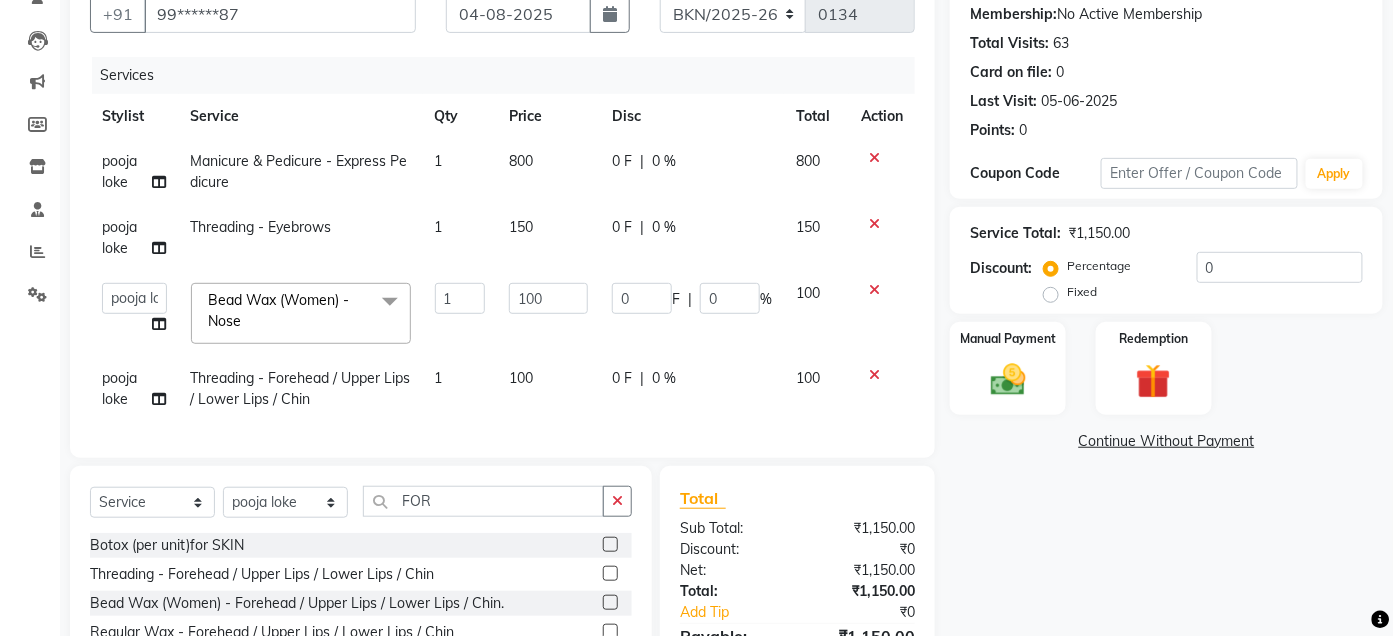 select on "85199" 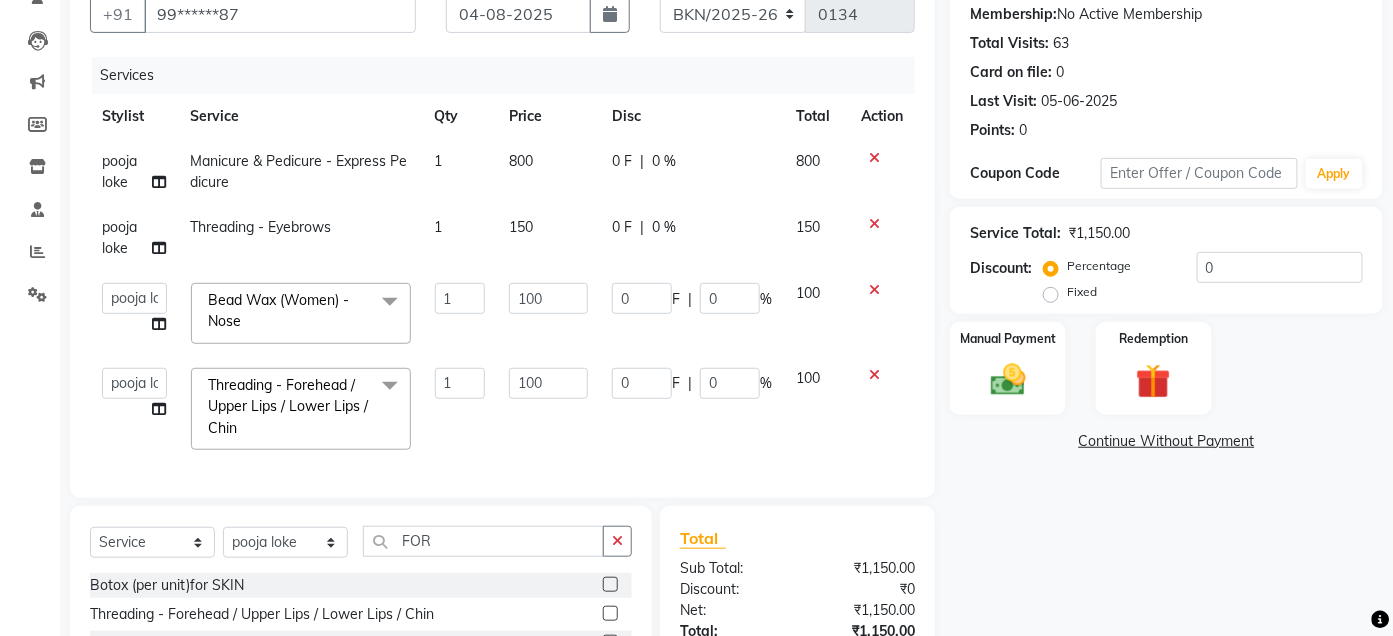 scroll, scrollTop: 360, scrollLeft: 0, axis: vertical 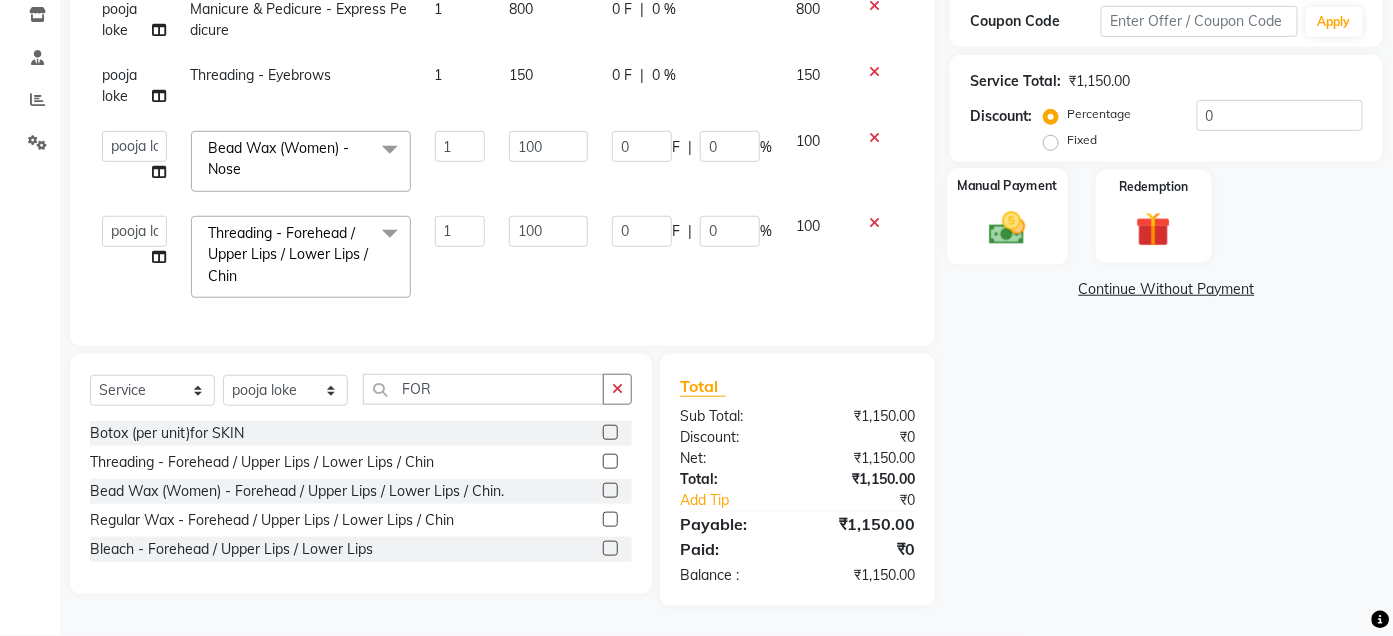 click on "Manual Payment" 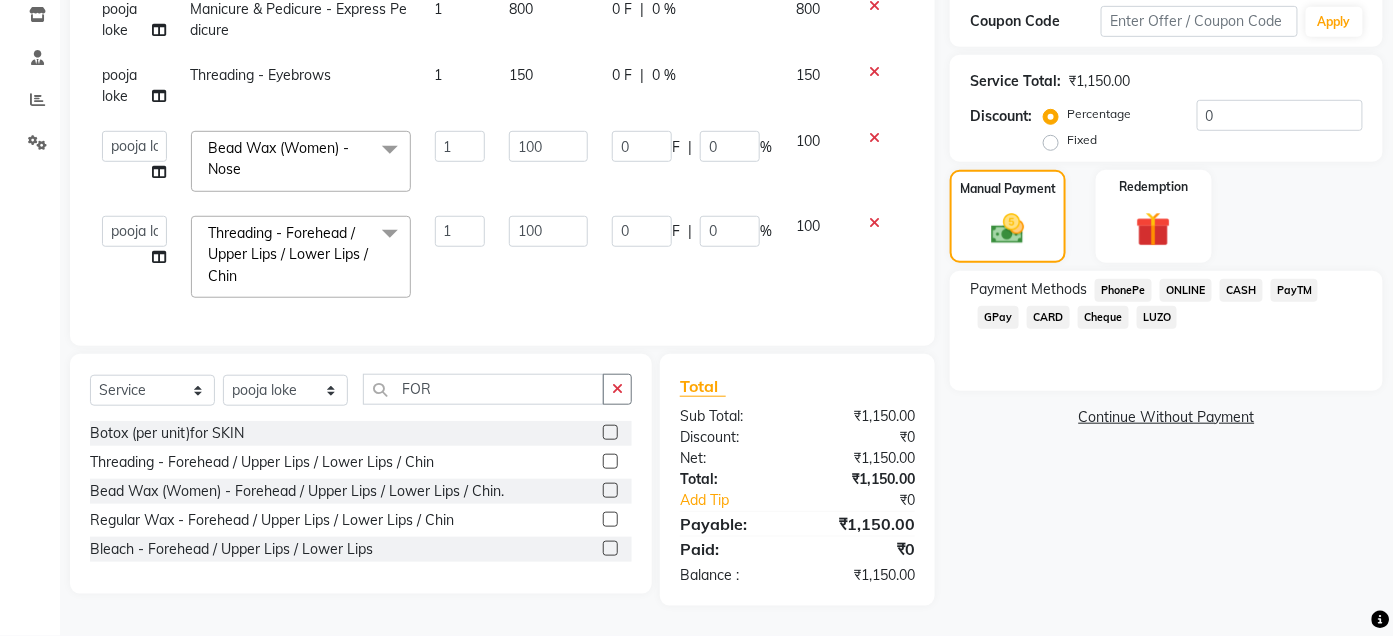 click on "CASH" 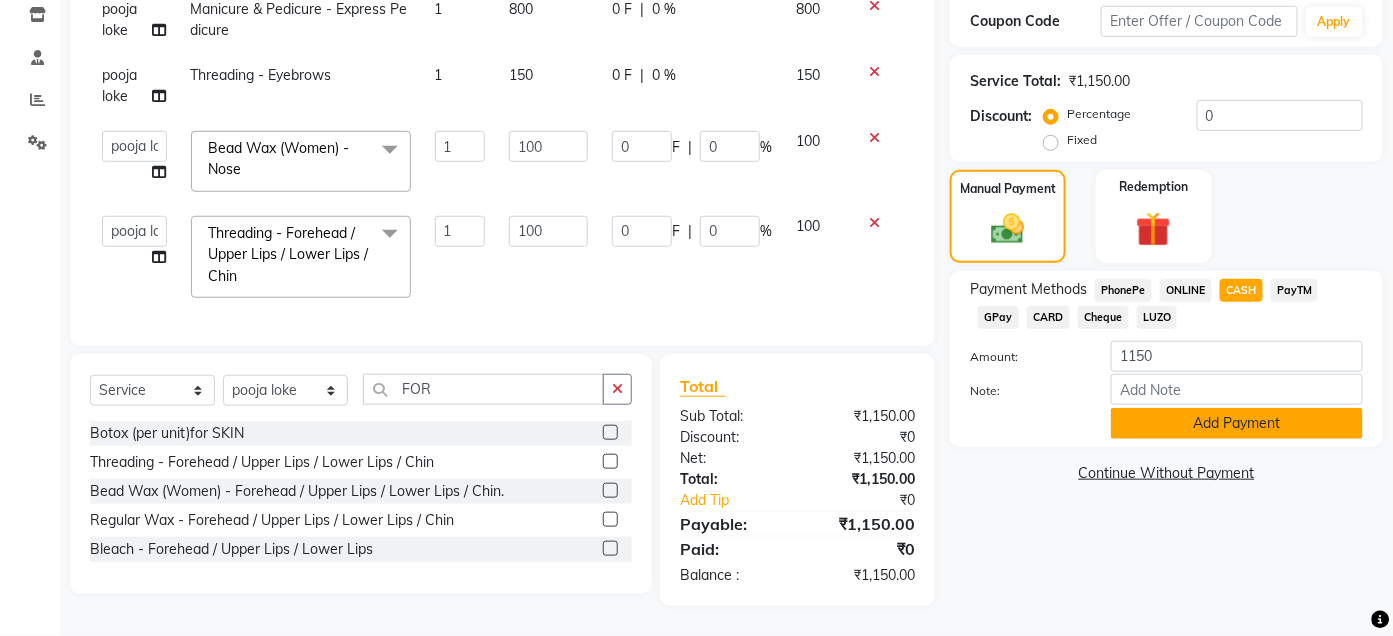 click on "Add Payment" 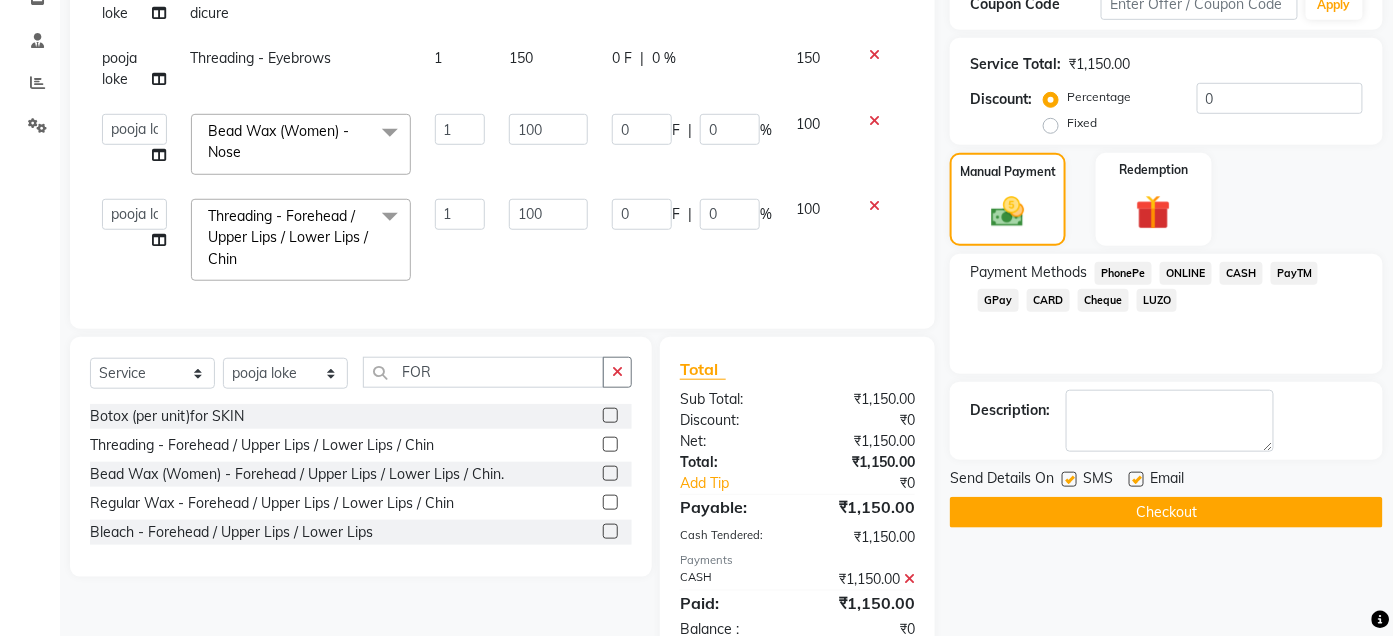 click 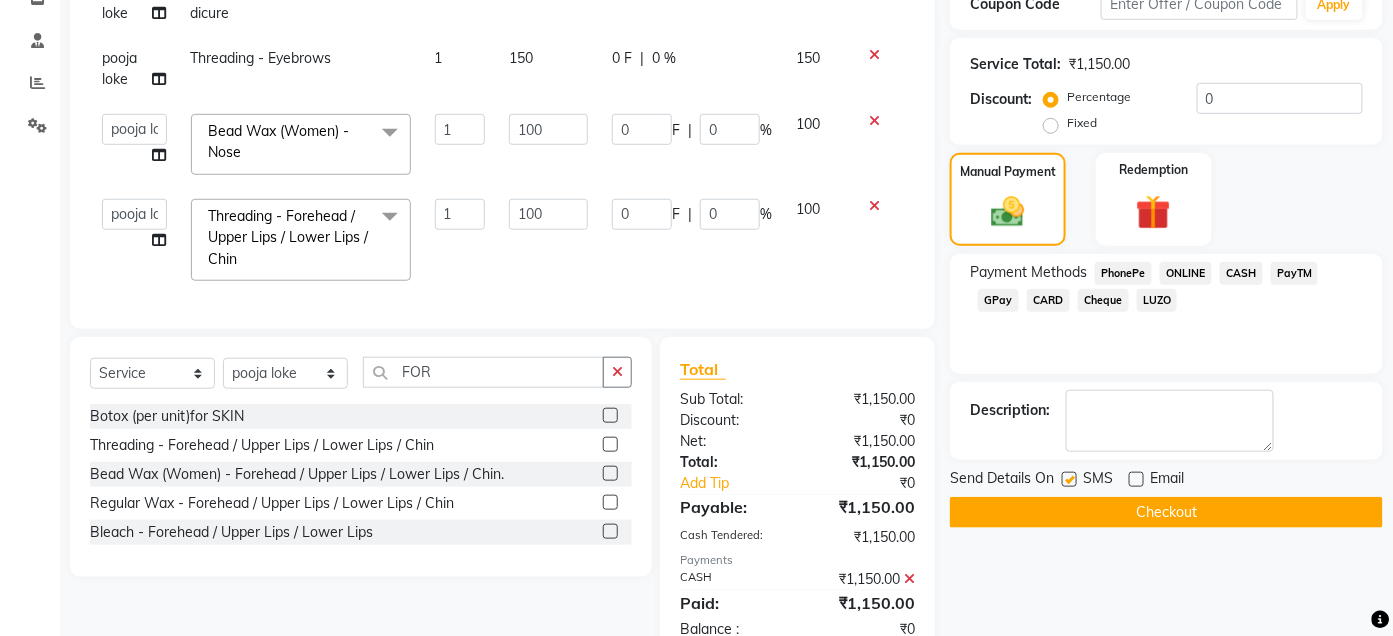 click 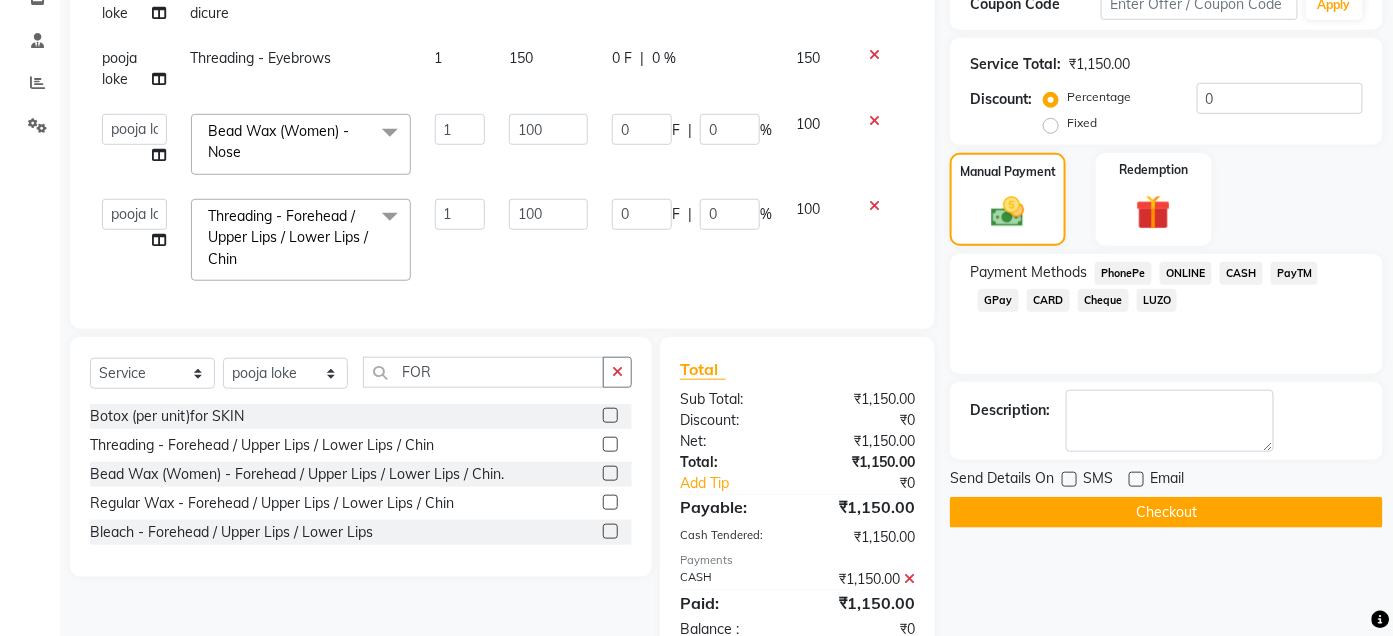 click on "Checkout" 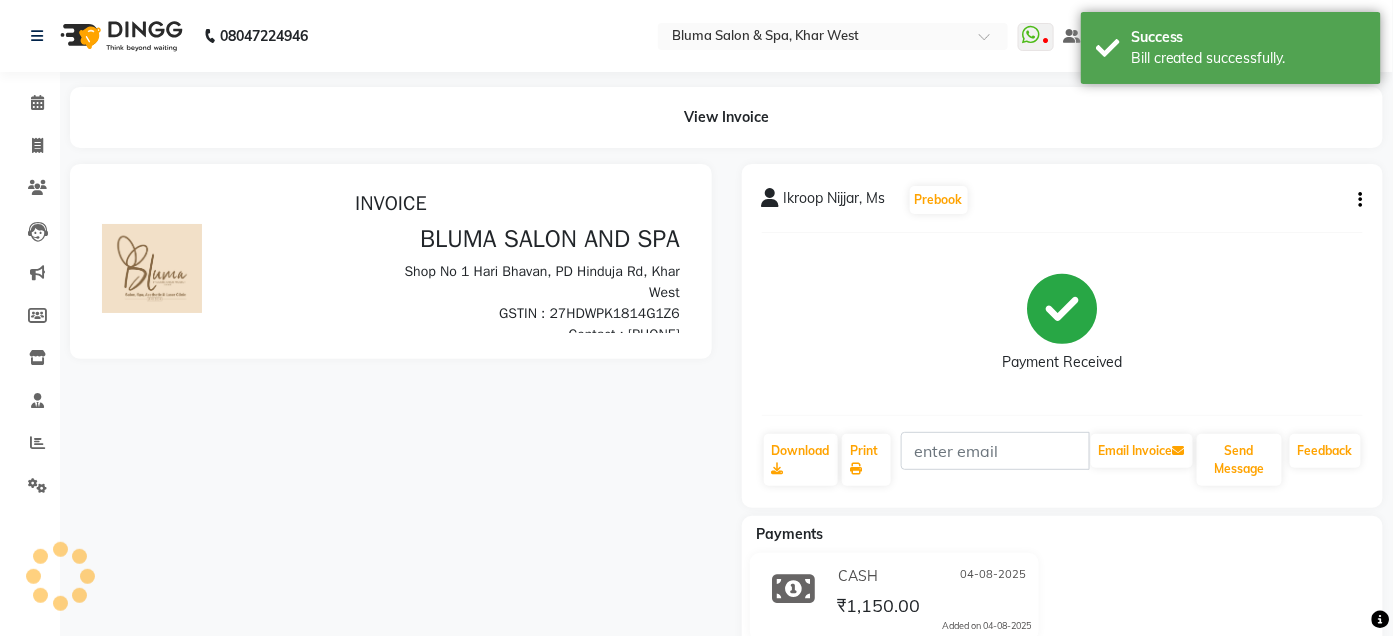 scroll, scrollTop: 0, scrollLeft: 0, axis: both 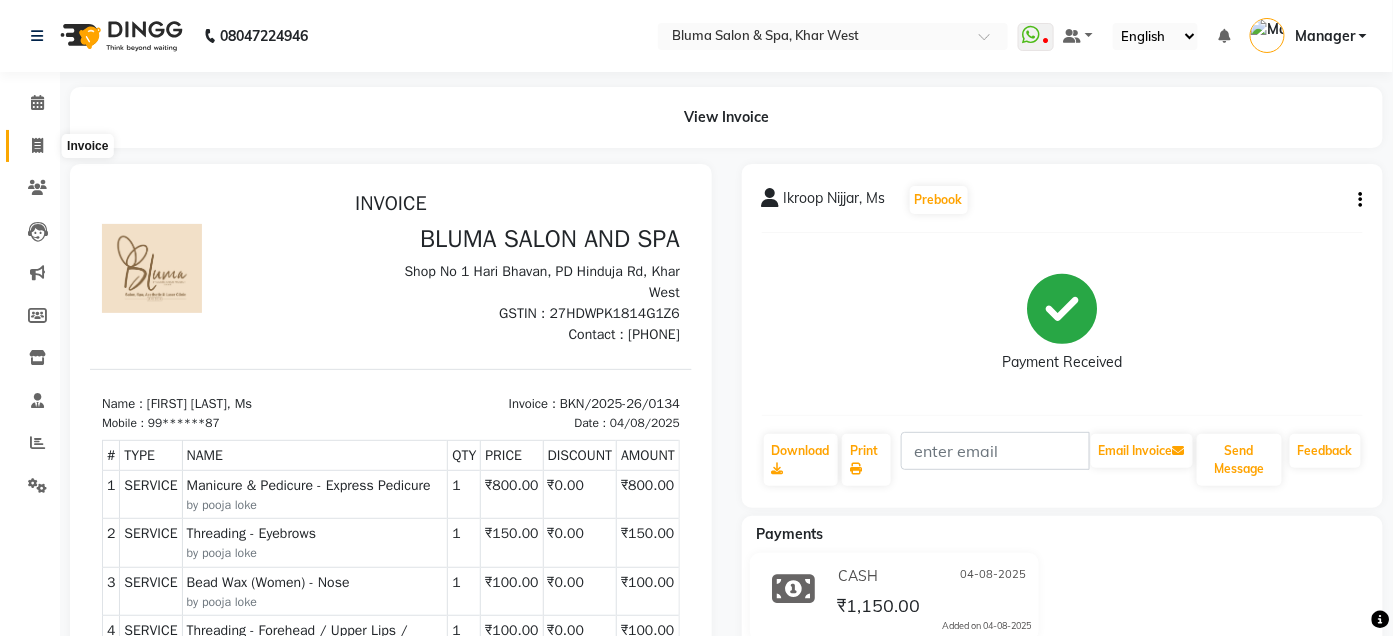click 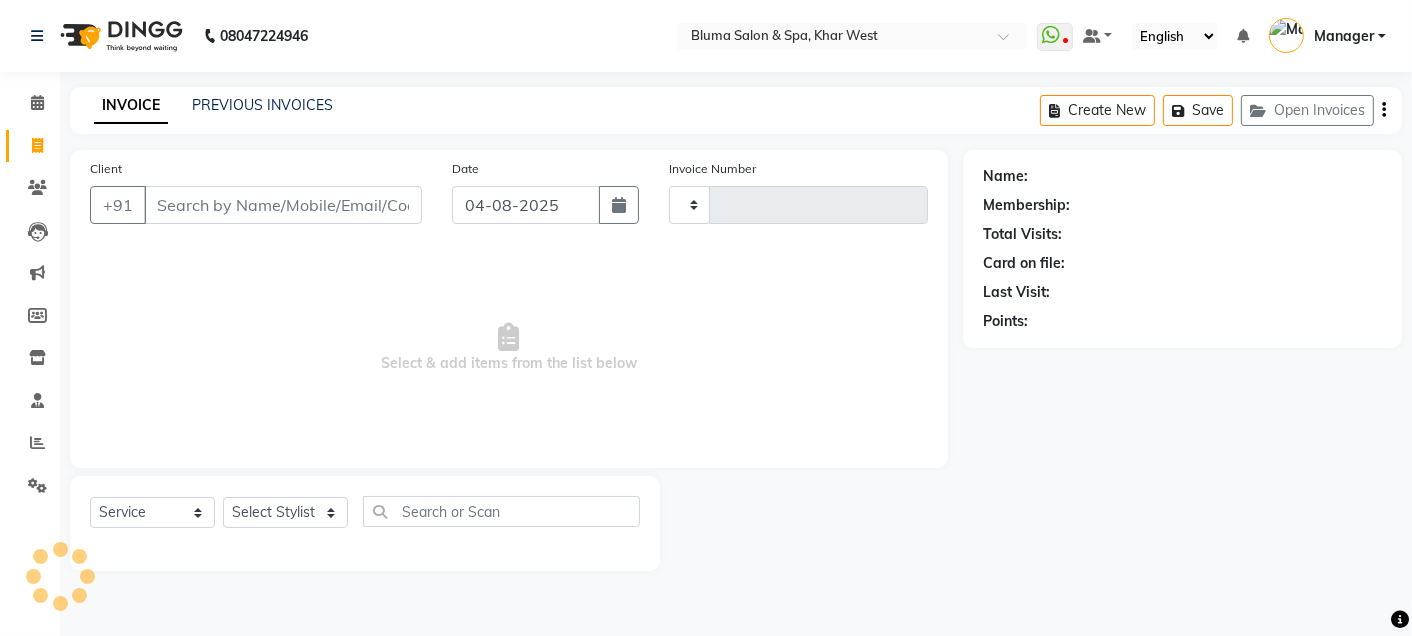 type on "0979" 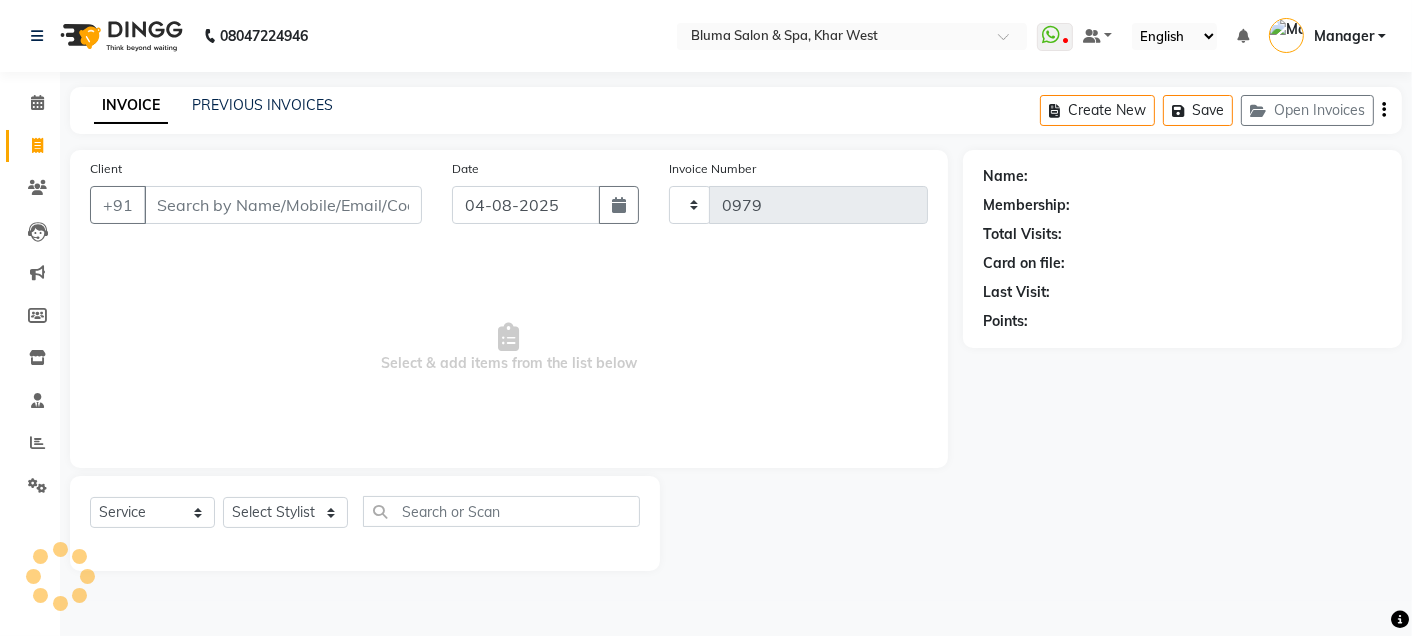 select on "3653" 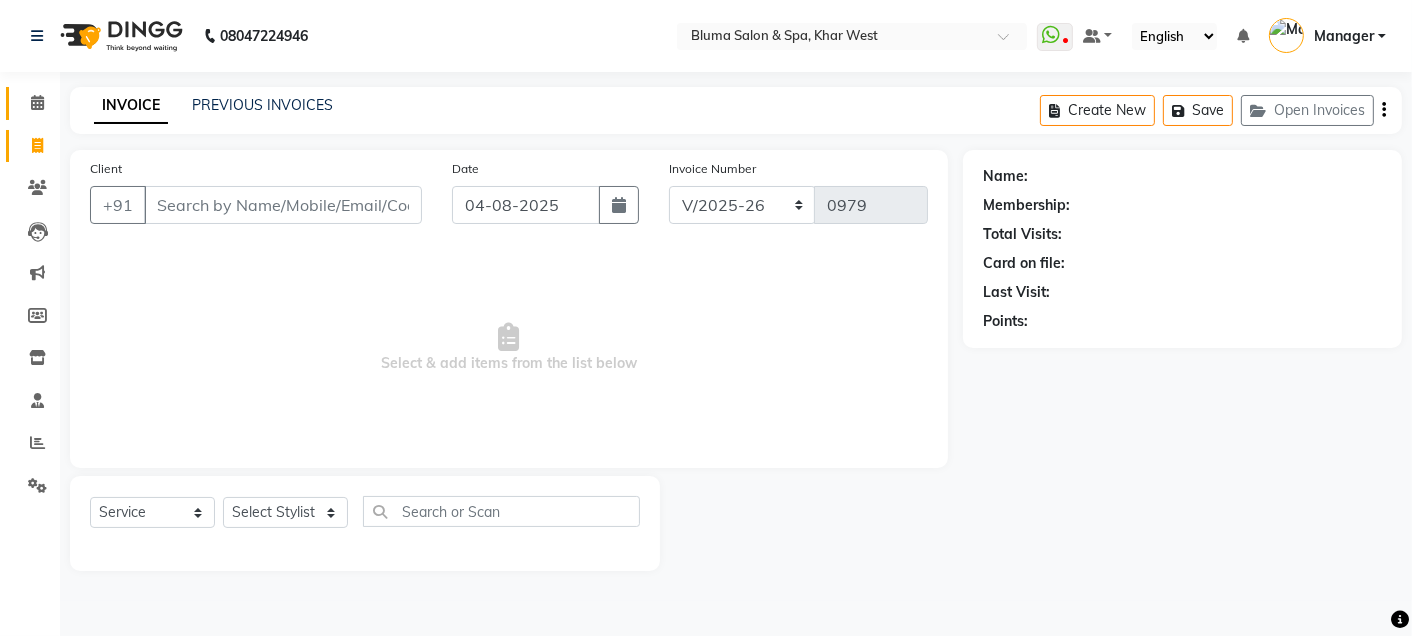 click 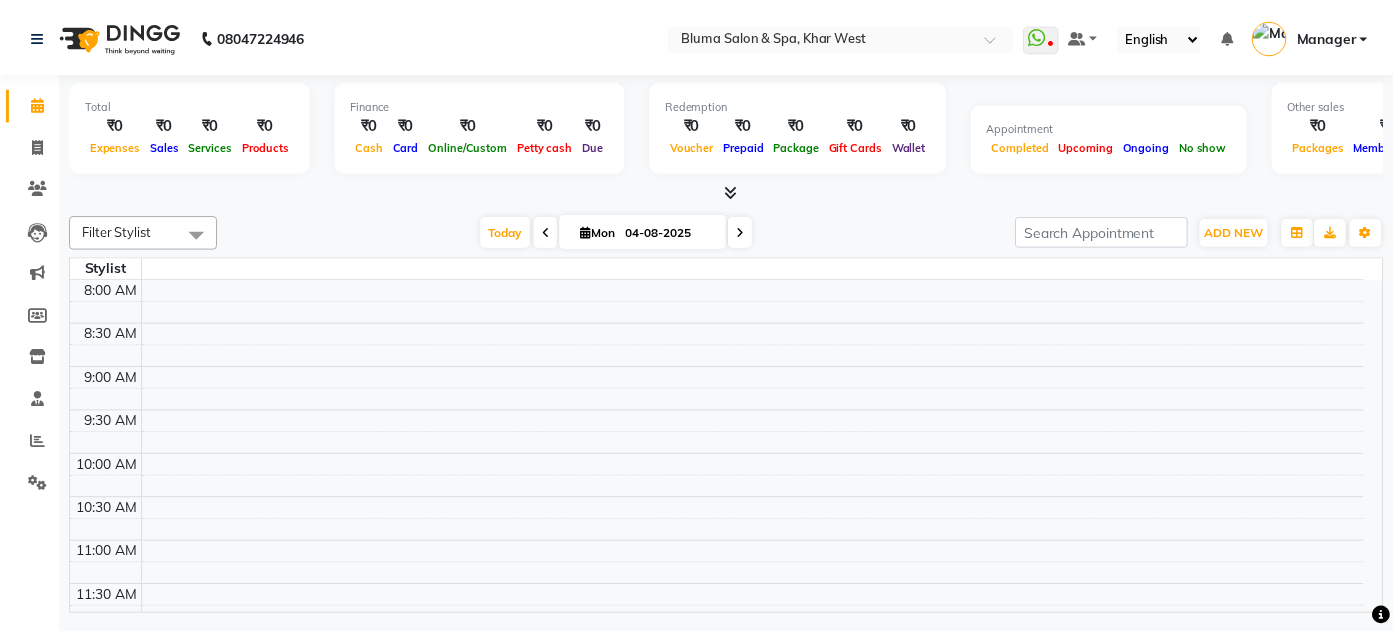 scroll, scrollTop: 0, scrollLeft: 0, axis: both 